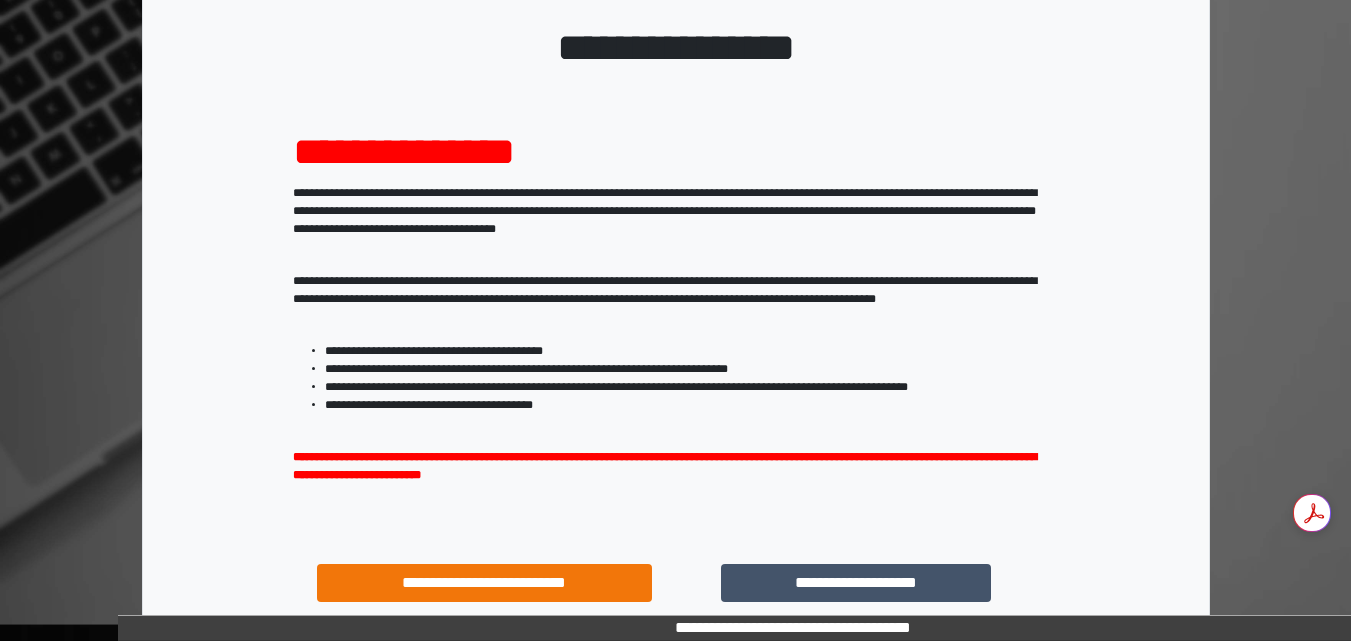 scroll, scrollTop: 287, scrollLeft: 0, axis: vertical 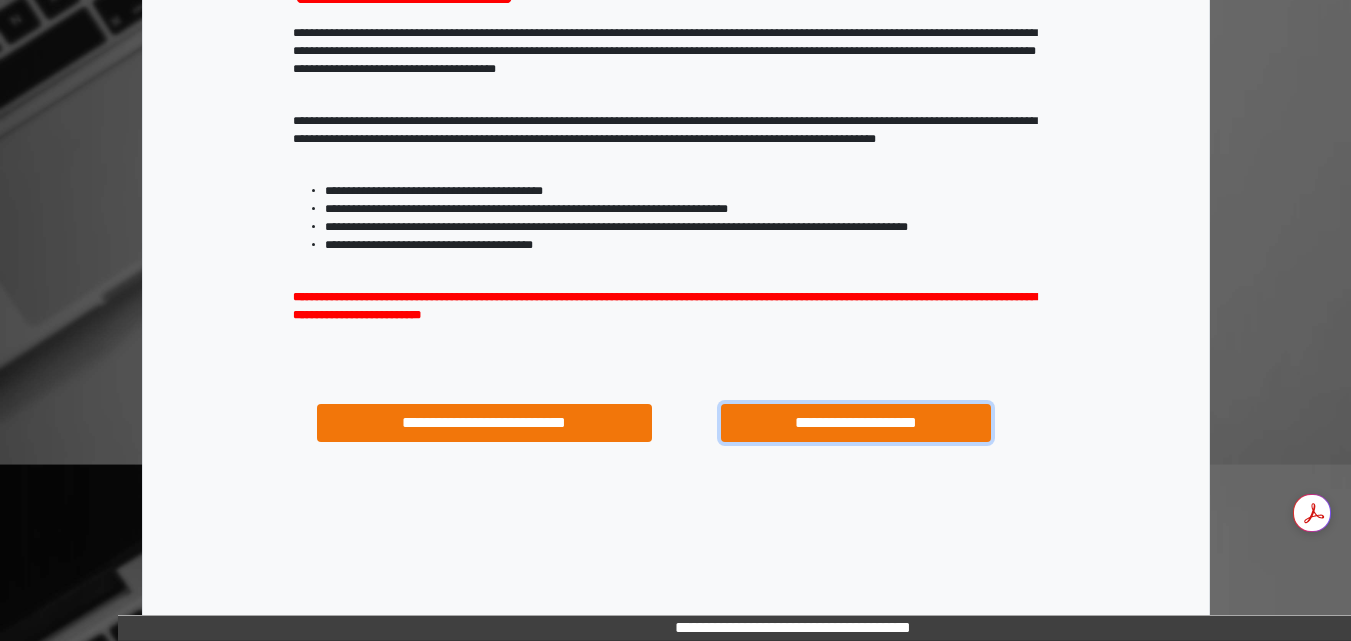 click on "**********" at bounding box center (855, 423) 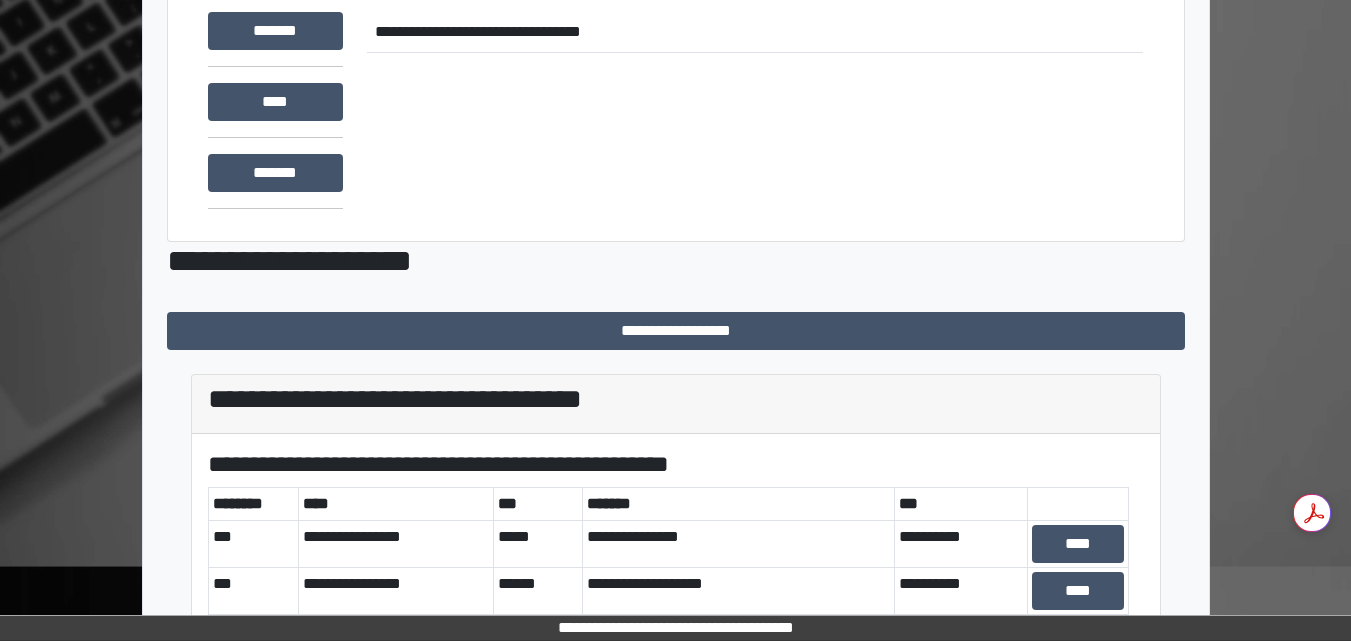scroll, scrollTop: 329, scrollLeft: 0, axis: vertical 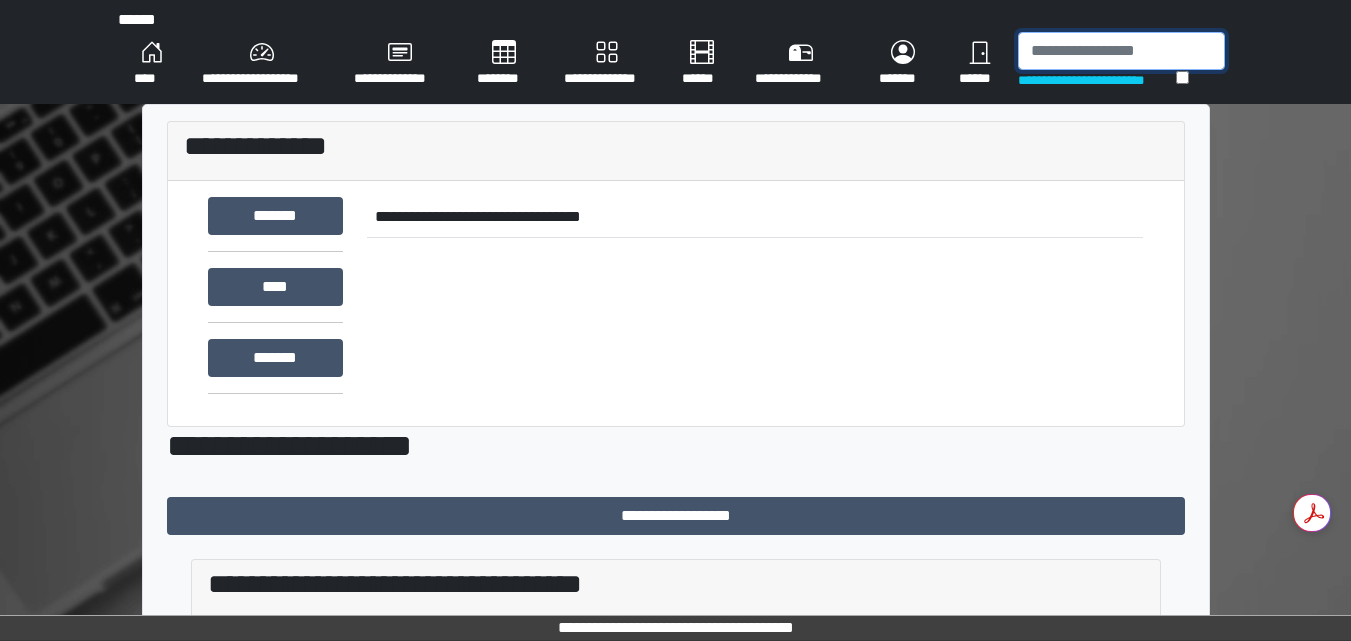 click at bounding box center [1121, 51] 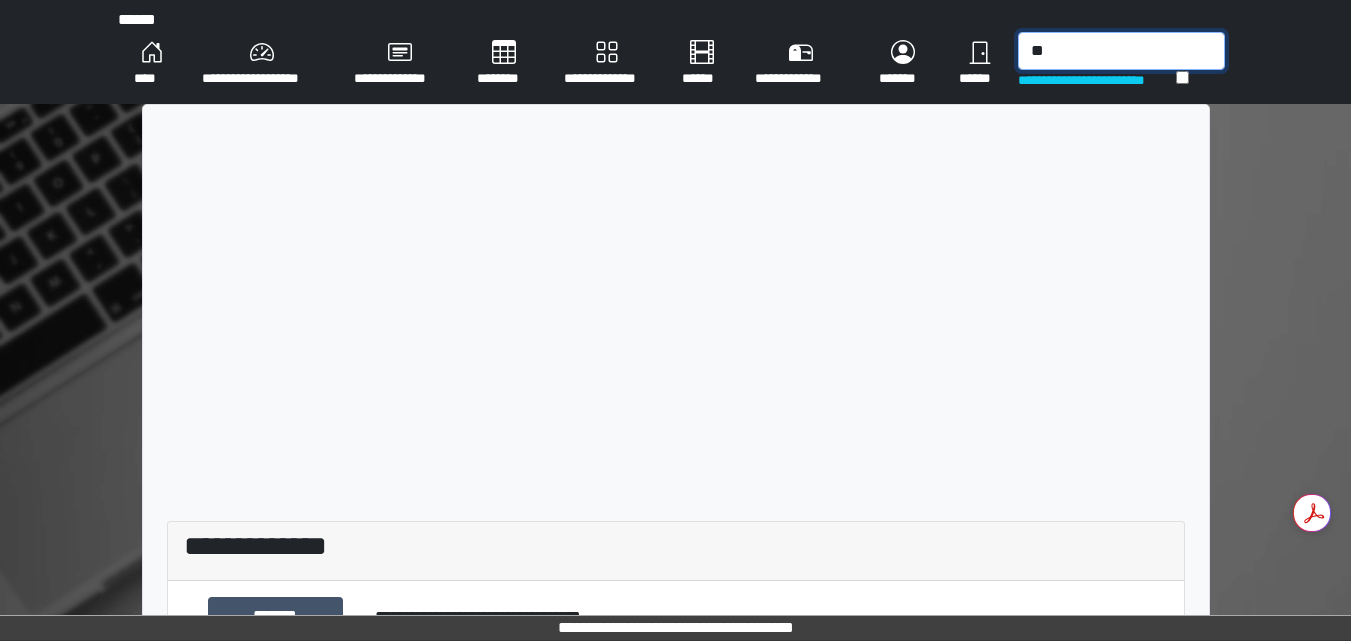 type on "*" 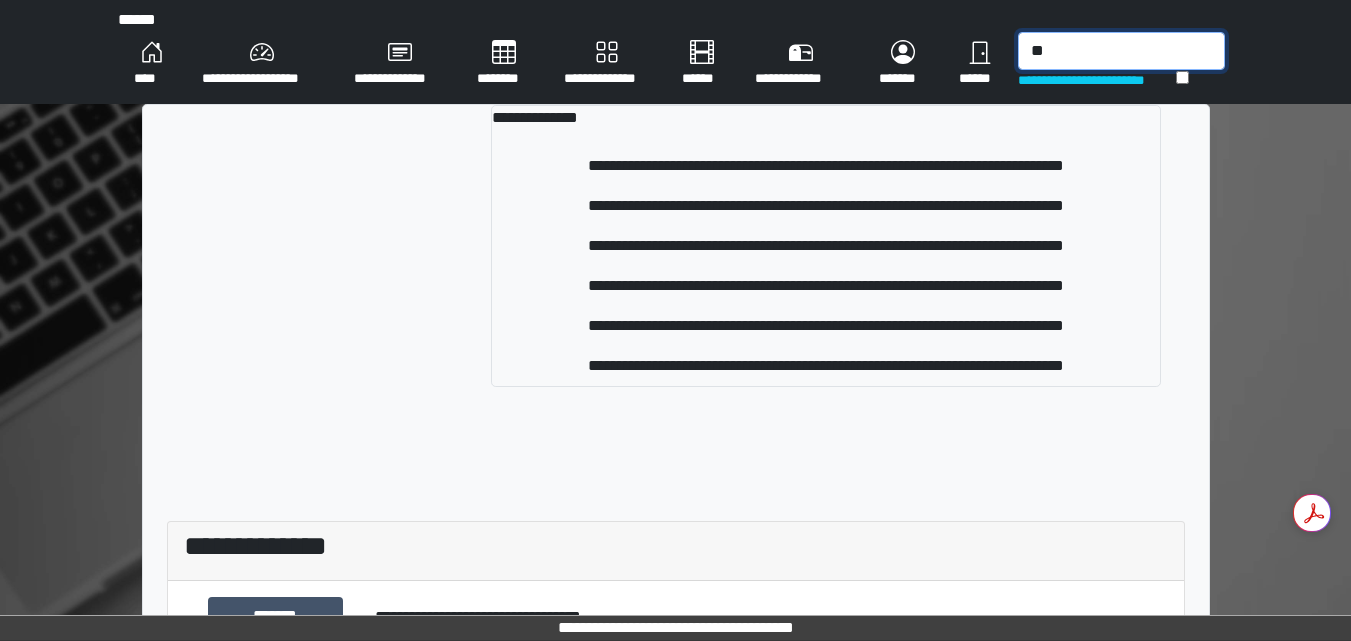 type on "*" 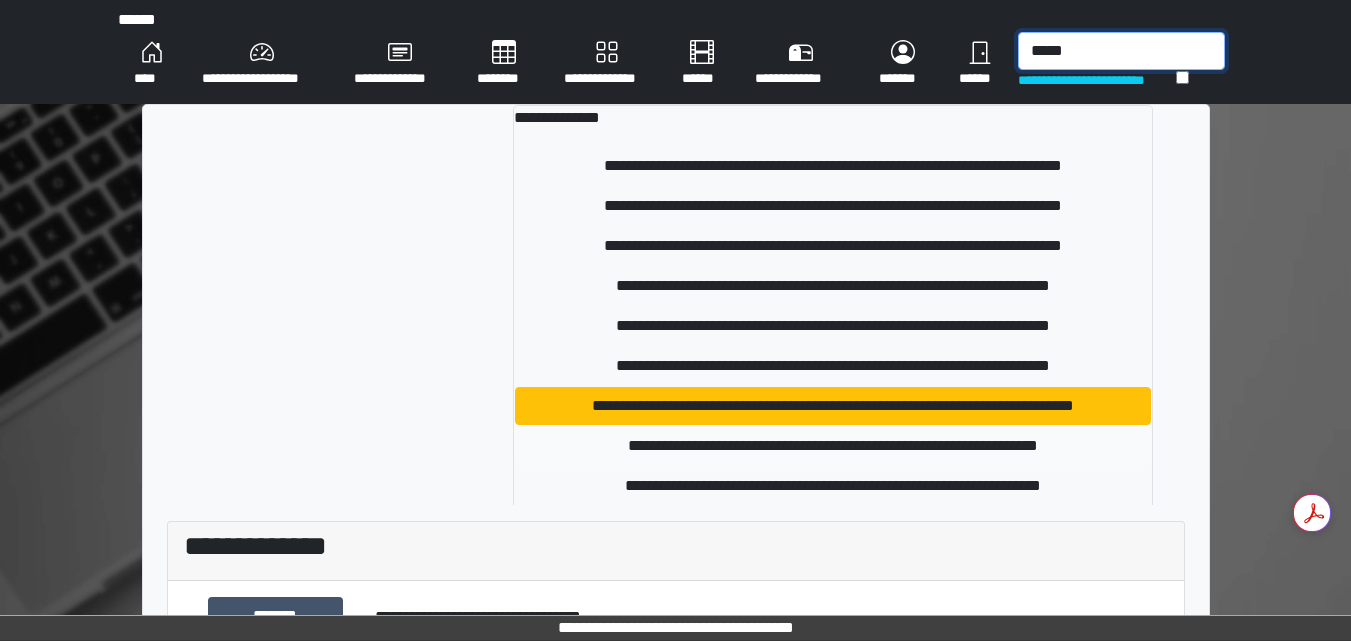 type on "*****" 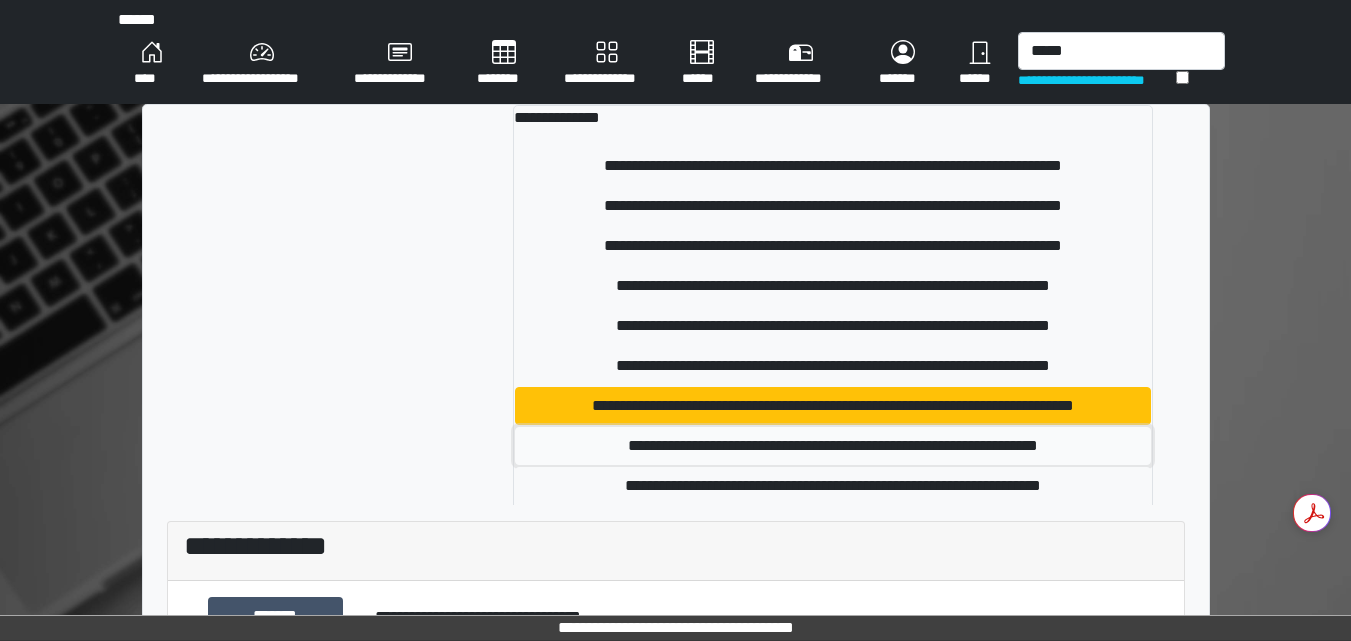 click on "**********" at bounding box center (833, 446) 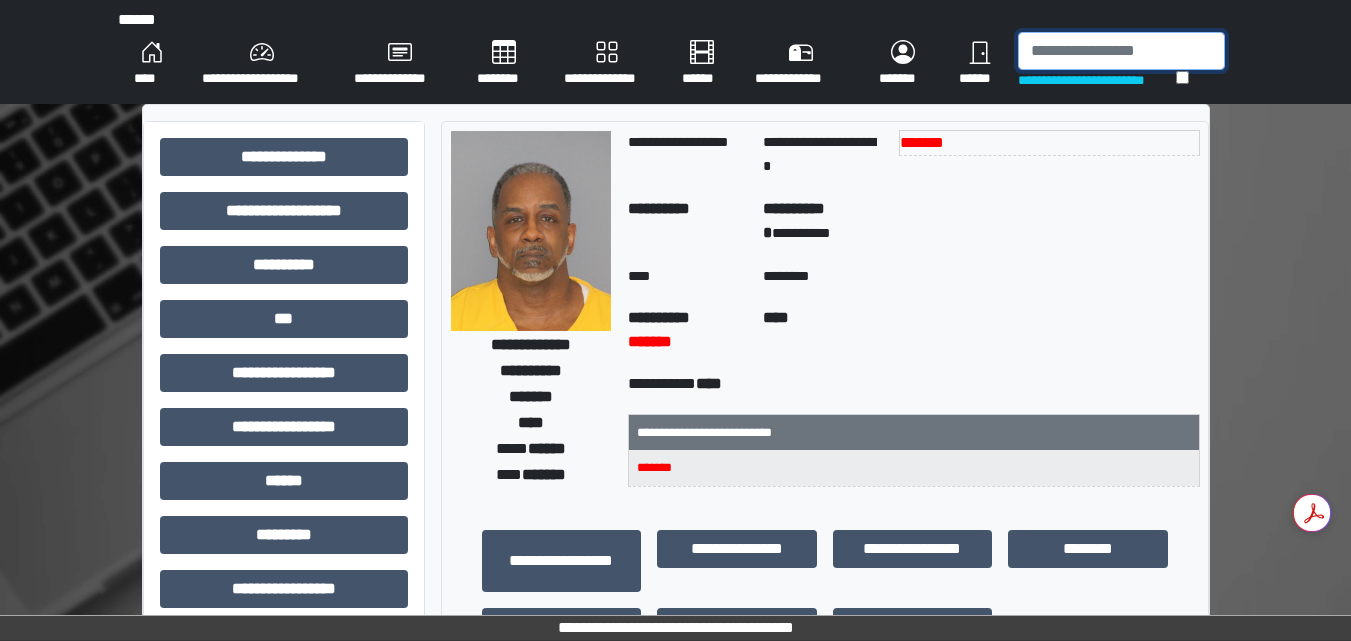 click at bounding box center [1121, 51] 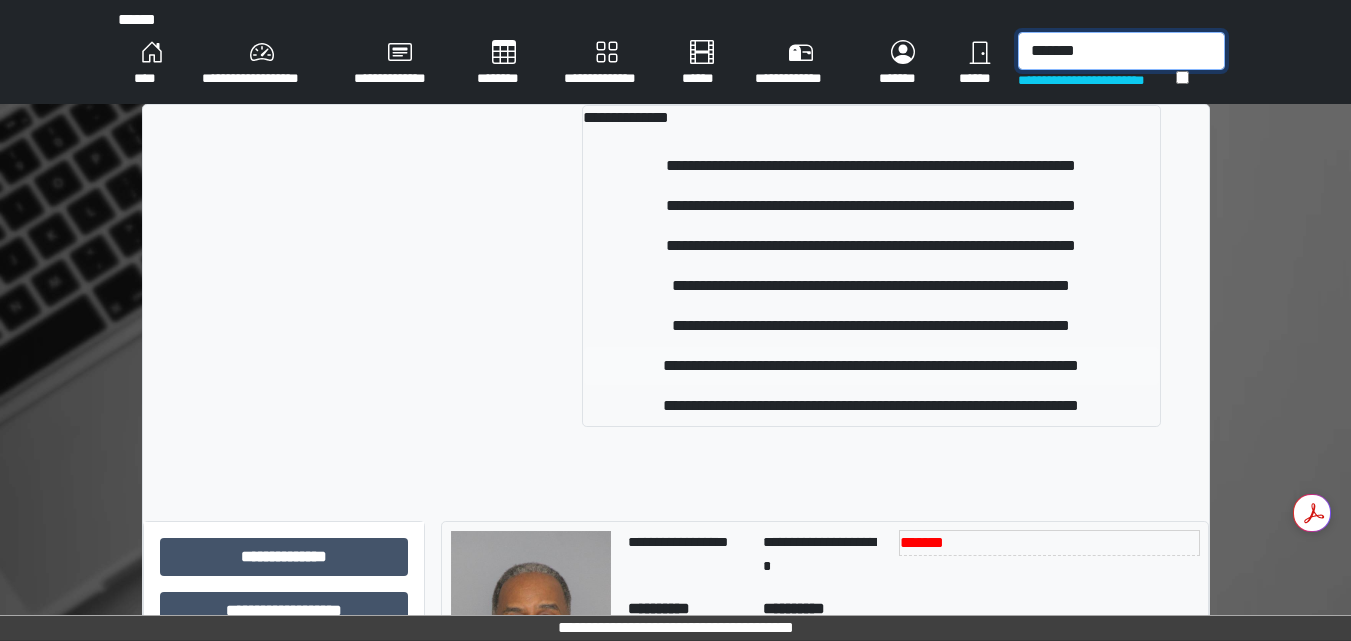 type on "*******" 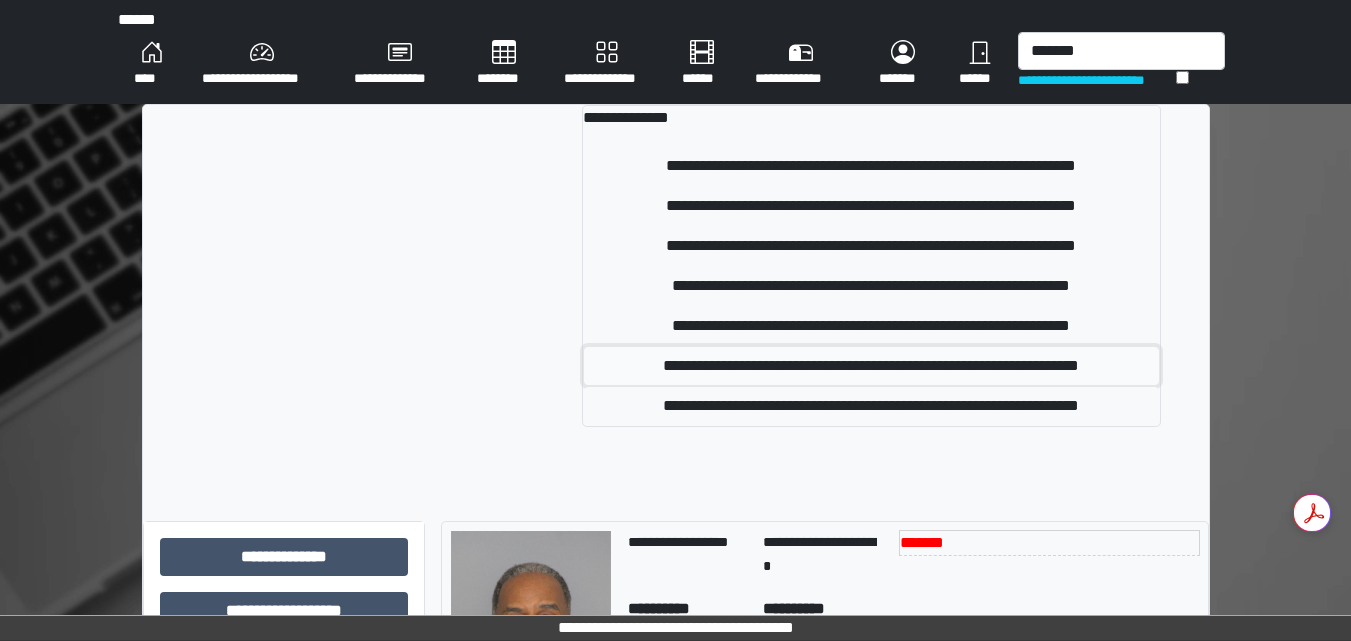 click on "**********" at bounding box center [871, 366] 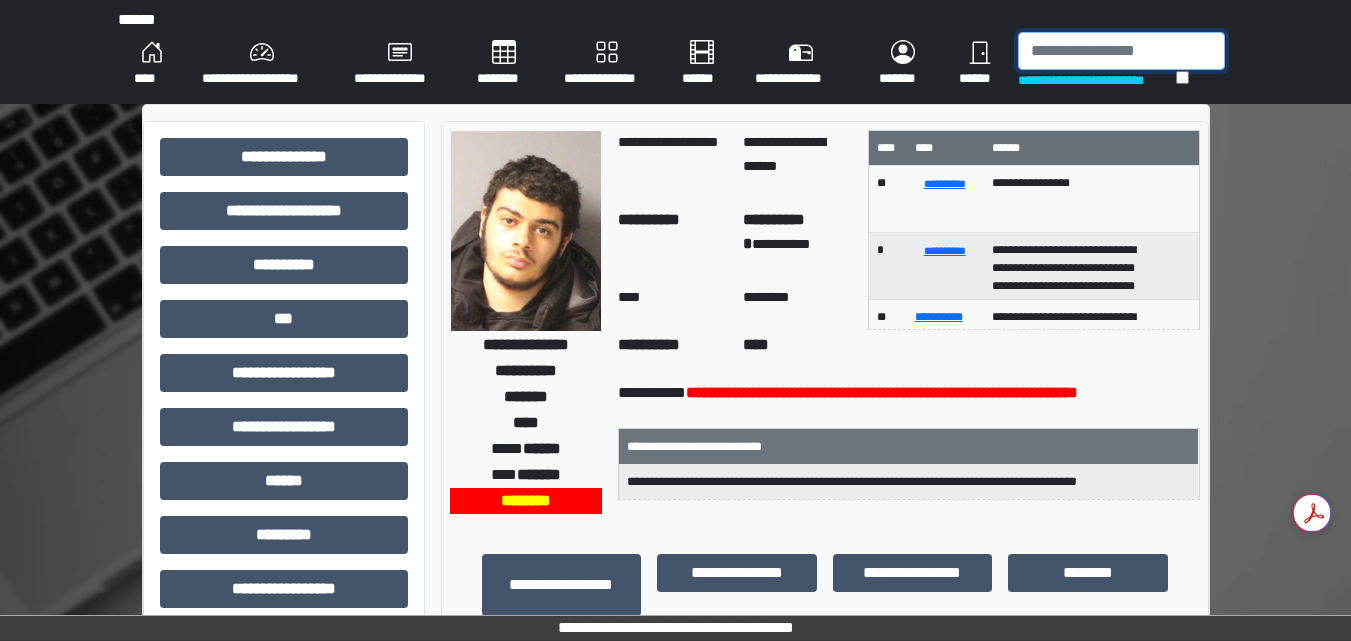click at bounding box center (1121, 51) 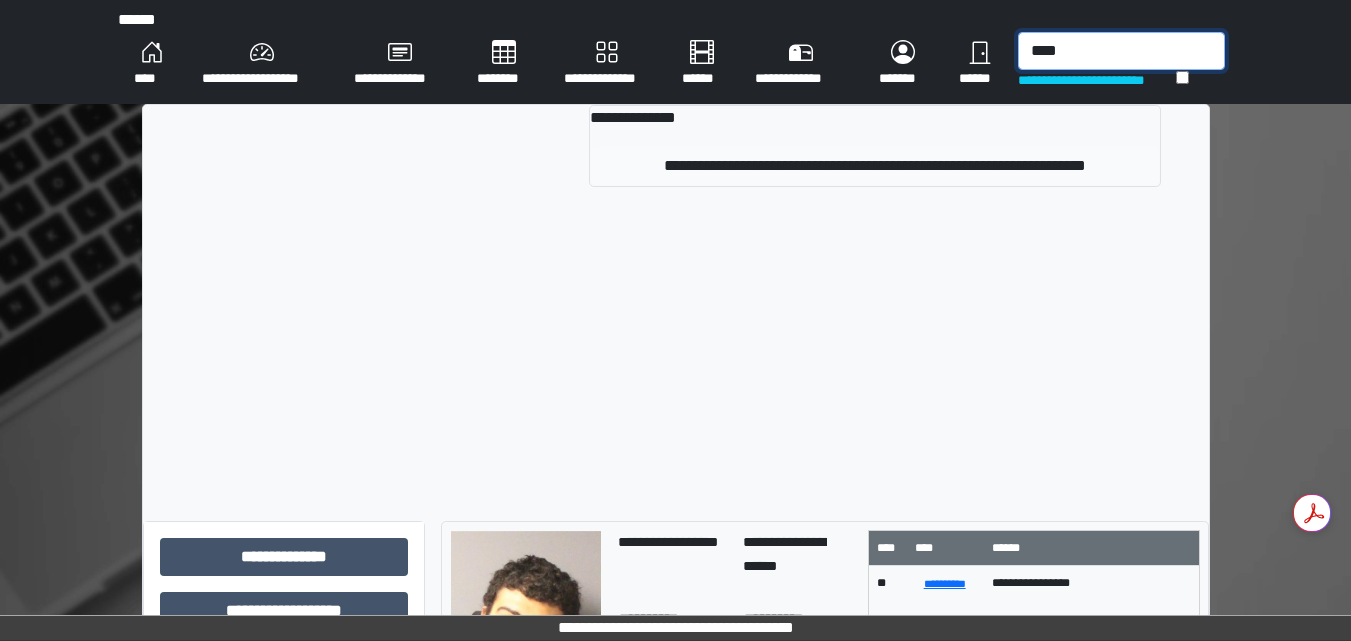 type on "****" 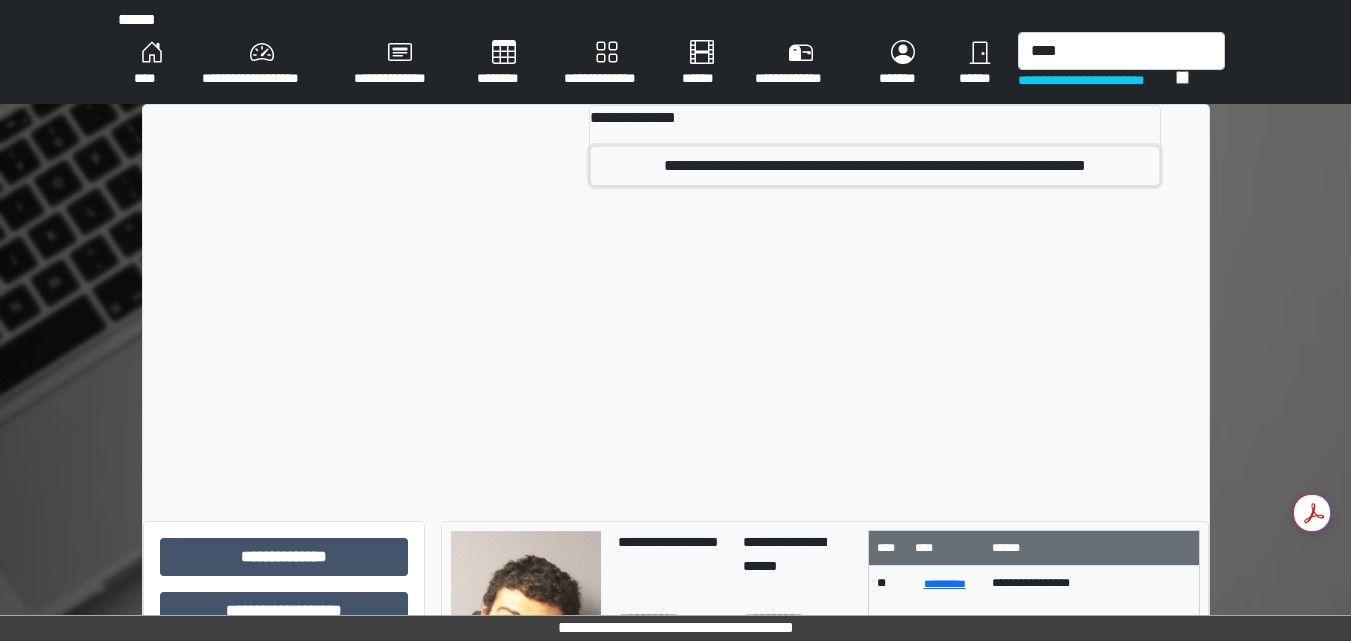 click on "**********" at bounding box center [874, 166] 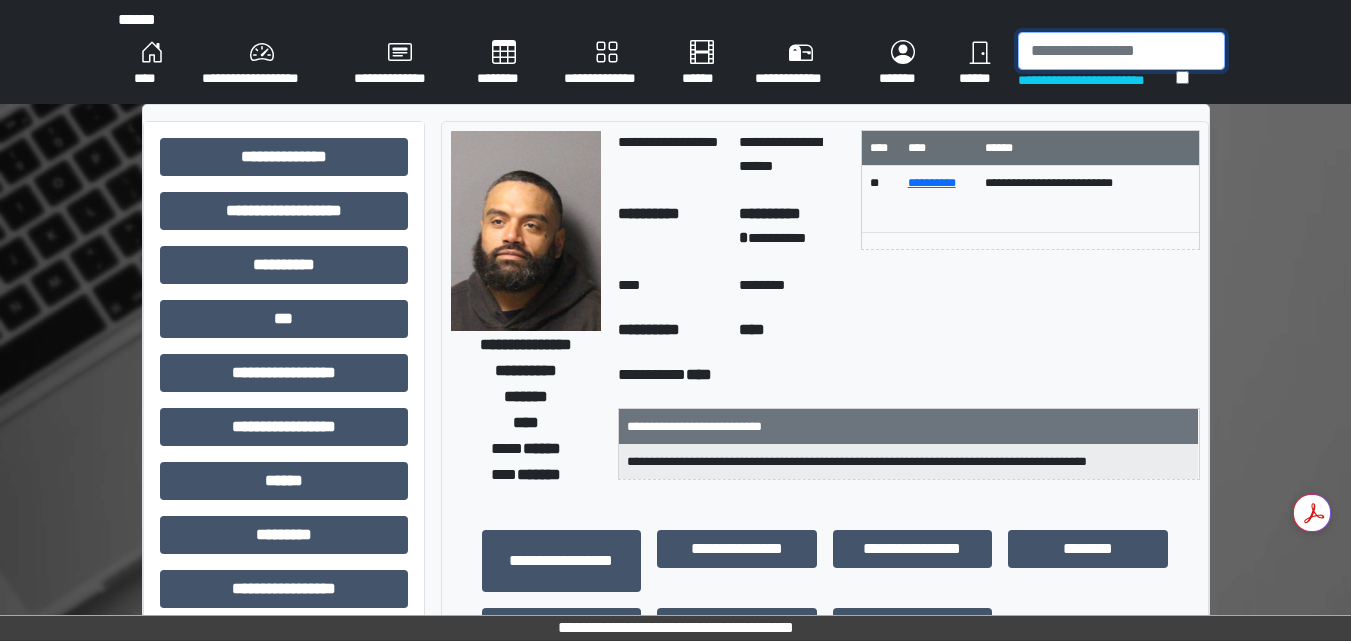 click at bounding box center (1121, 51) 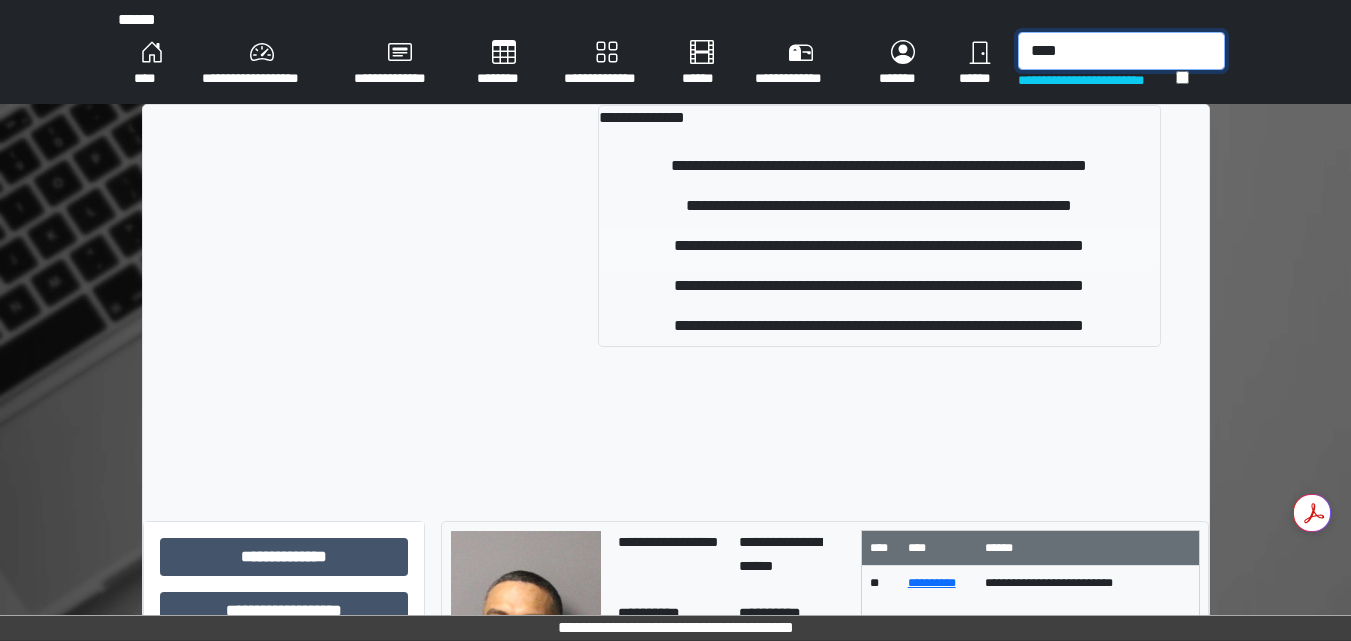 type on "****" 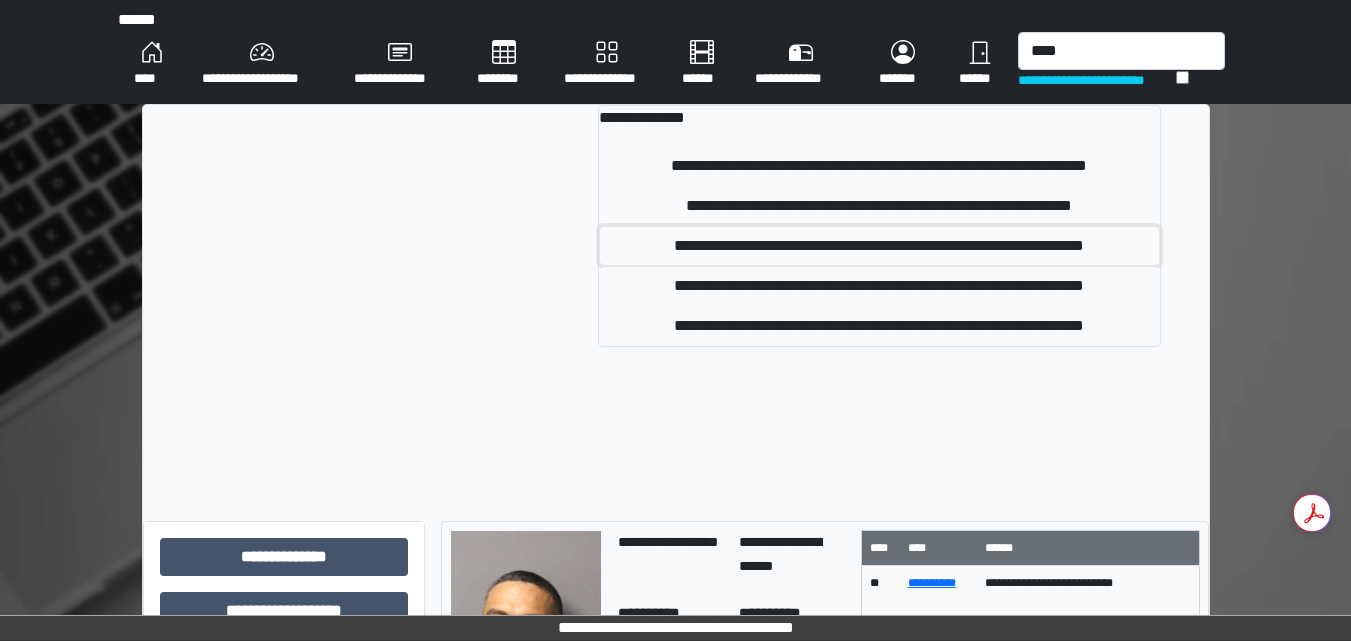 click on "**********" at bounding box center [879, 246] 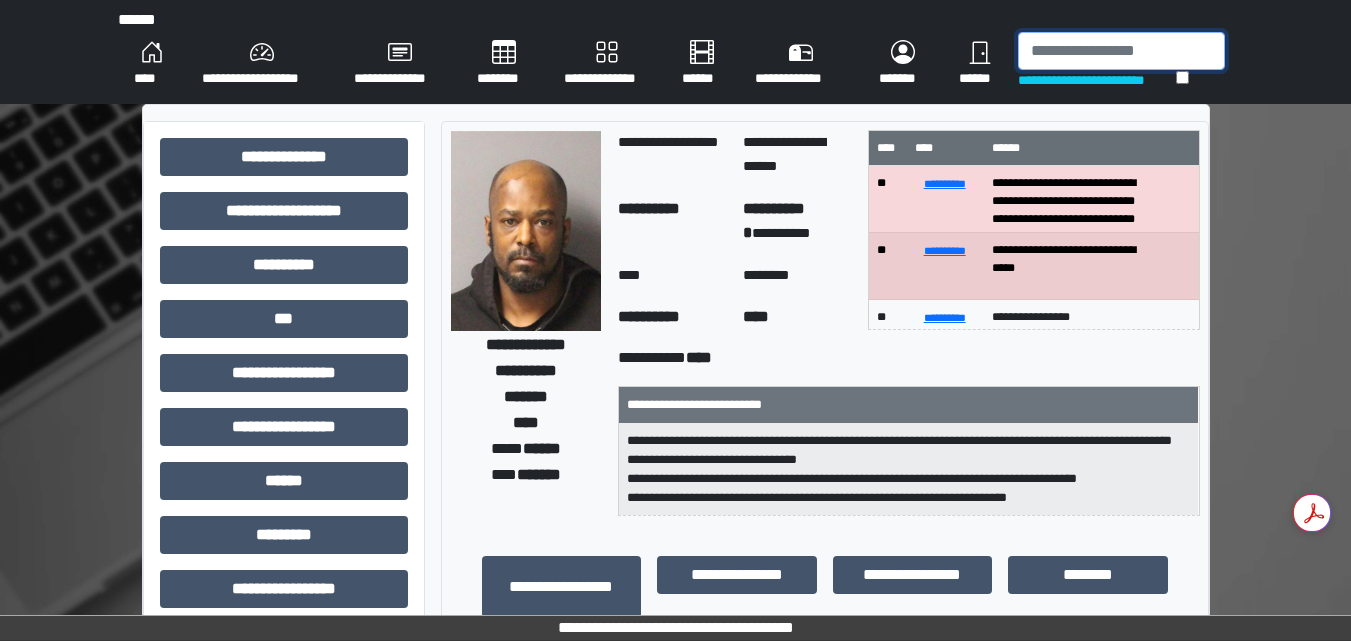 click at bounding box center [1121, 51] 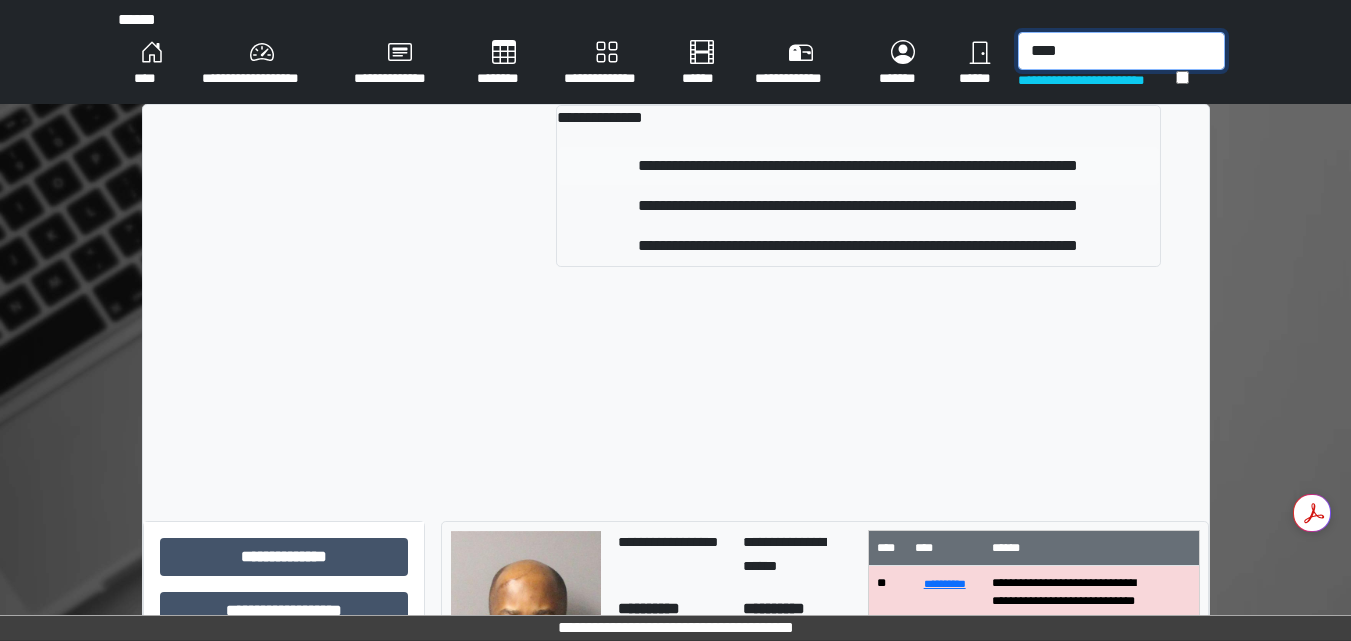 type on "****" 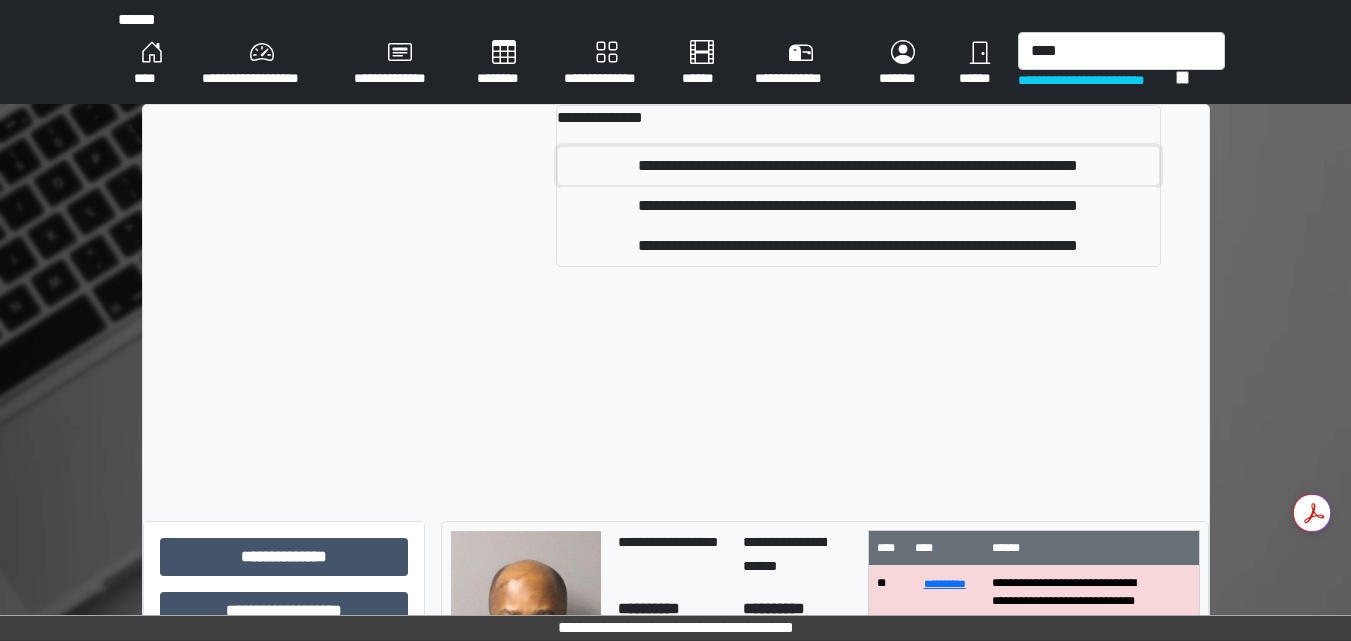 click on "**********" at bounding box center (858, 166) 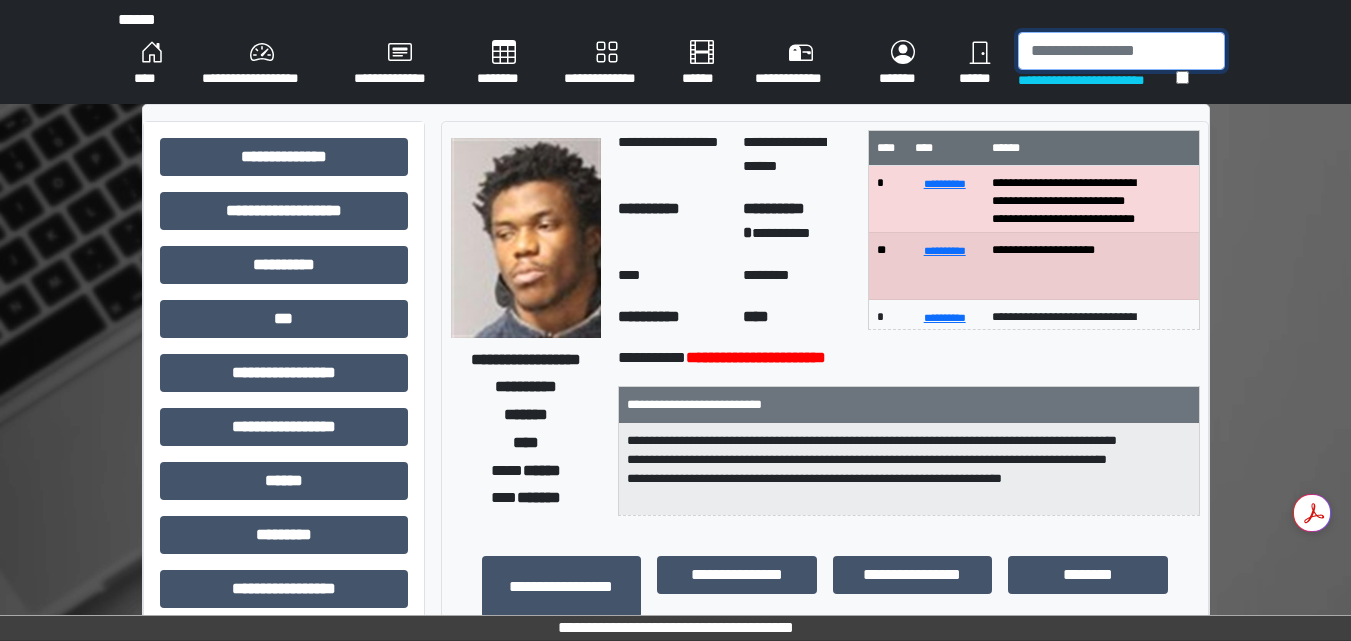 click at bounding box center (1121, 51) 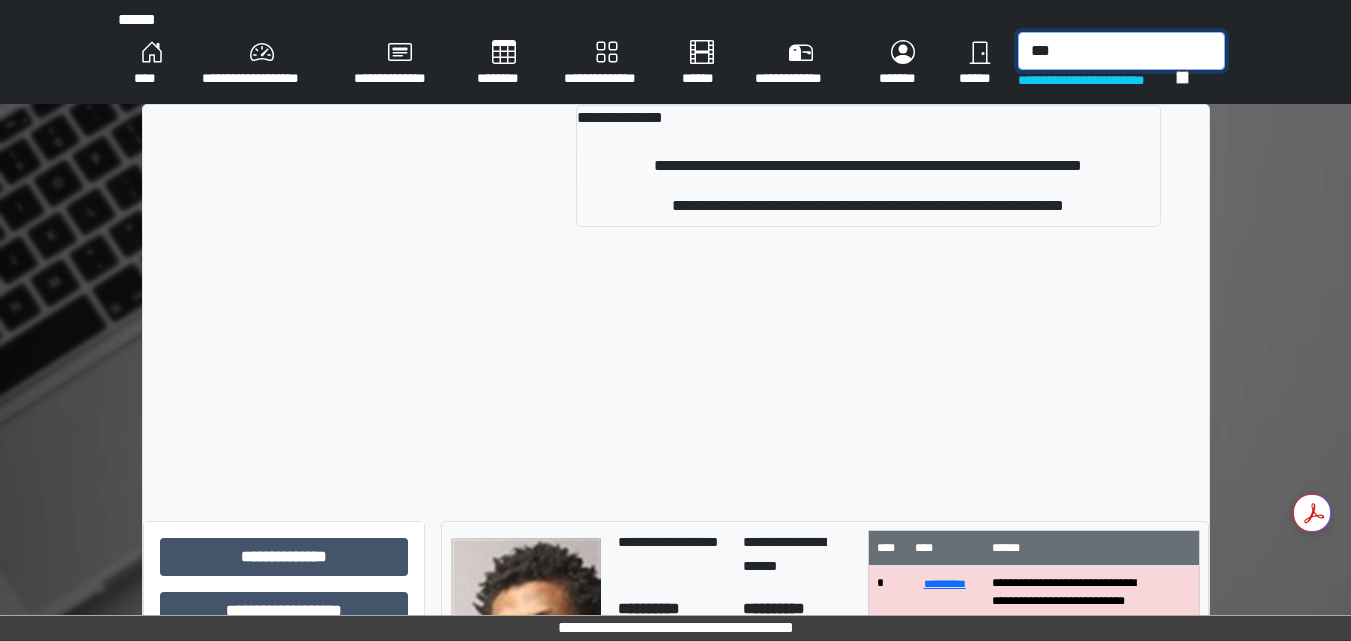 type on "***" 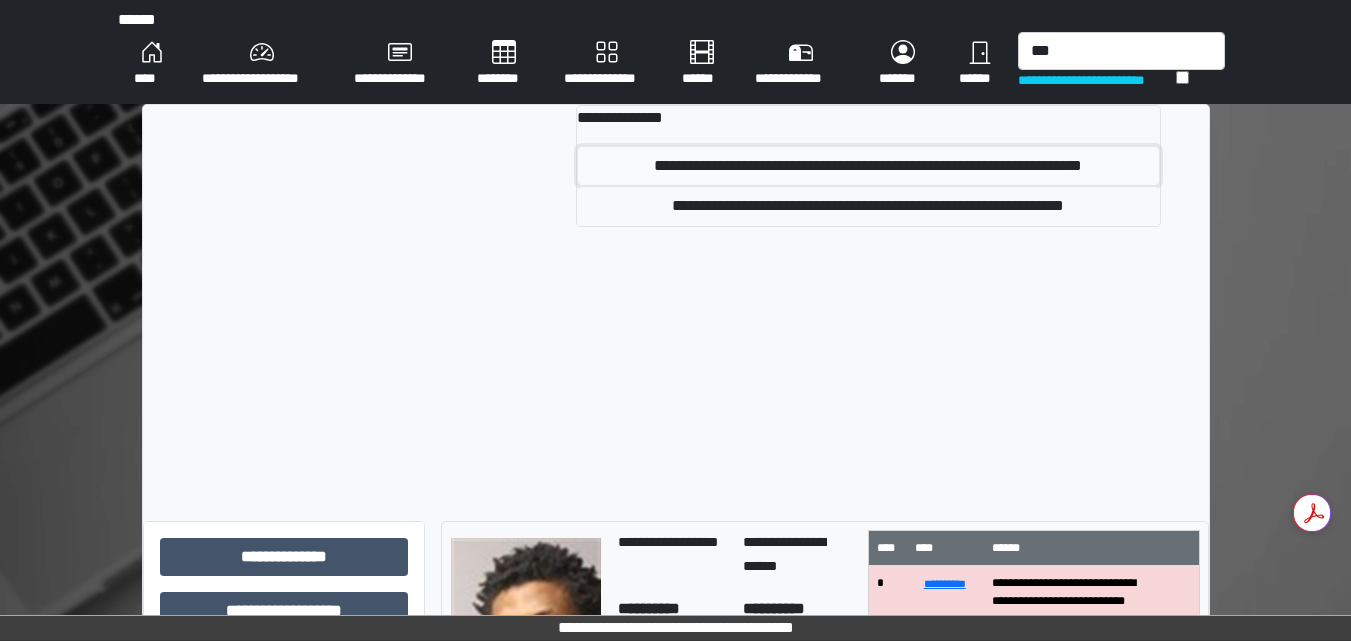 click on "**********" at bounding box center [868, 166] 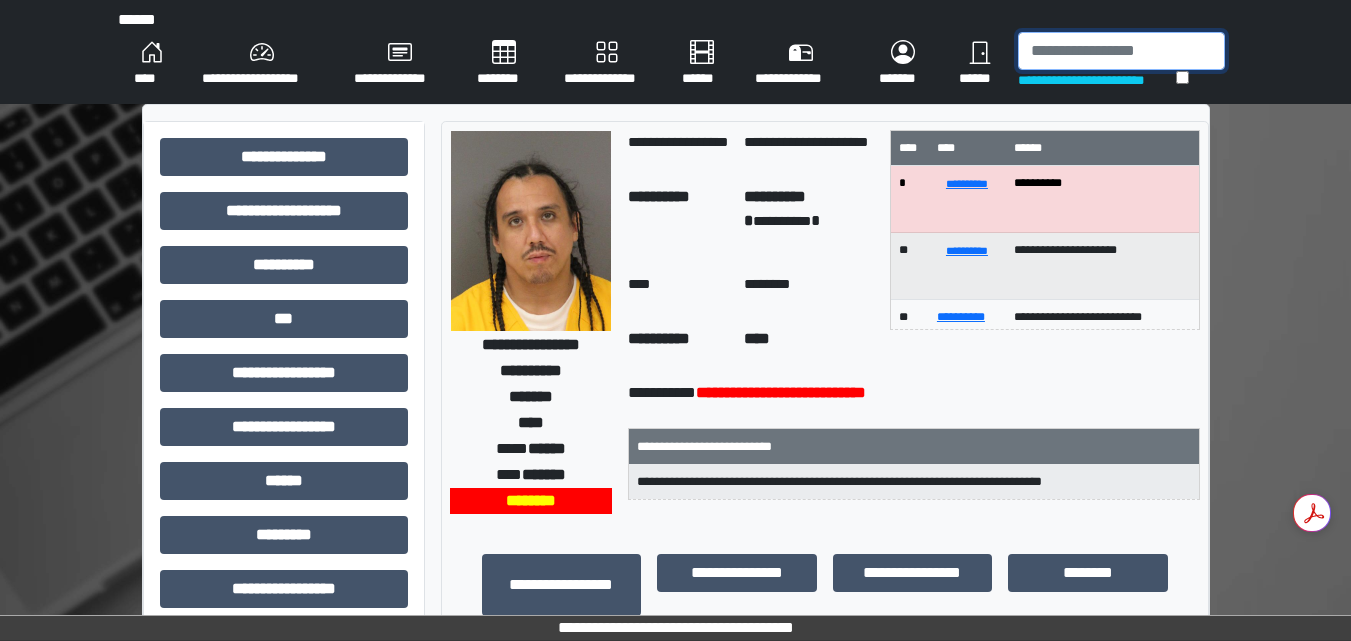 click at bounding box center (1121, 51) 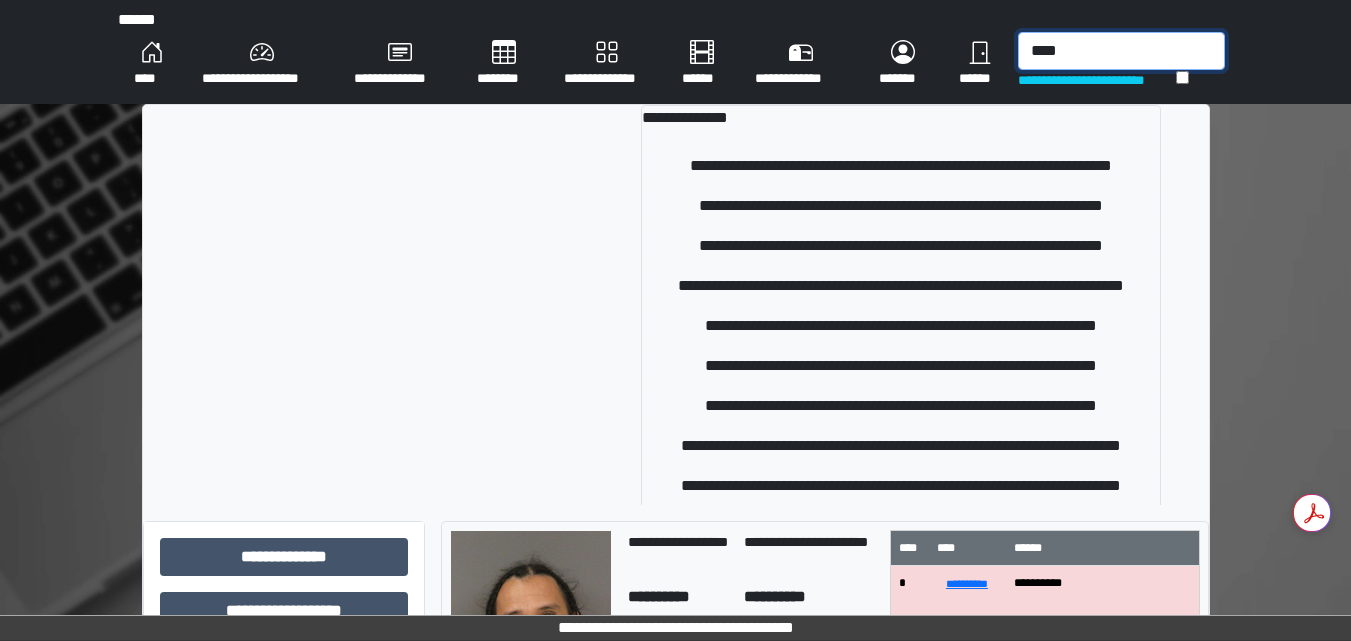 type on "*****" 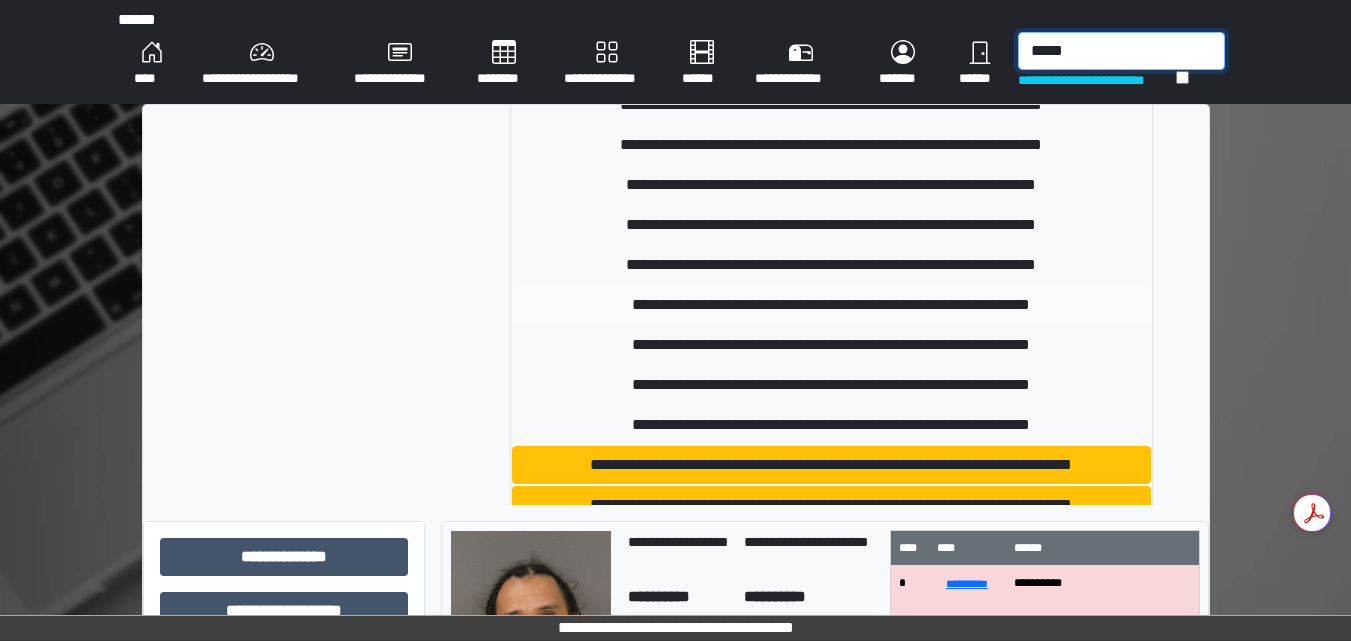 scroll, scrollTop: 258, scrollLeft: 0, axis: vertical 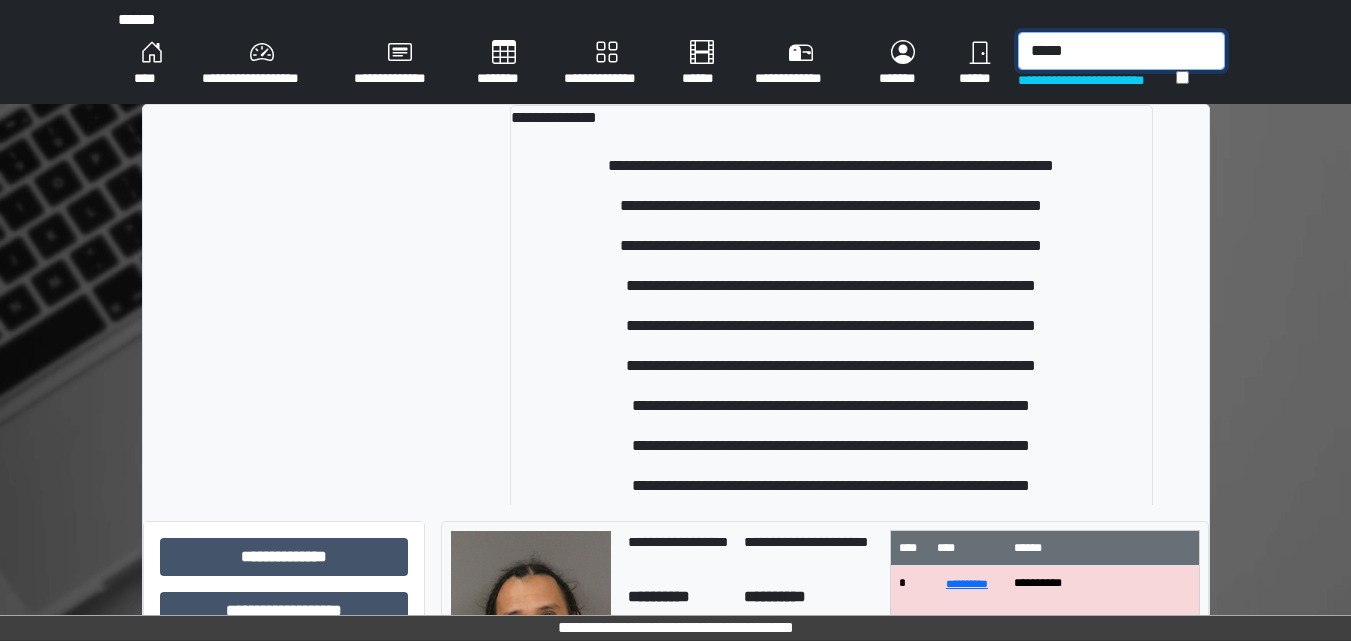 drag, startPoint x: 1151, startPoint y: 44, endPoint x: 950, endPoint y: 96, distance: 207.61743 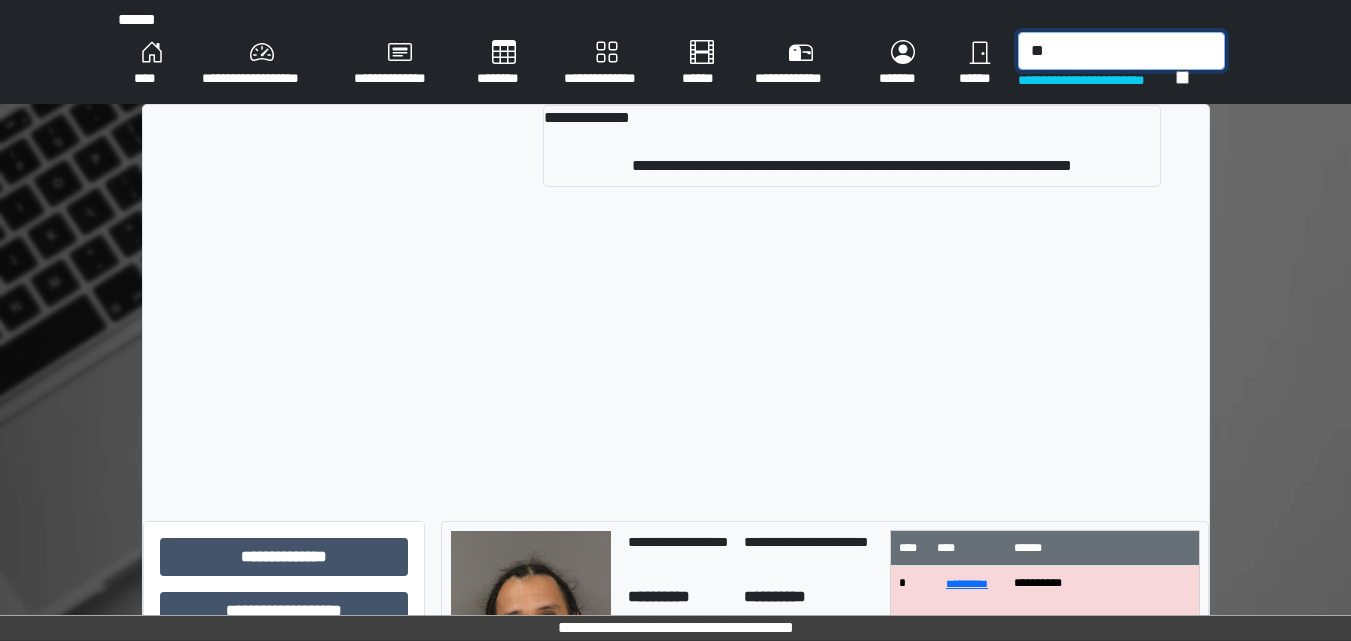 type on "*" 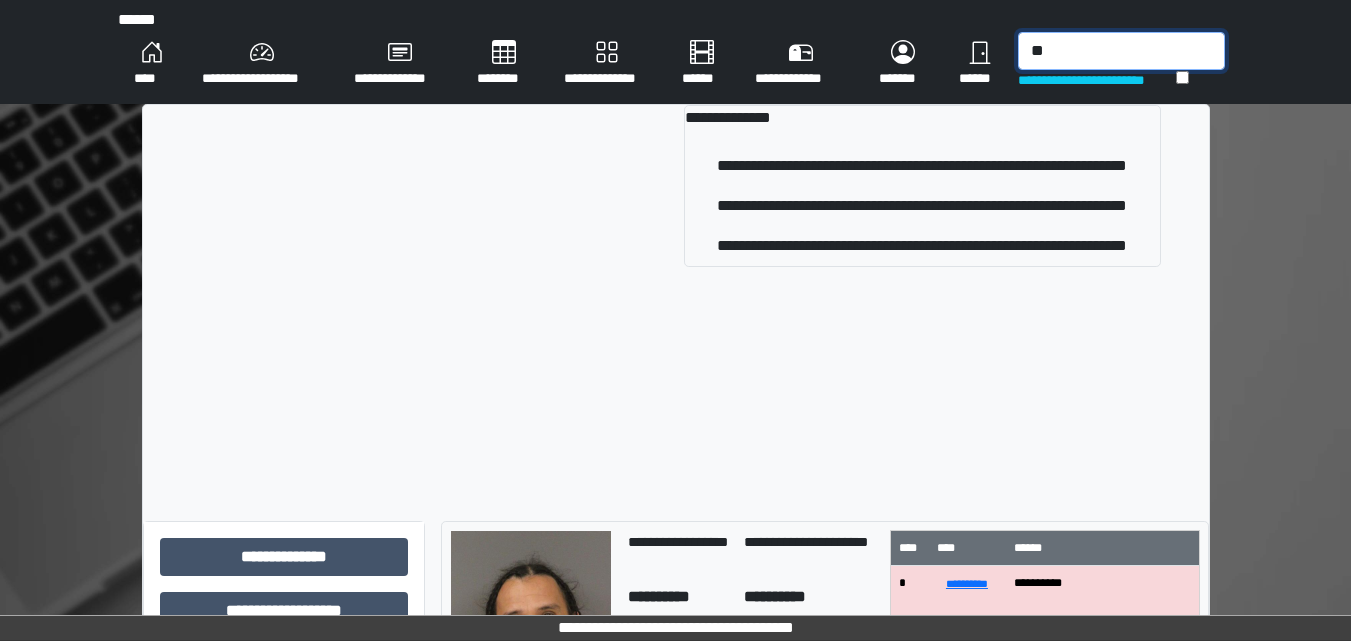 type on "*" 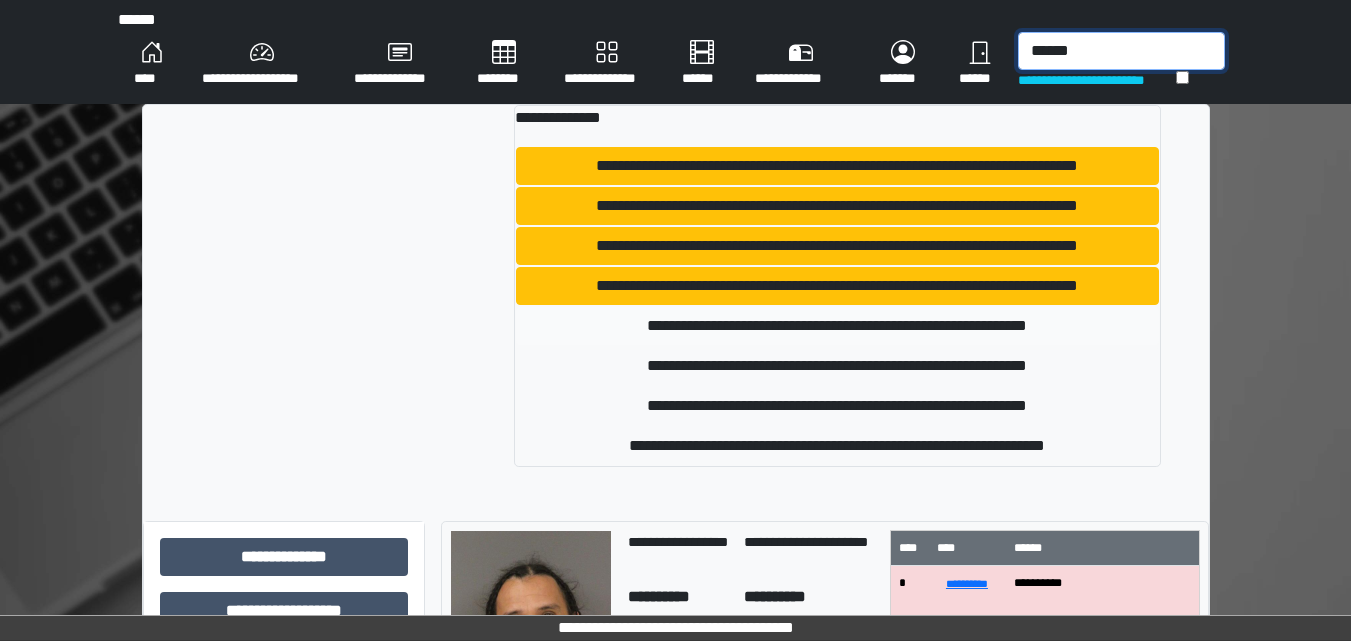 type on "******" 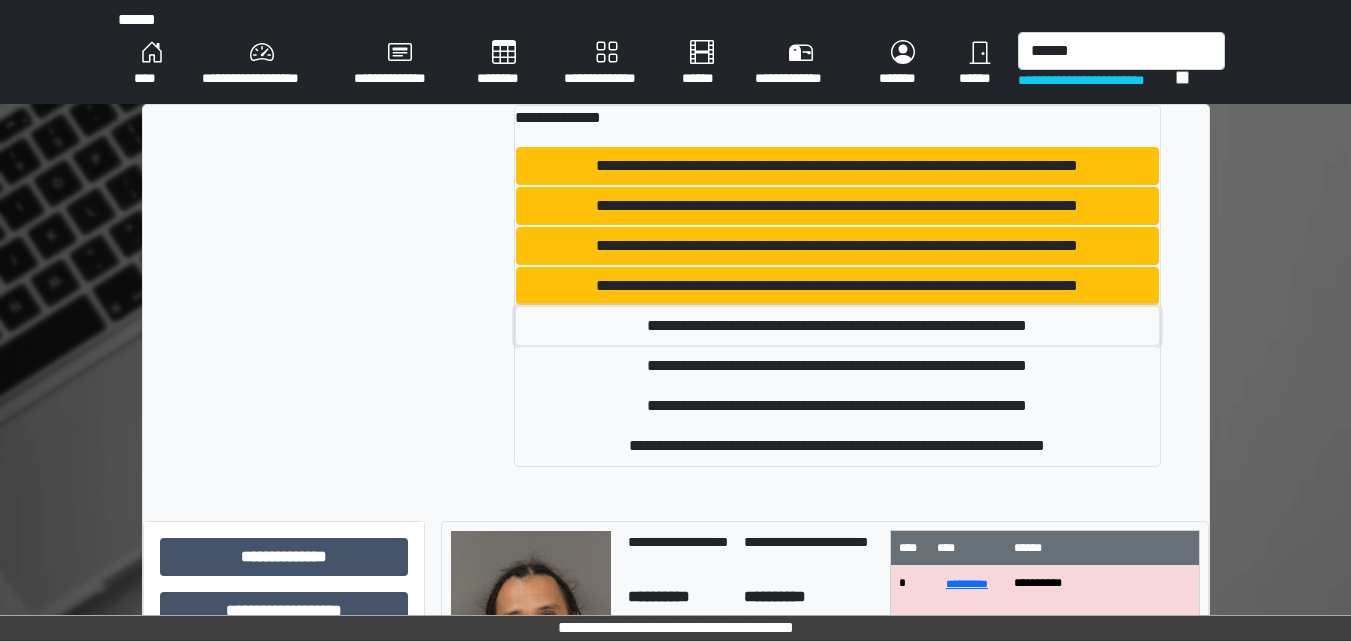 click on "**********" at bounding box center (837, 326) 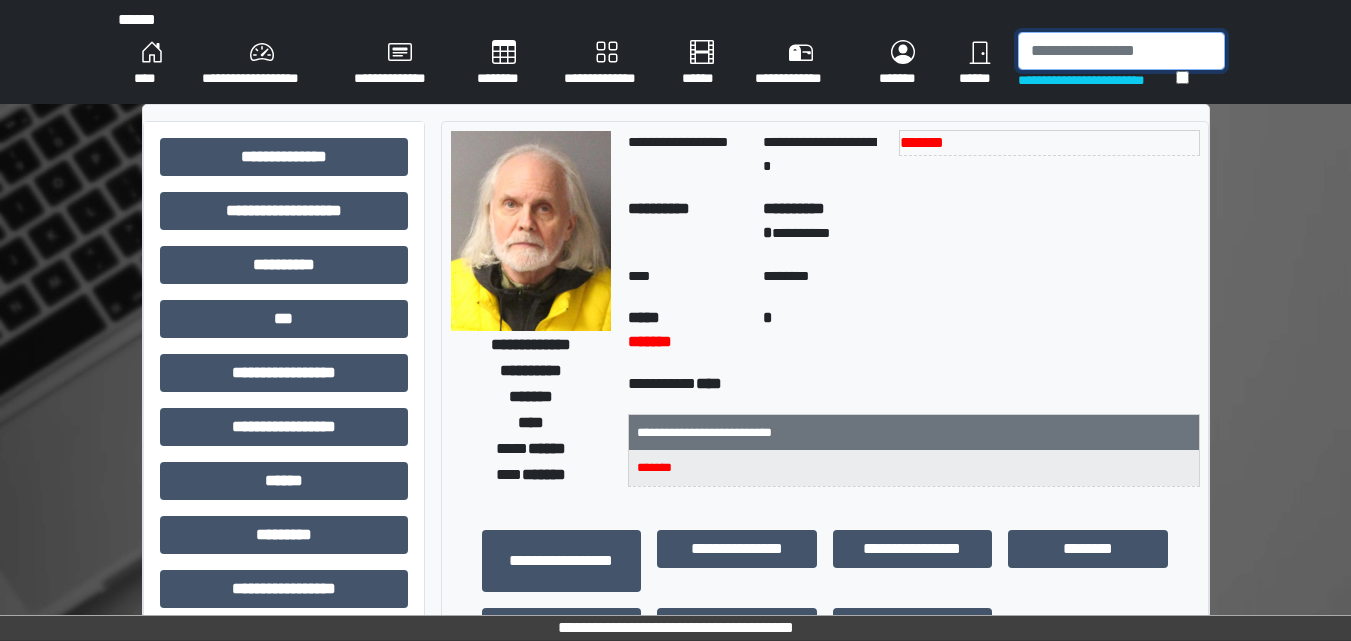 click at bounding box center (1121, 51) 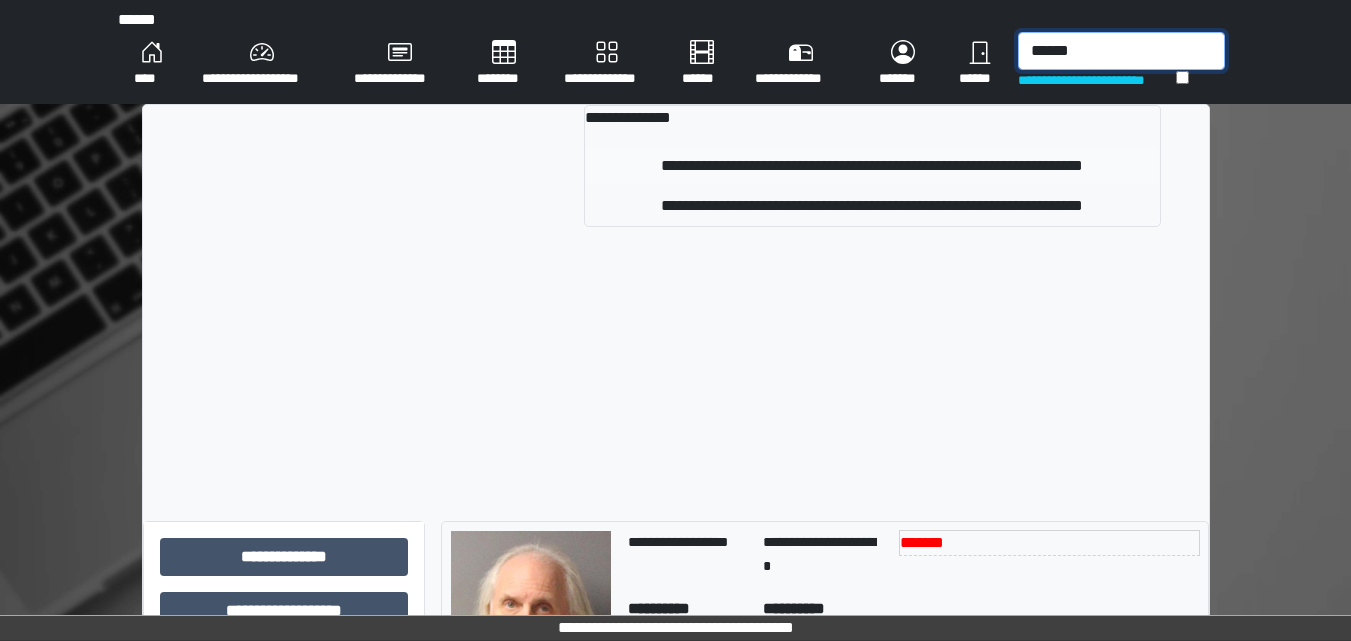 type on "******" 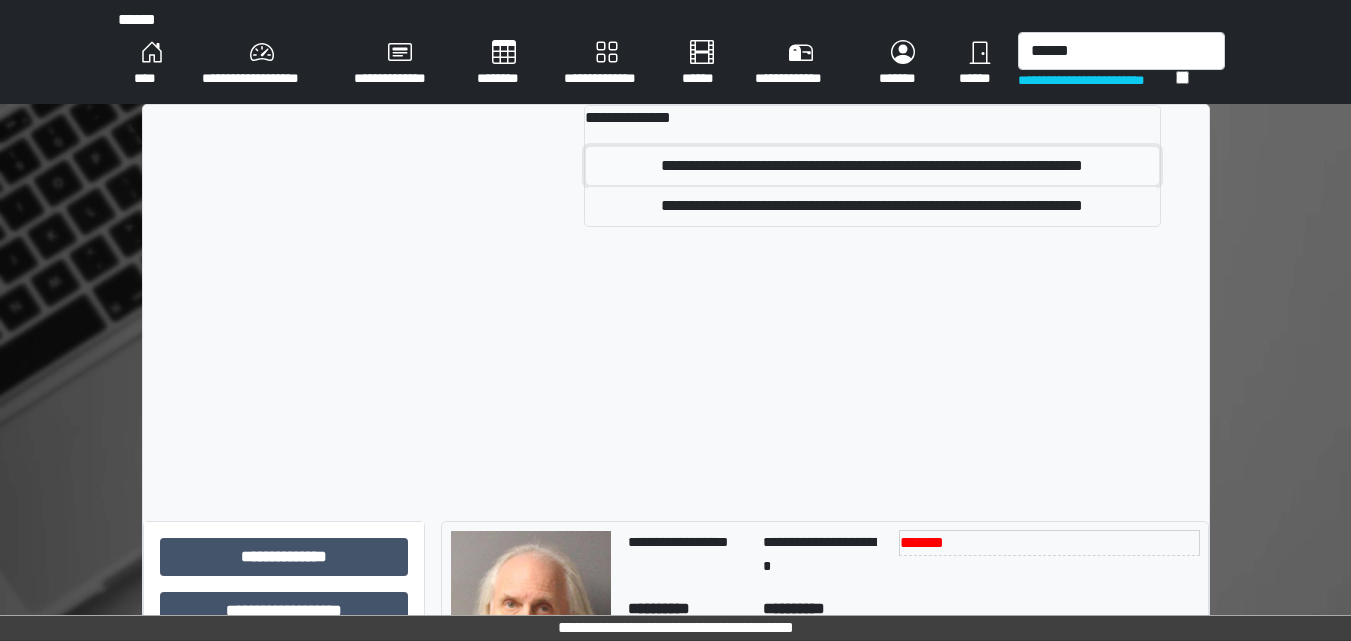 click on "**********" at bounding box center [872, 166] 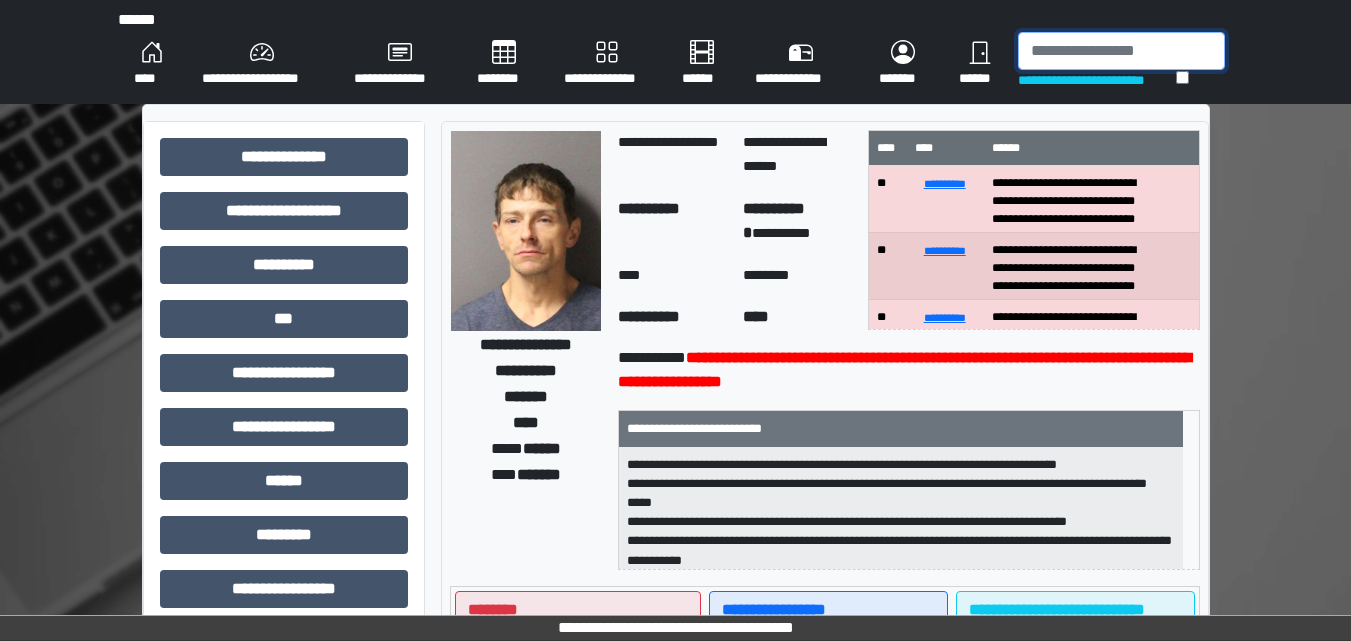 click at bounding box center [1121, 51] 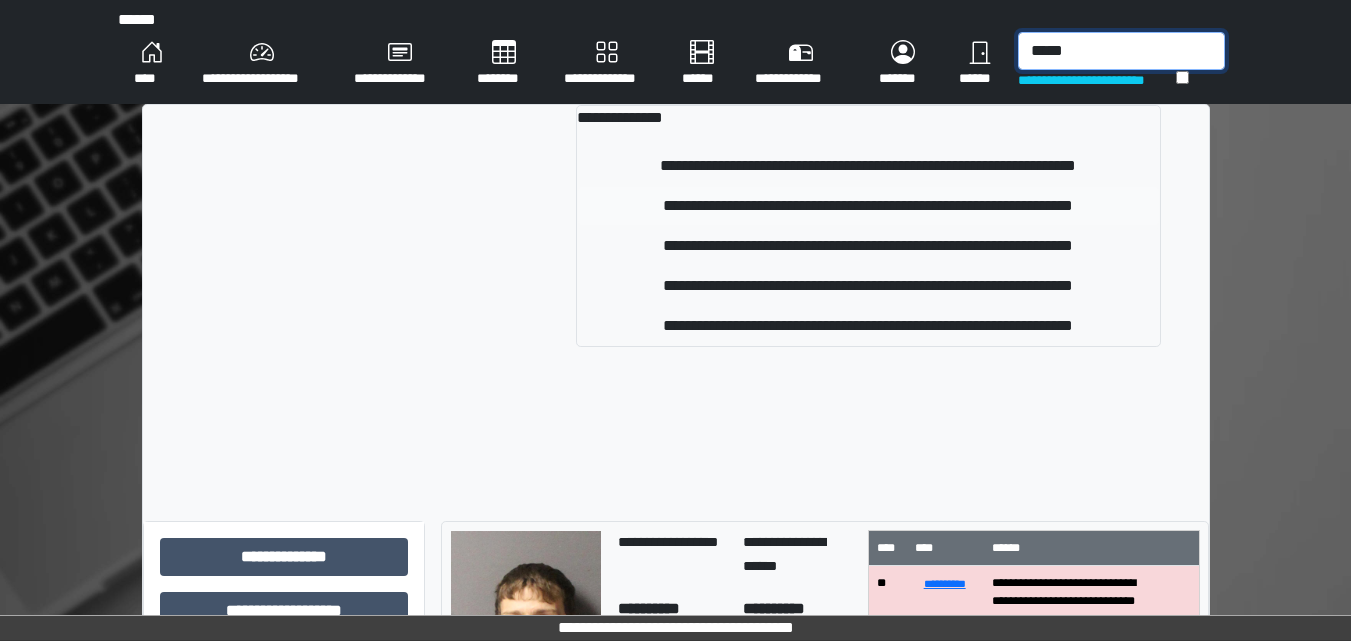 type on "*****" 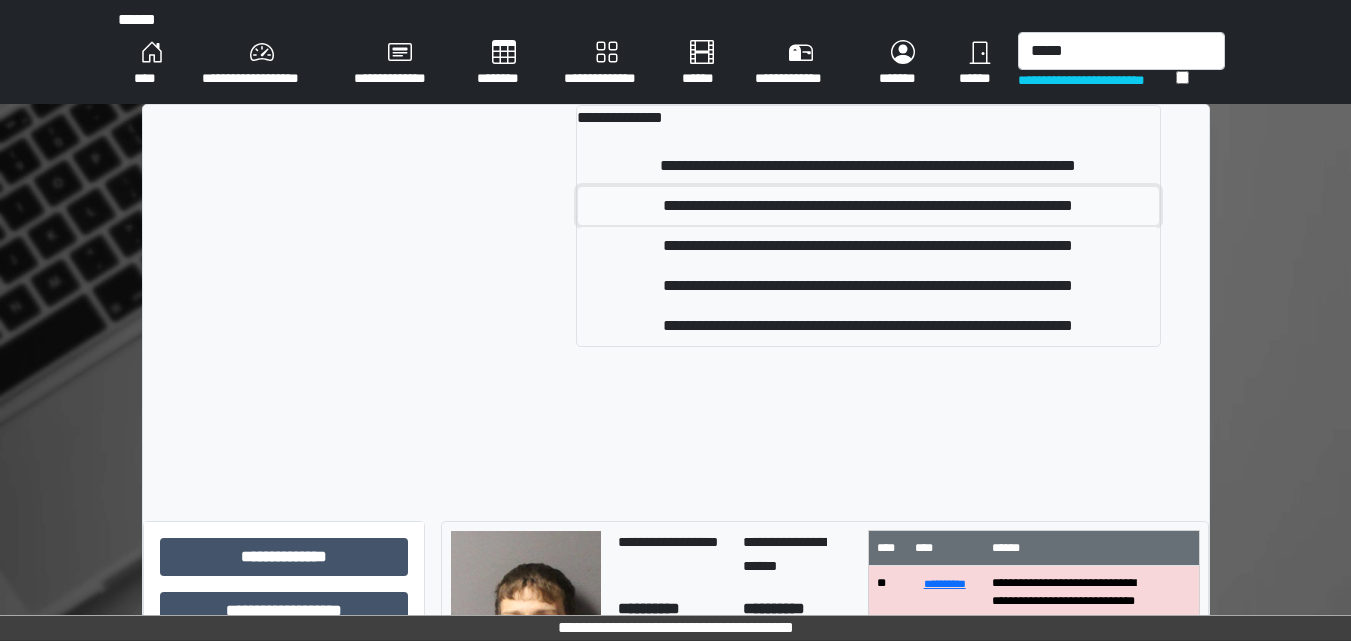 click on "**********" at bounding box center (868, 206) 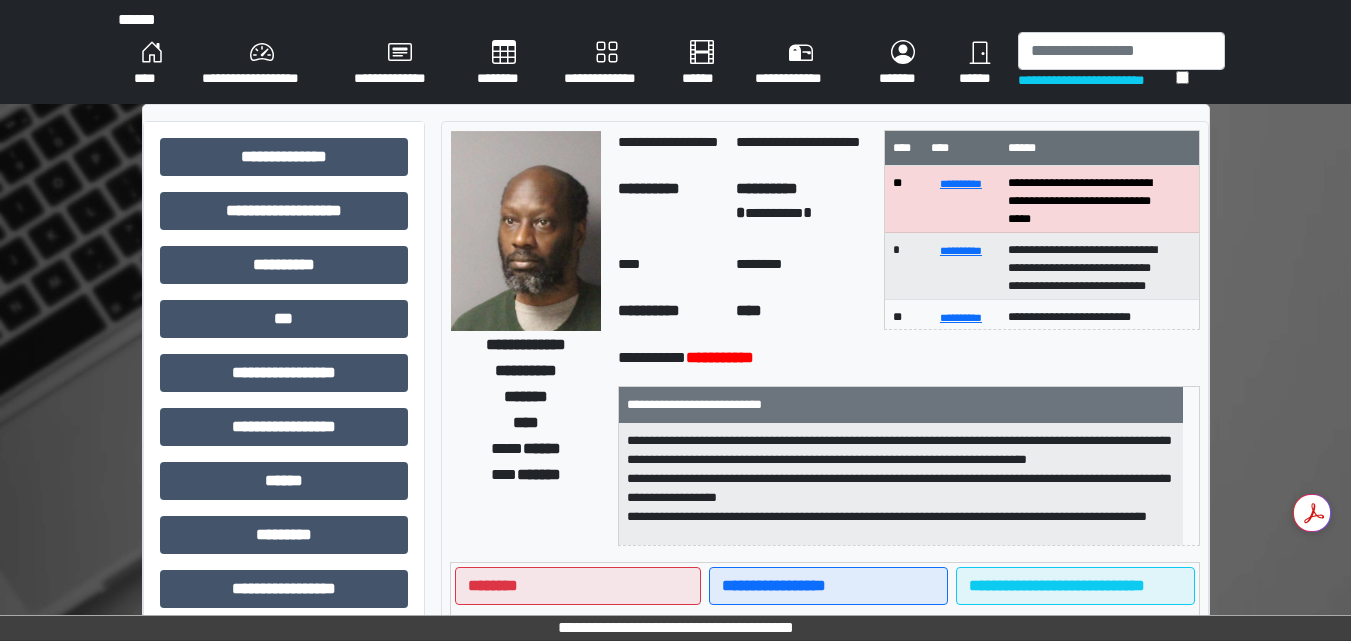 scroll, scrollTop: 25, scrollLeft: 0, axis: vertical 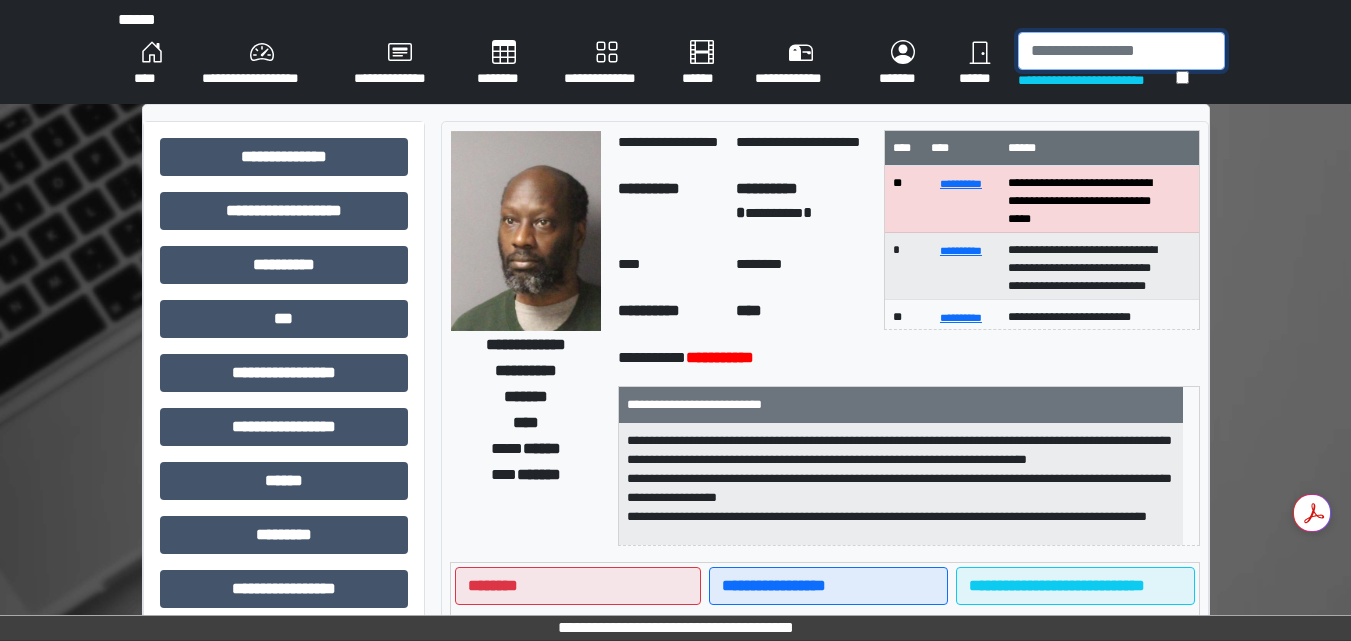 click at bounding box center (1121, 51) 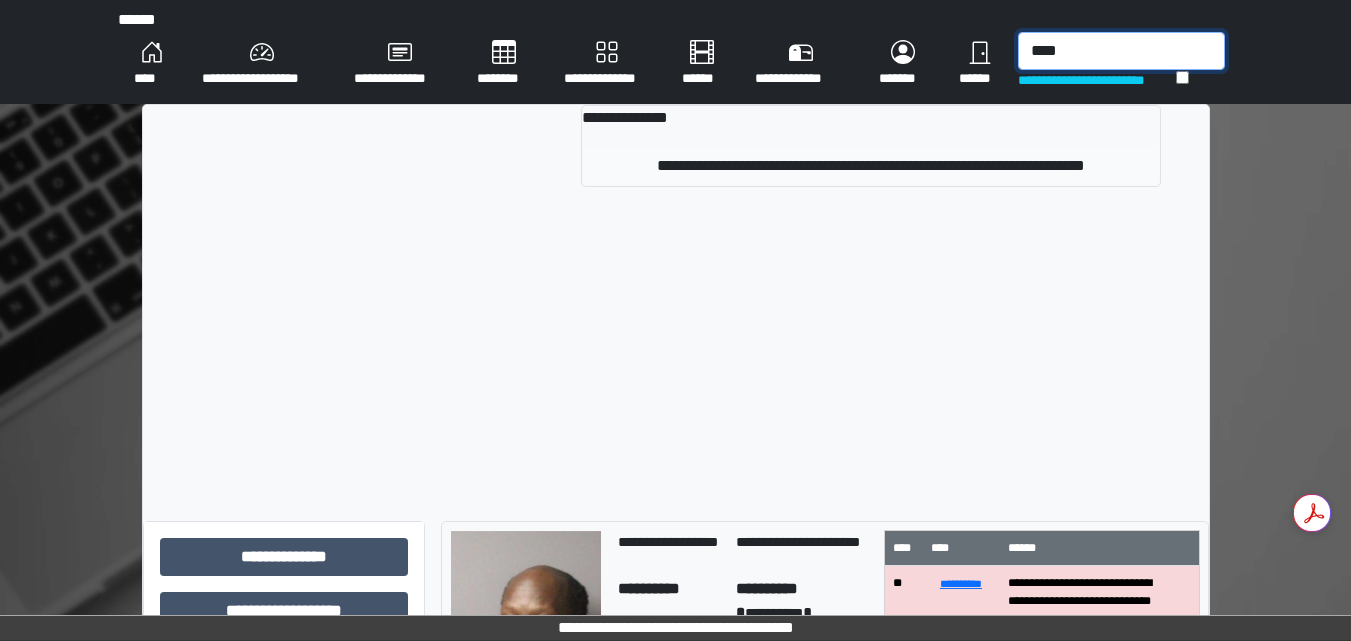 type on "****" 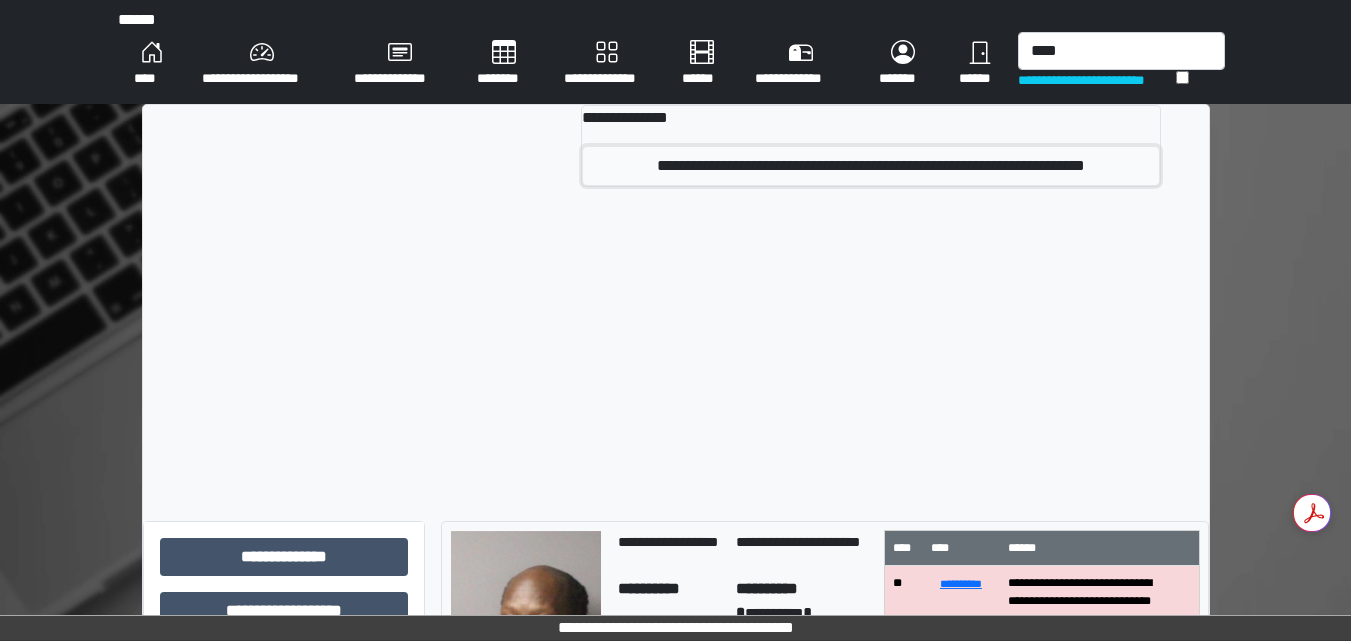 click on "**********" at bounding box center [870, 166] 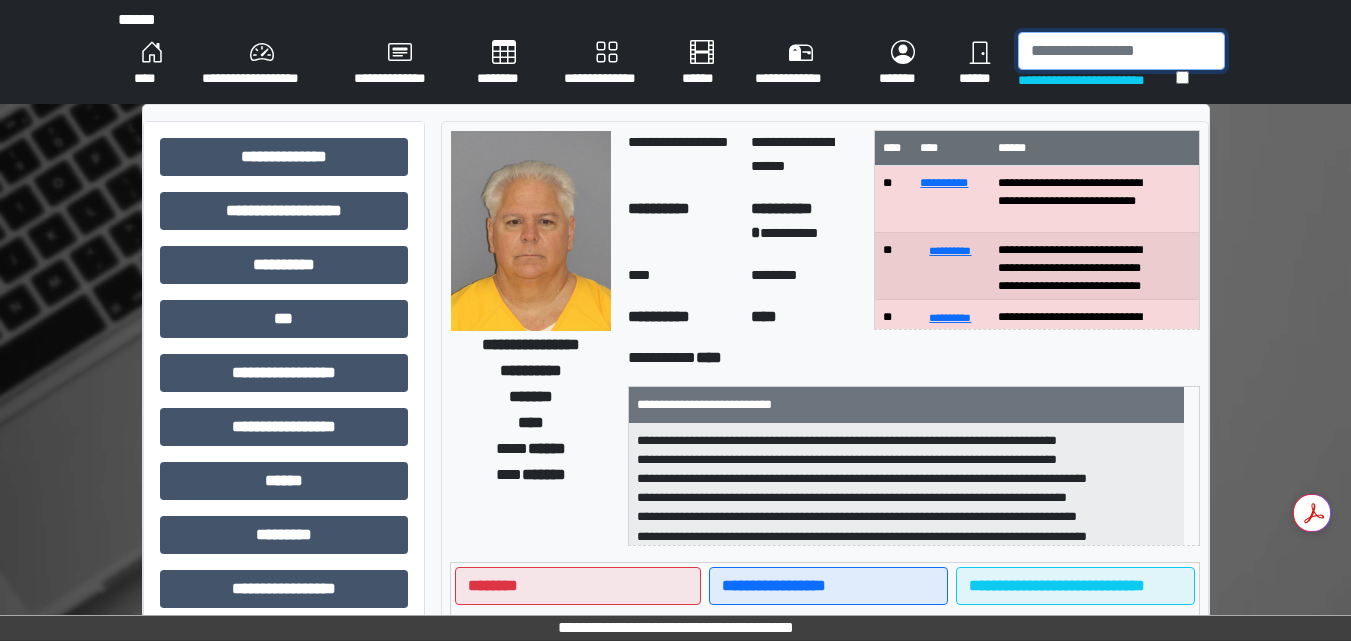 click at bounding box center [1121, 51] 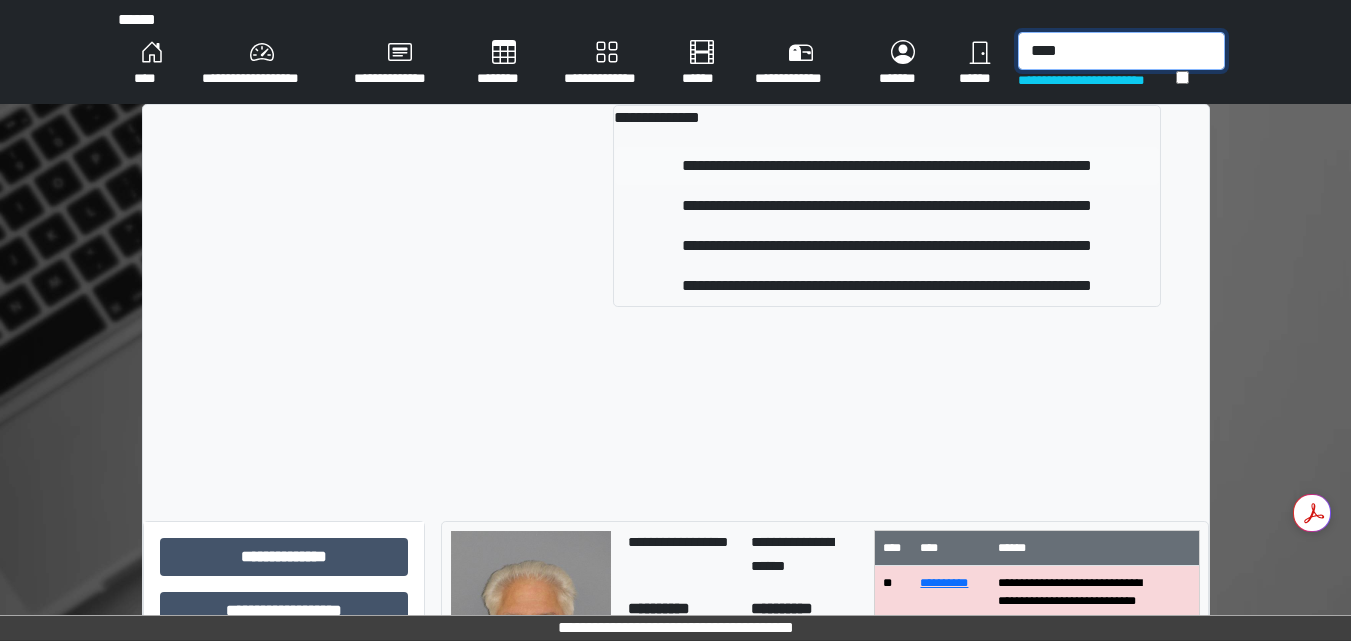 type on "****" 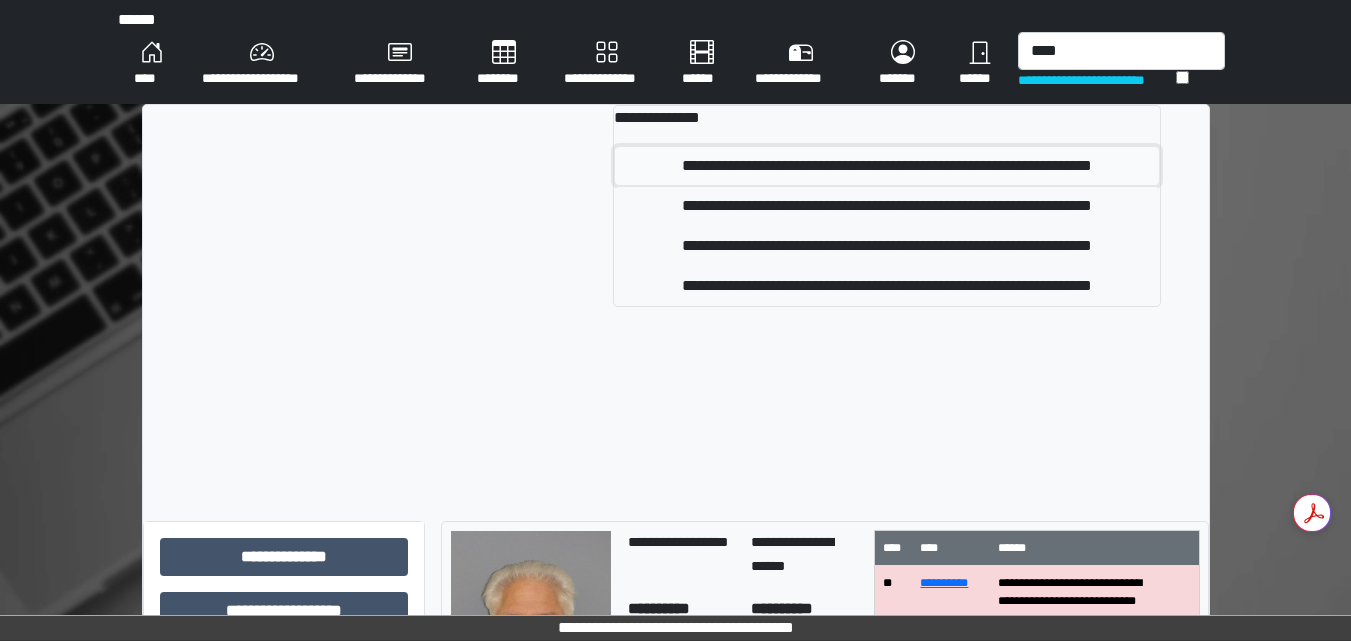 click on "**********" at bounding box center [886, 166] 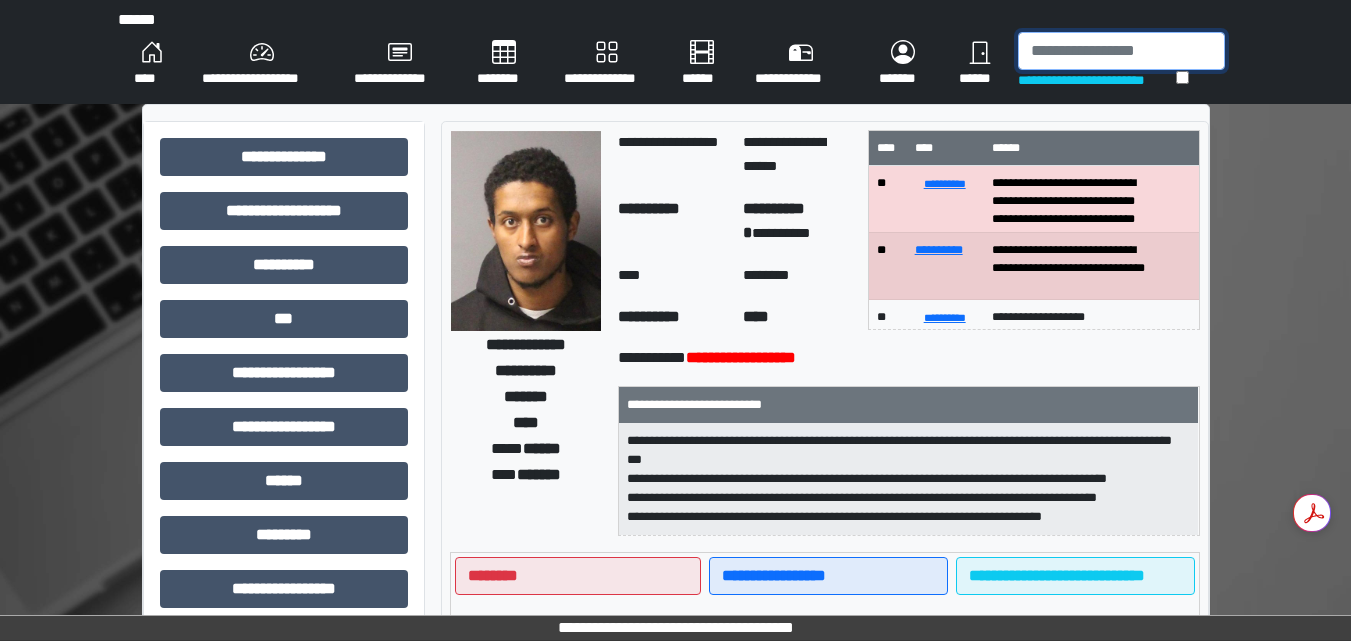 click at bounding box center (1121, 51) 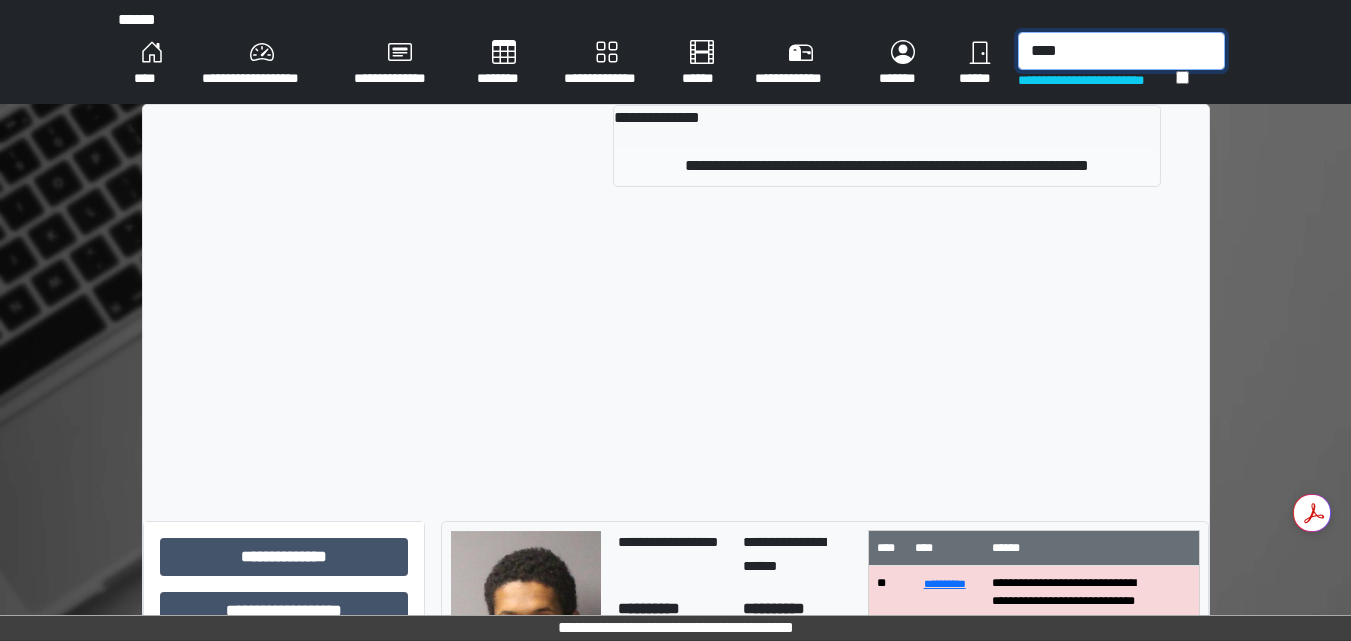 type on "****" 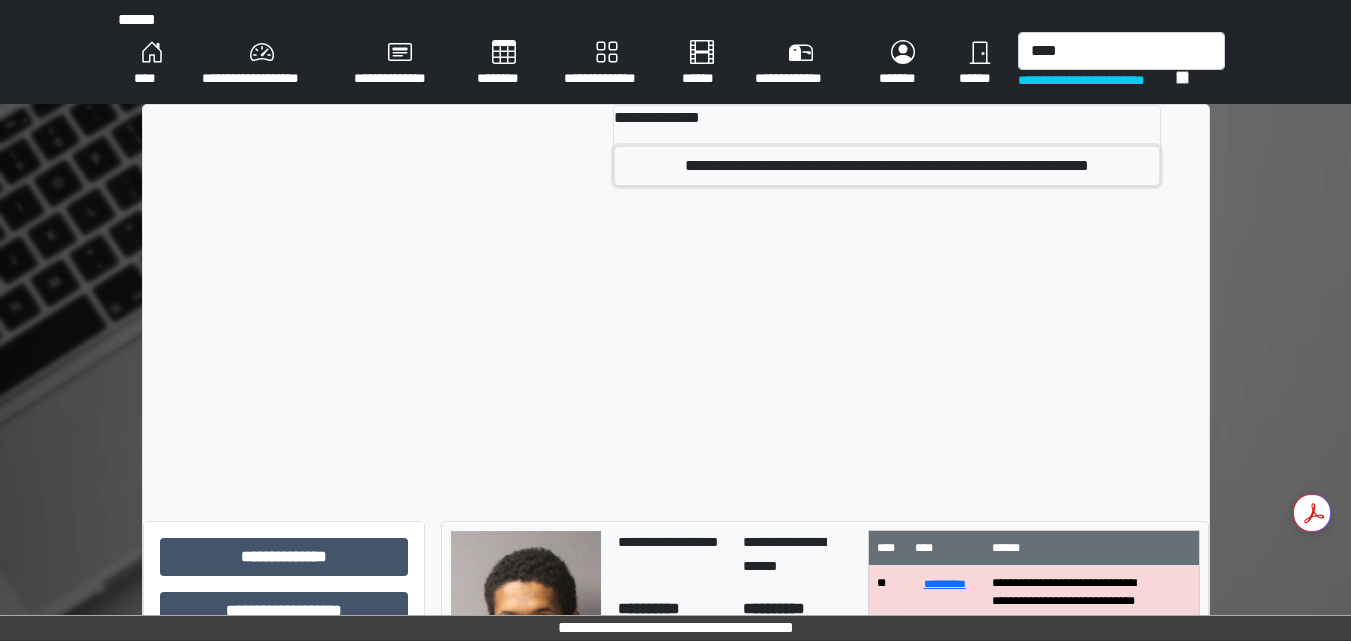 click on "**********" at bounding box center (887, 166) 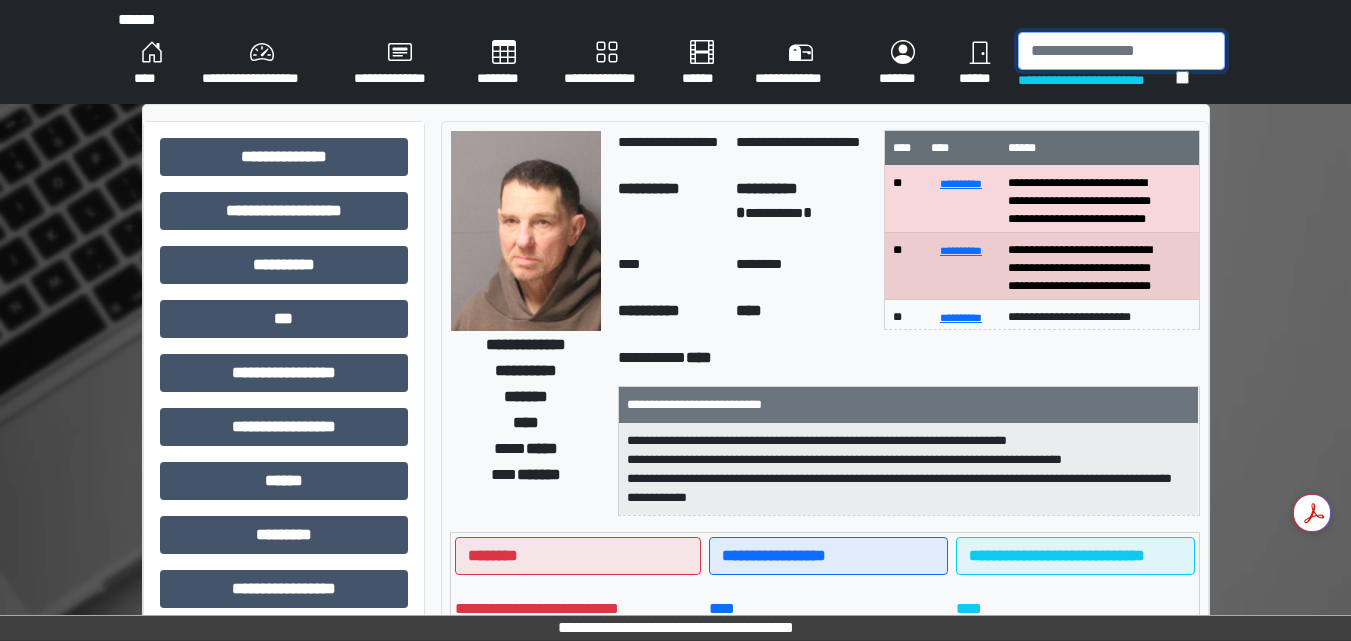 click at bounding box center (1121, 51) 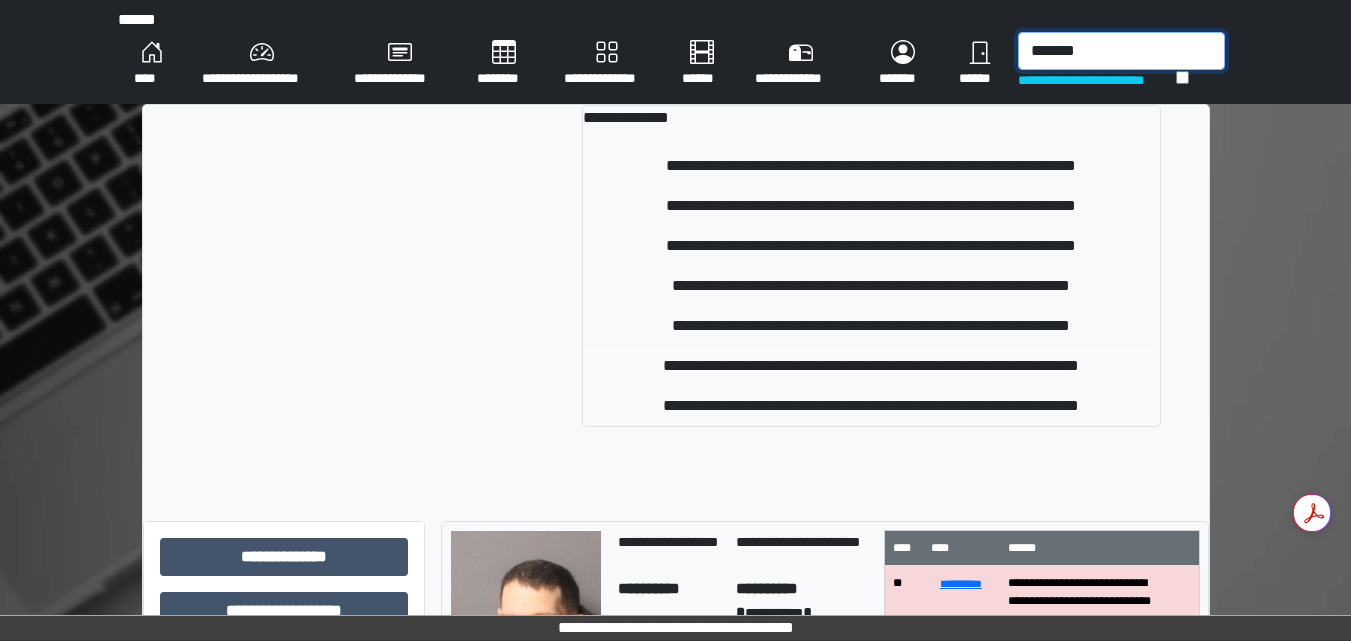 type on "*******" 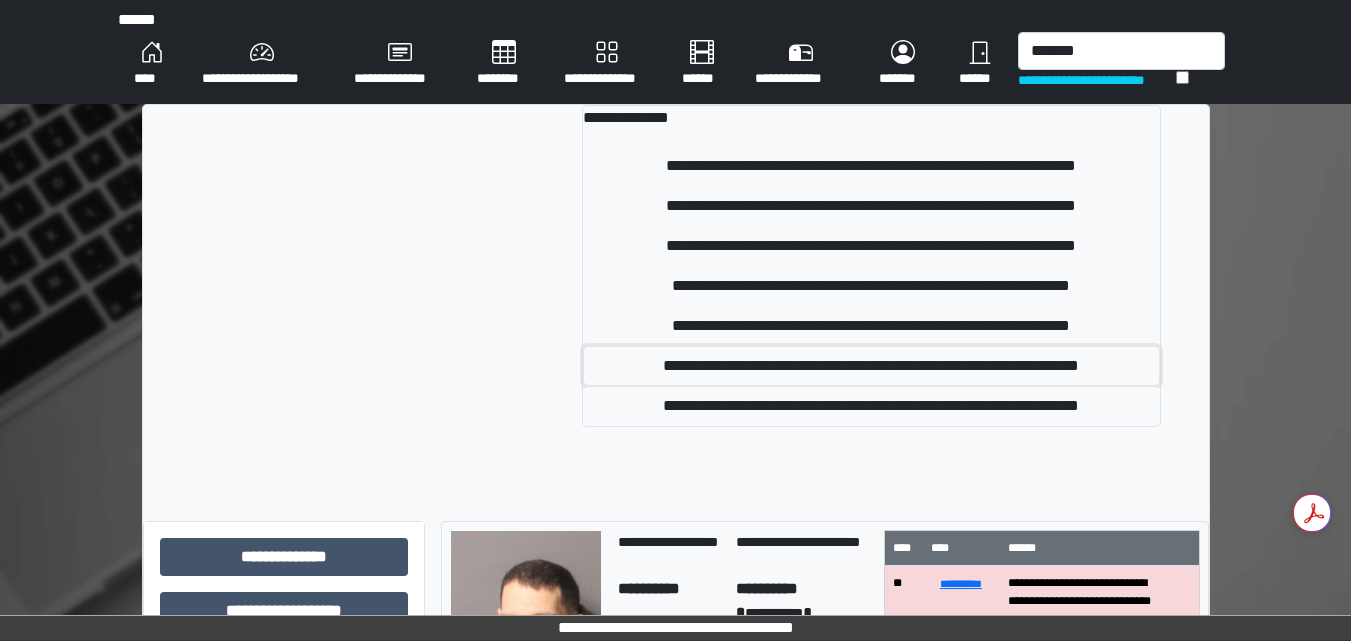 click on "**********" at bounding box center (871, 366) 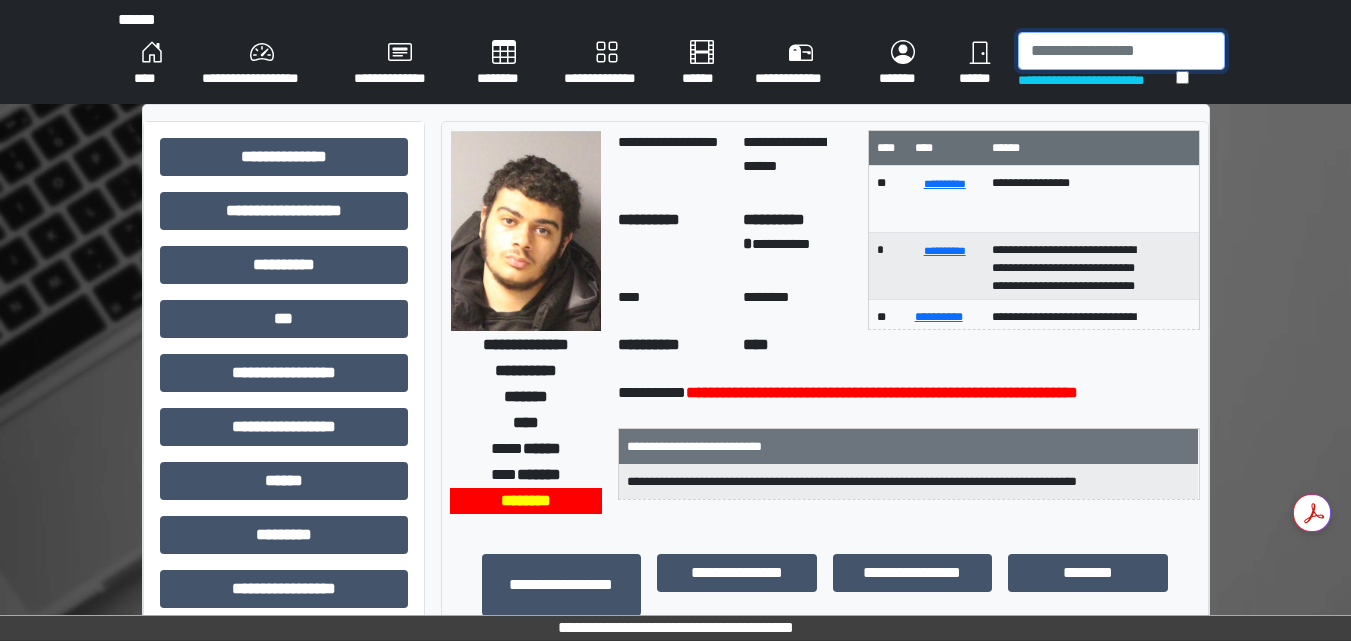 click at bounding box center [1121, 51] 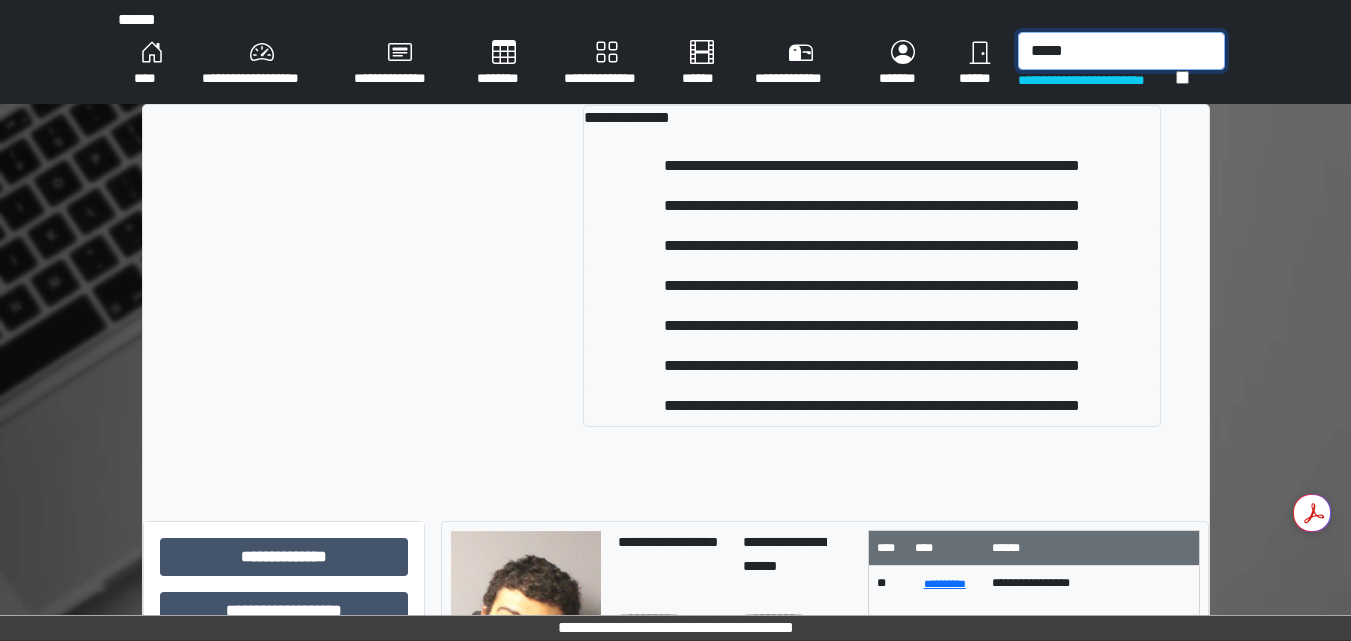type on "*****" 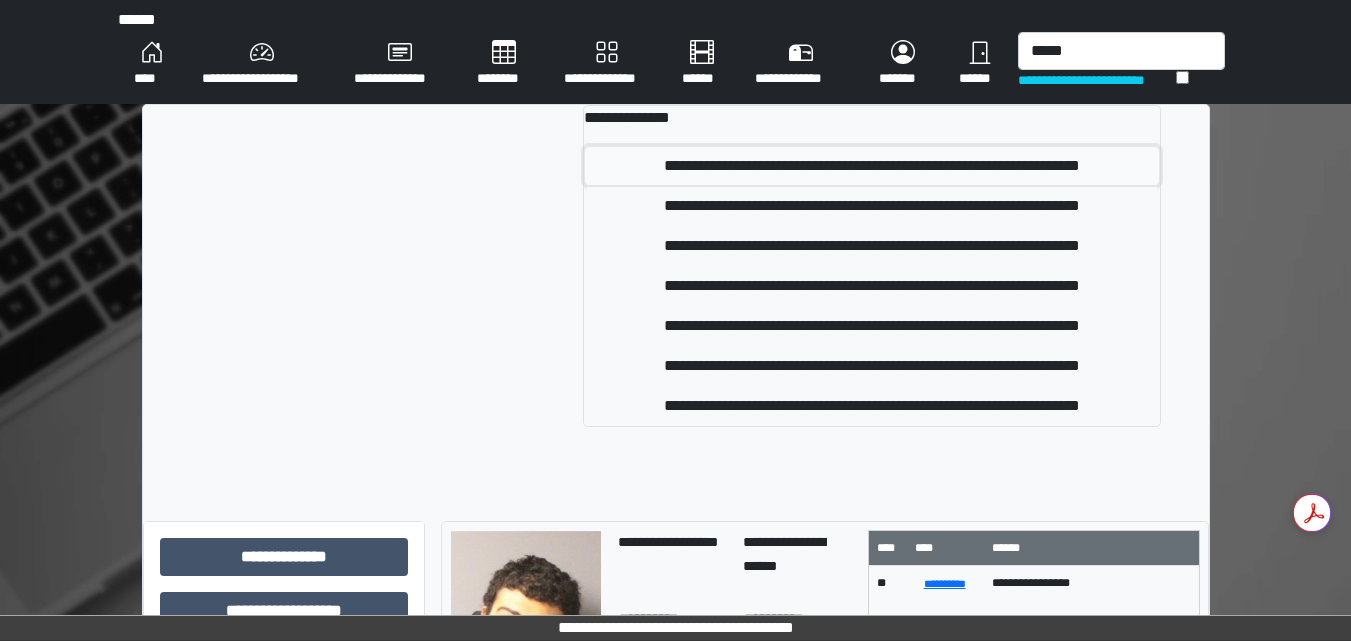 click on "**********" at bounding box center (871, 166) 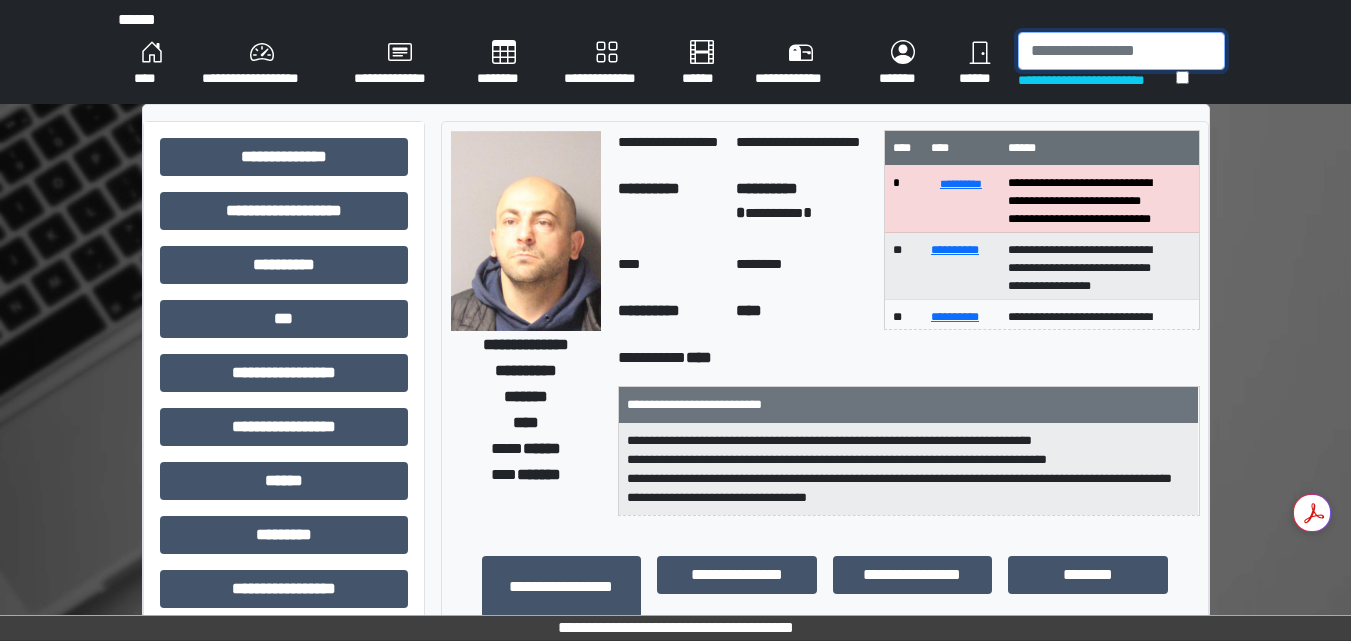 click at bounding box center [1121, 51] 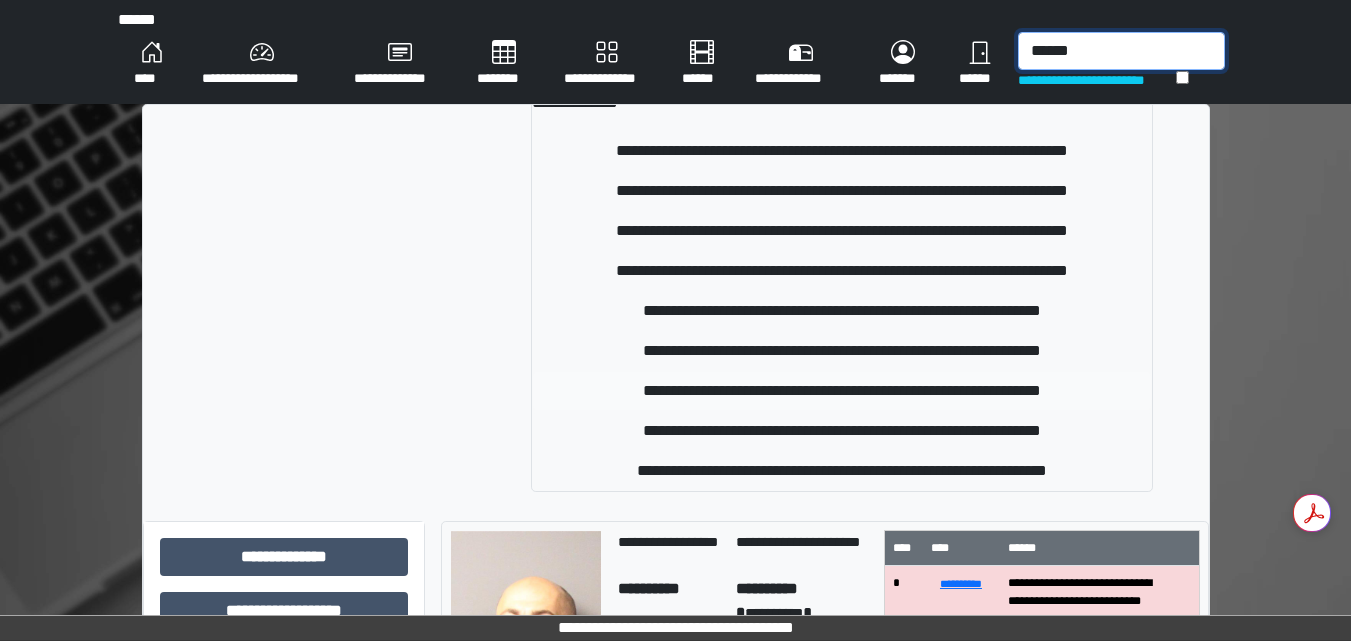 scroll, scrollTop: 18, scrollLeft: 0, axis: vertical 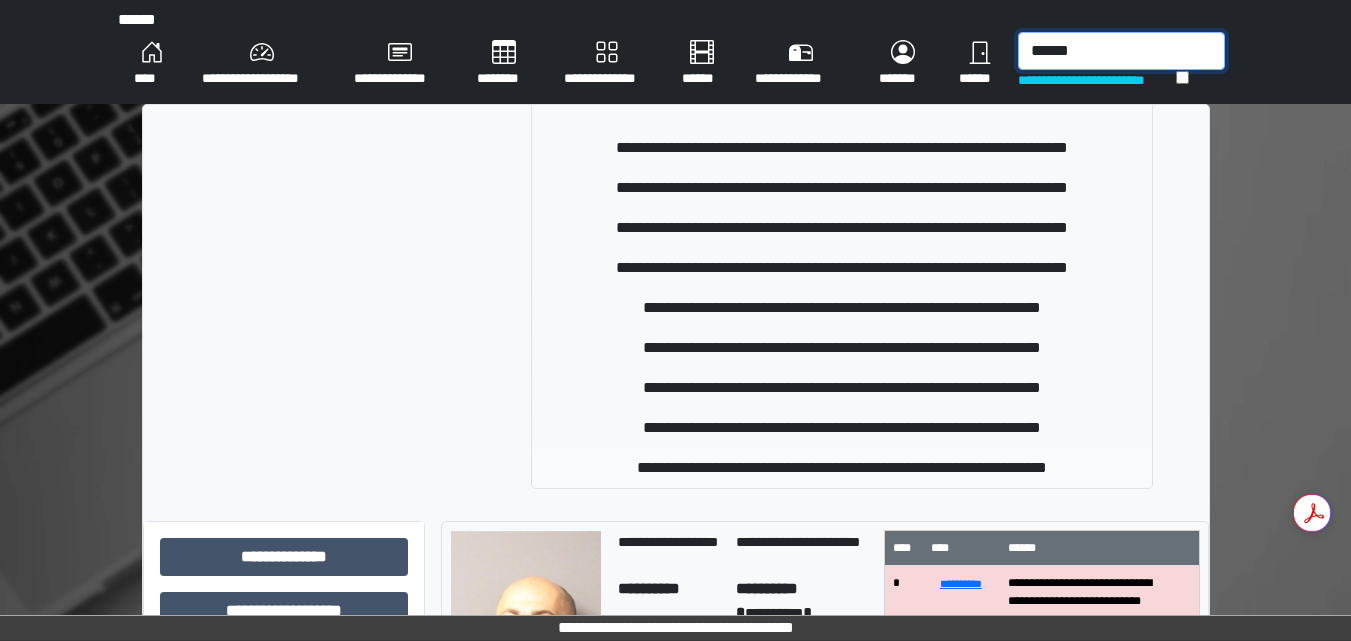 type on "******" 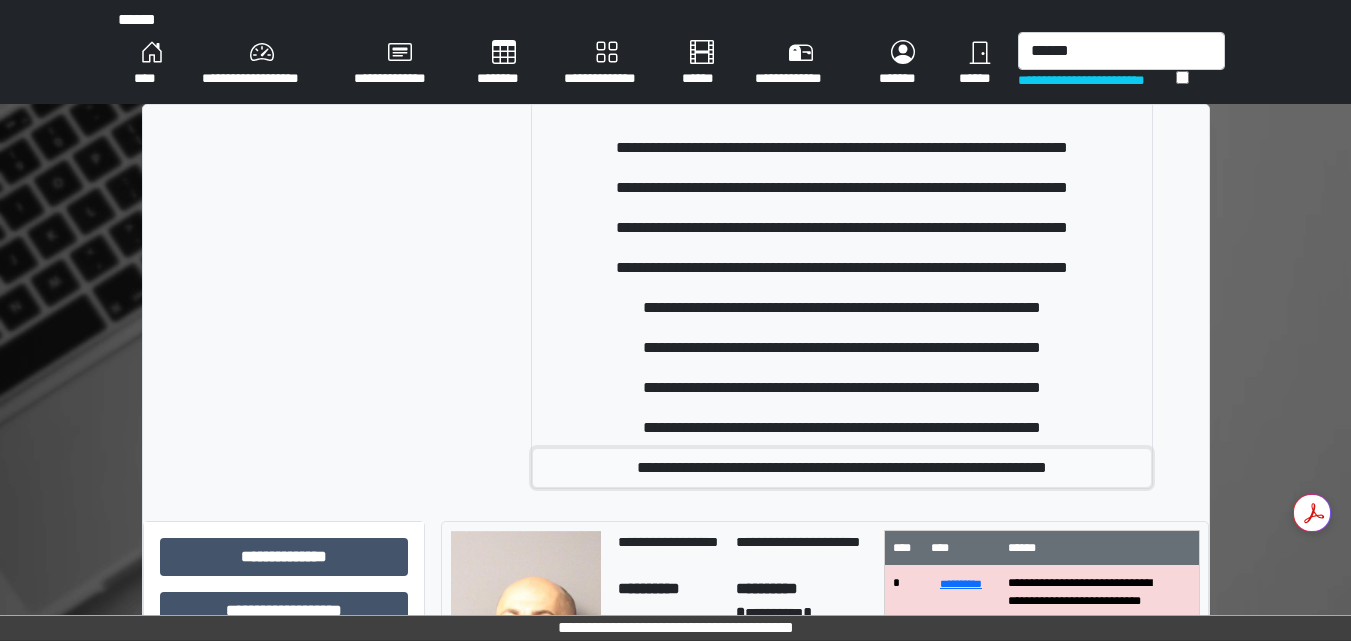click on "**********" at bounding box center [842, 468] 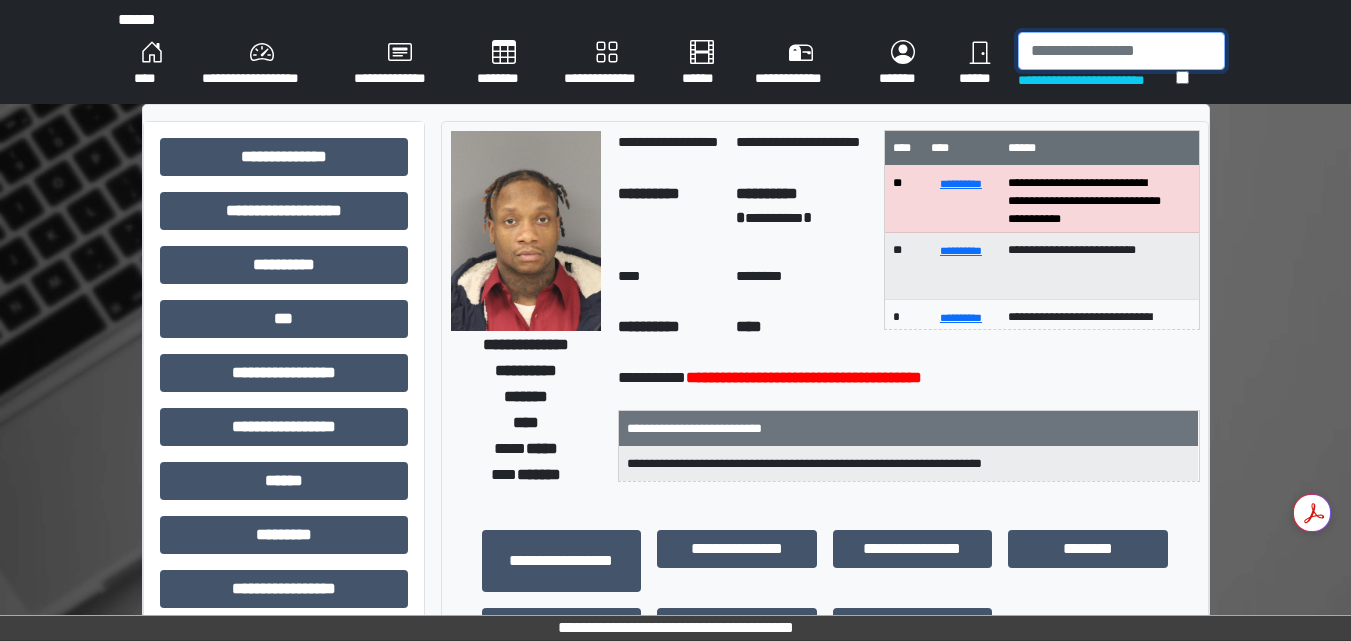 click at bounding box center (1121, 51) 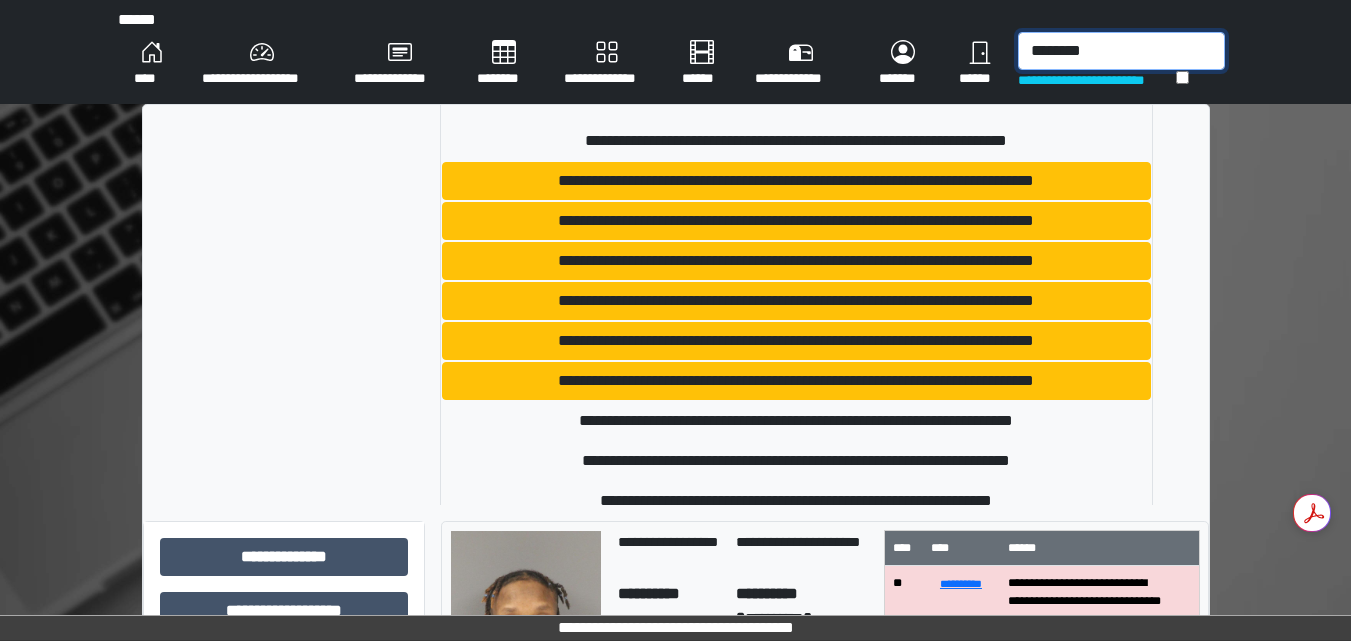 scroll, scrollTop: 700, scrollLeft: 0, axis: vertical 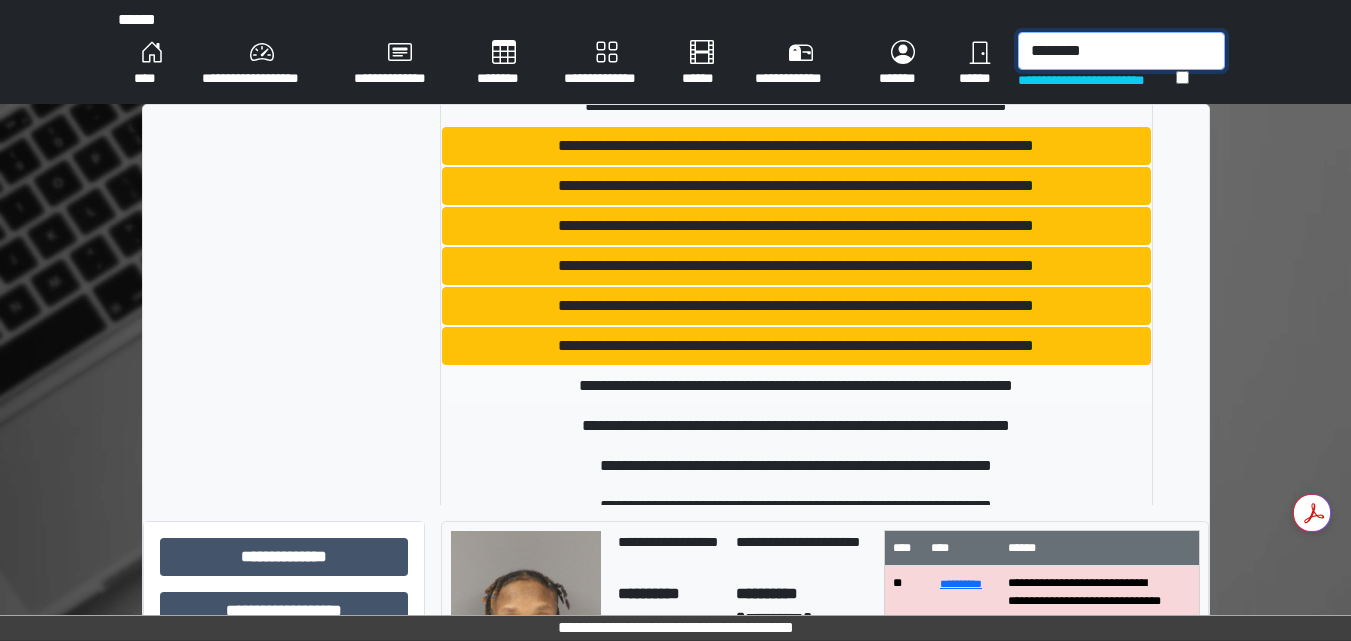 type on "********" 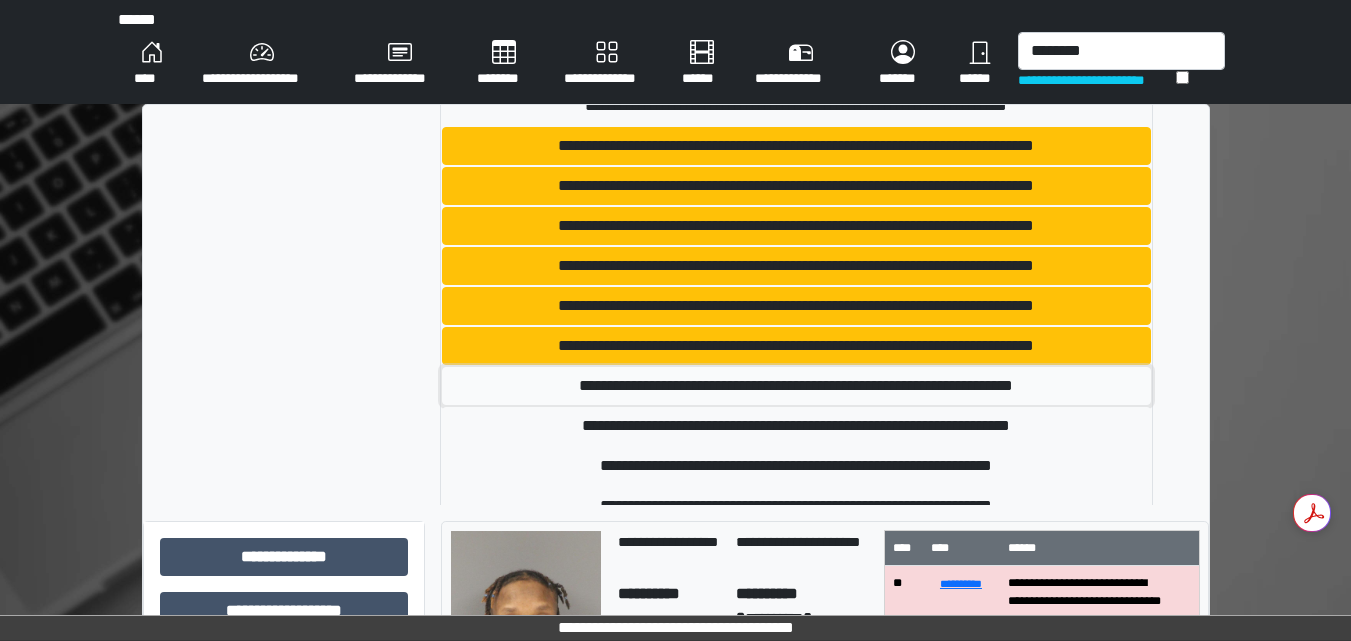 click on "**********" at bounding box center [796, 386] 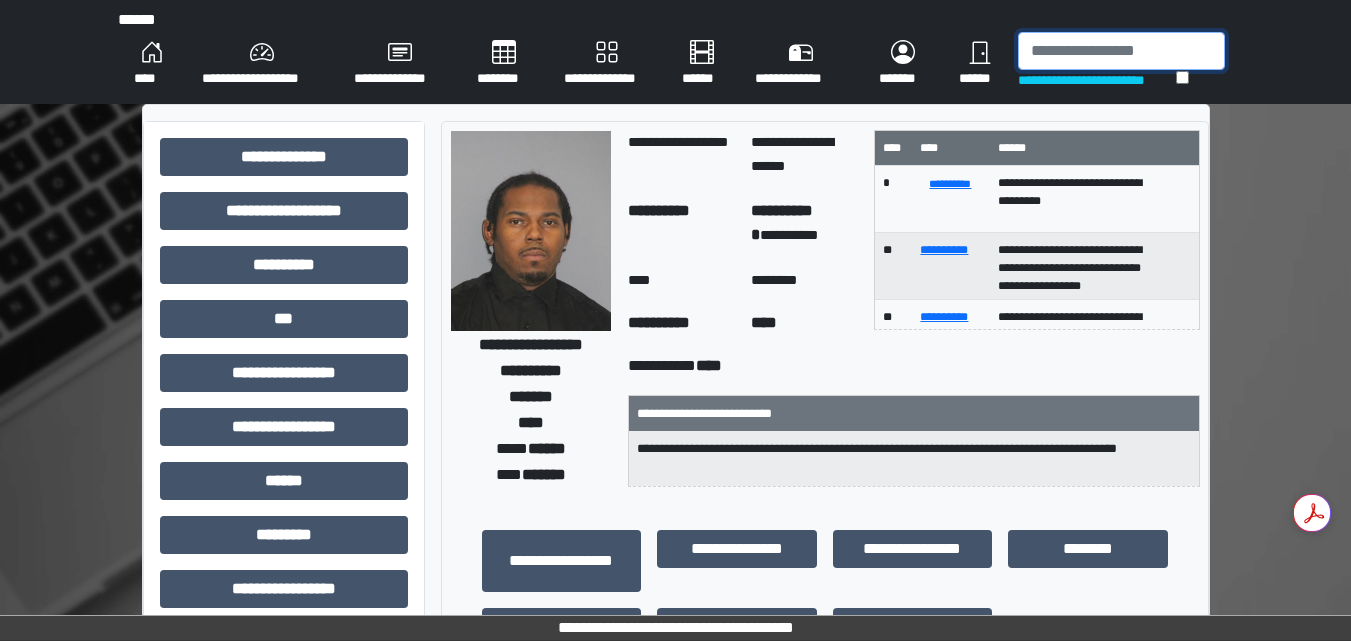 click at bounding box center (1121, 51) 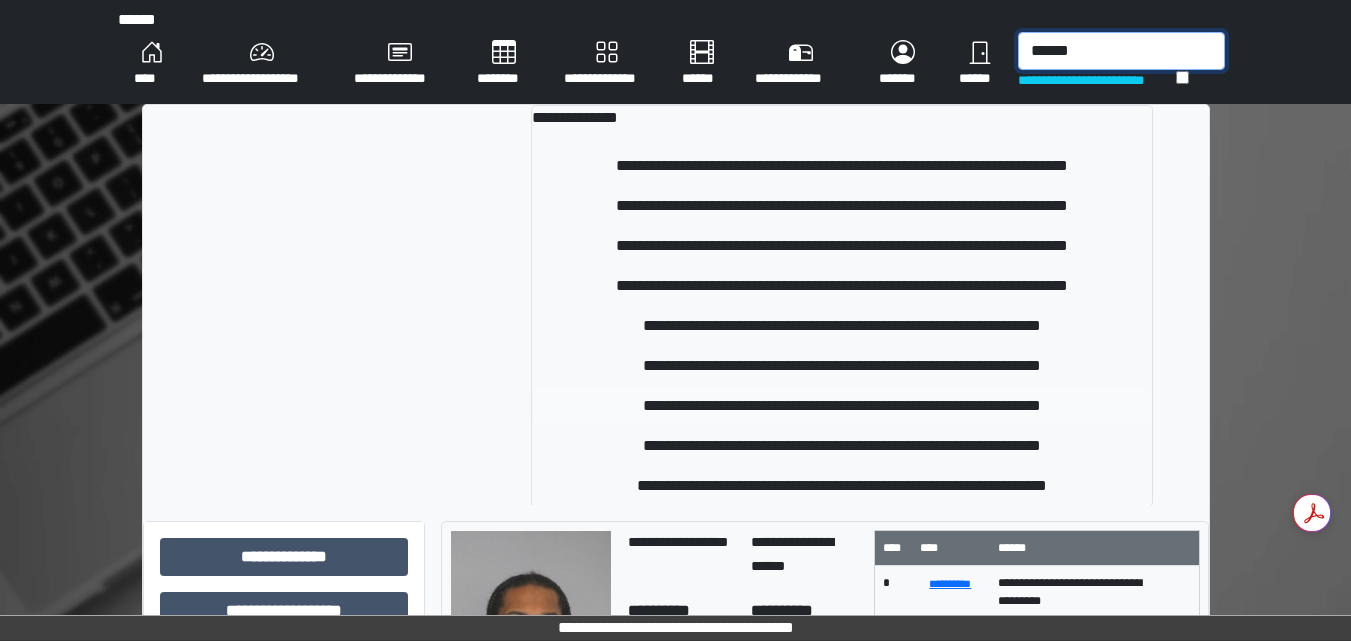 scroll, scrollTop: 18, scrollLeft: 0, axis: vertical 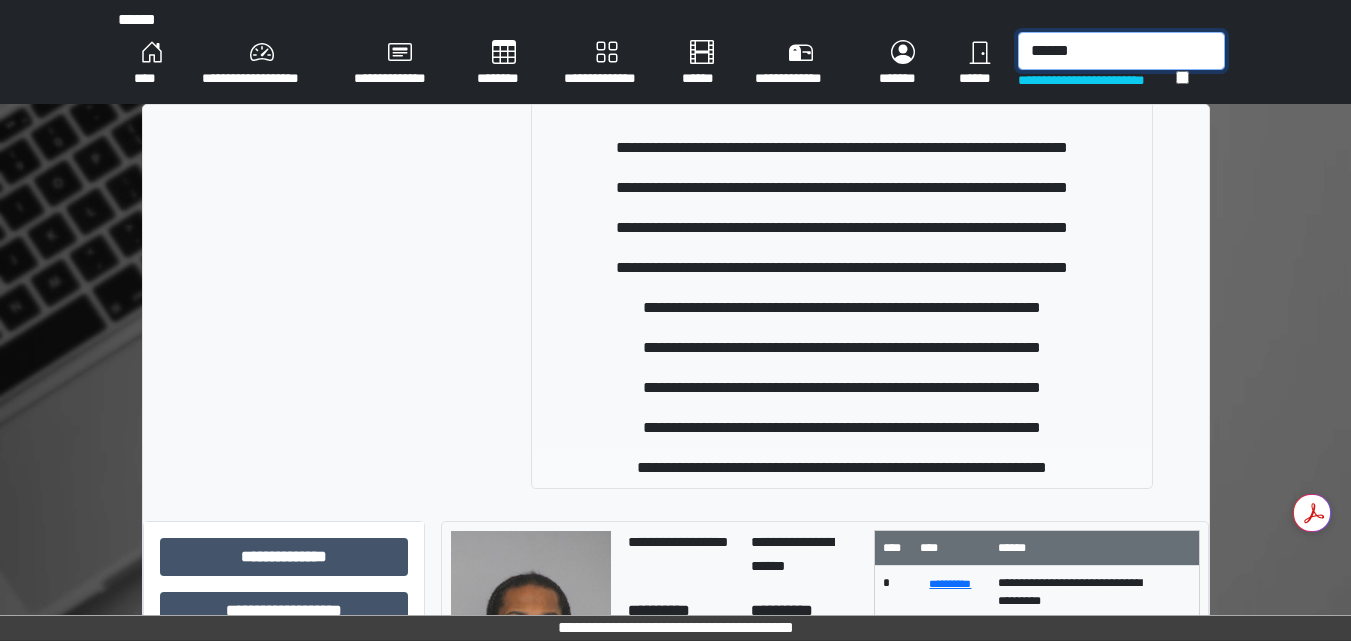 type on "******" 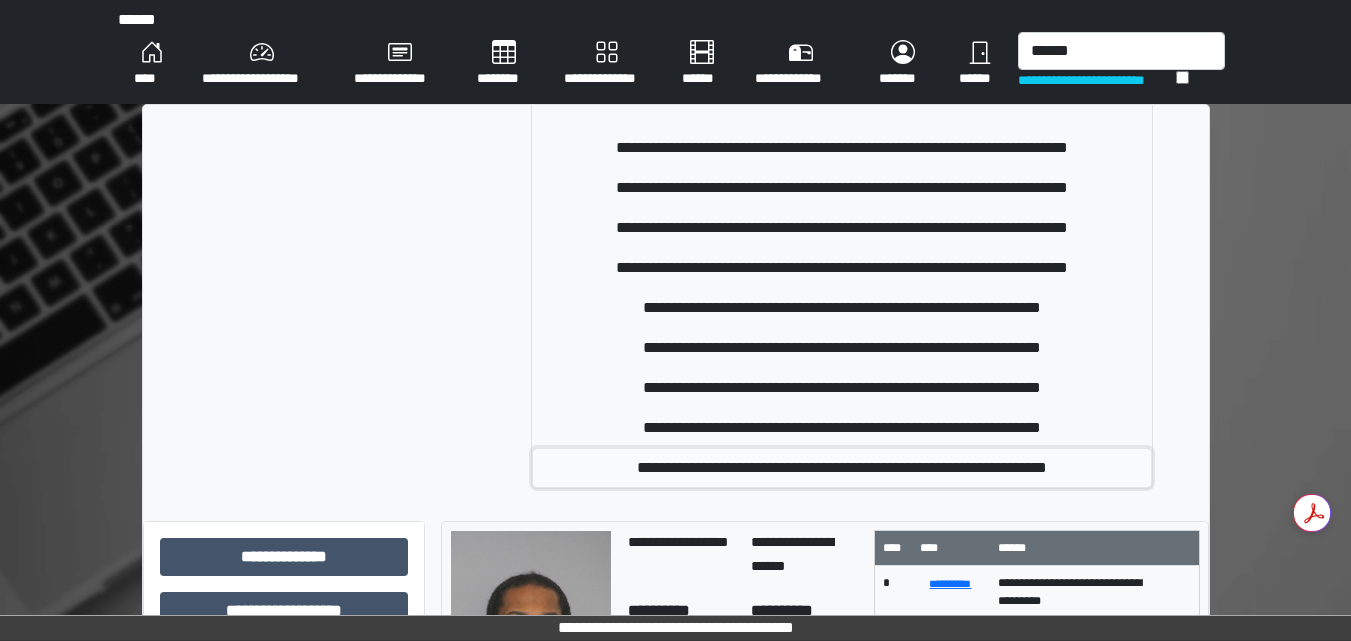 click on "**********" at bounding box center (842, 468) 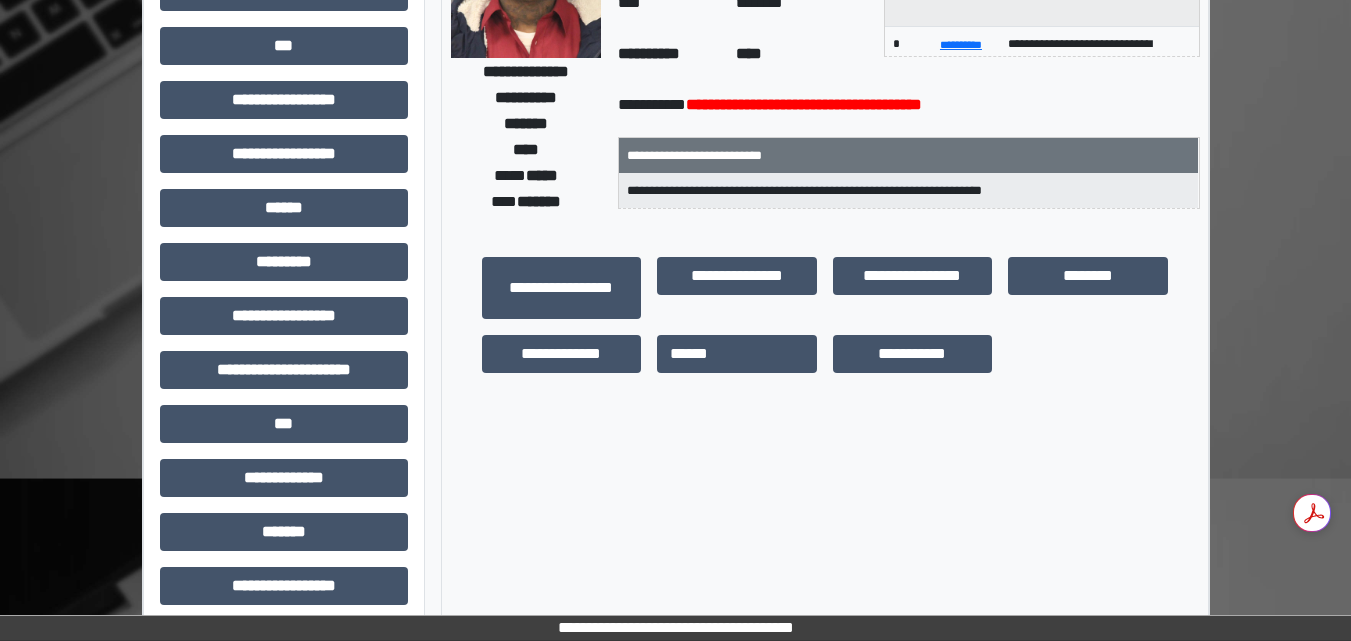 scroll, scrollTop: 300, scrollLeft: 0, axis: vertical 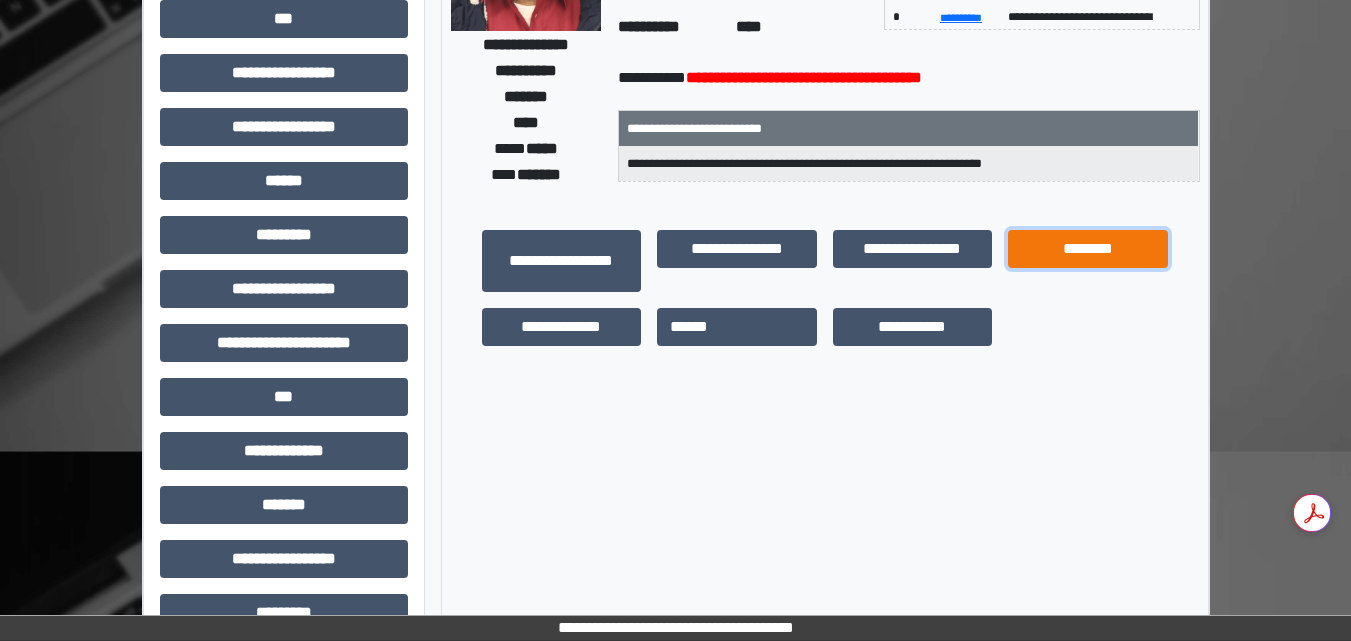 click on "********" at bounding box center [1088, 249] 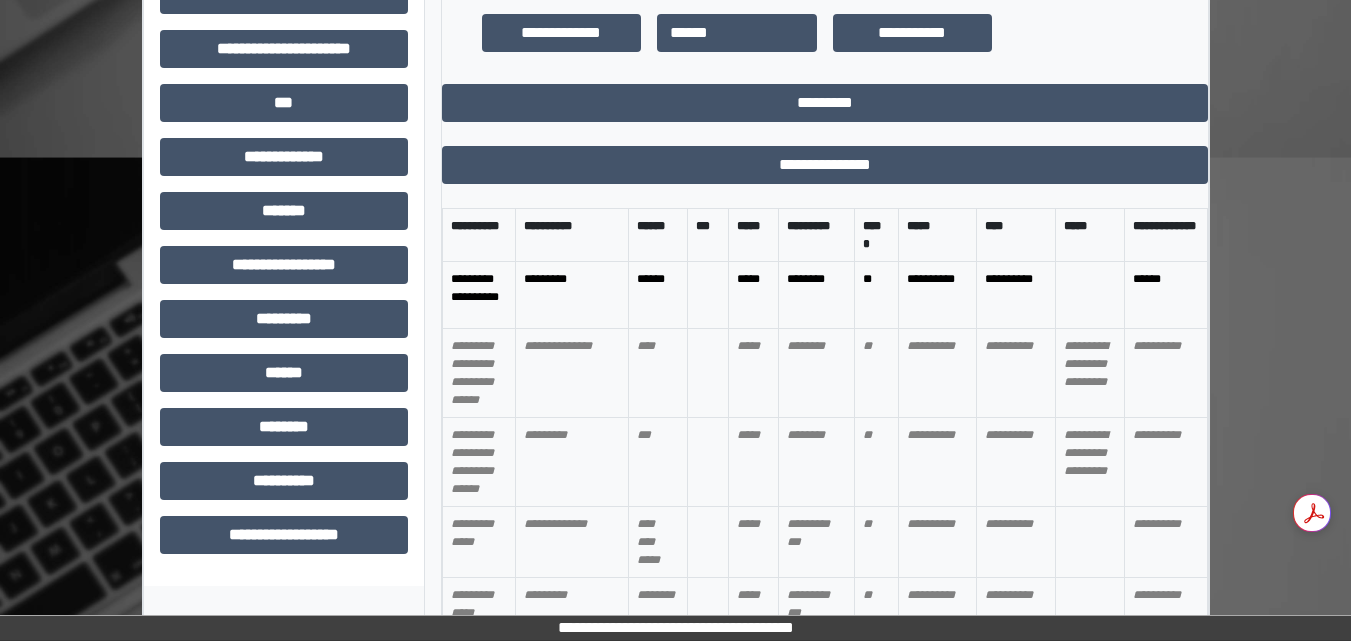 scroll, scrollTop: 600, scrollLeft: 0, axis: vertical 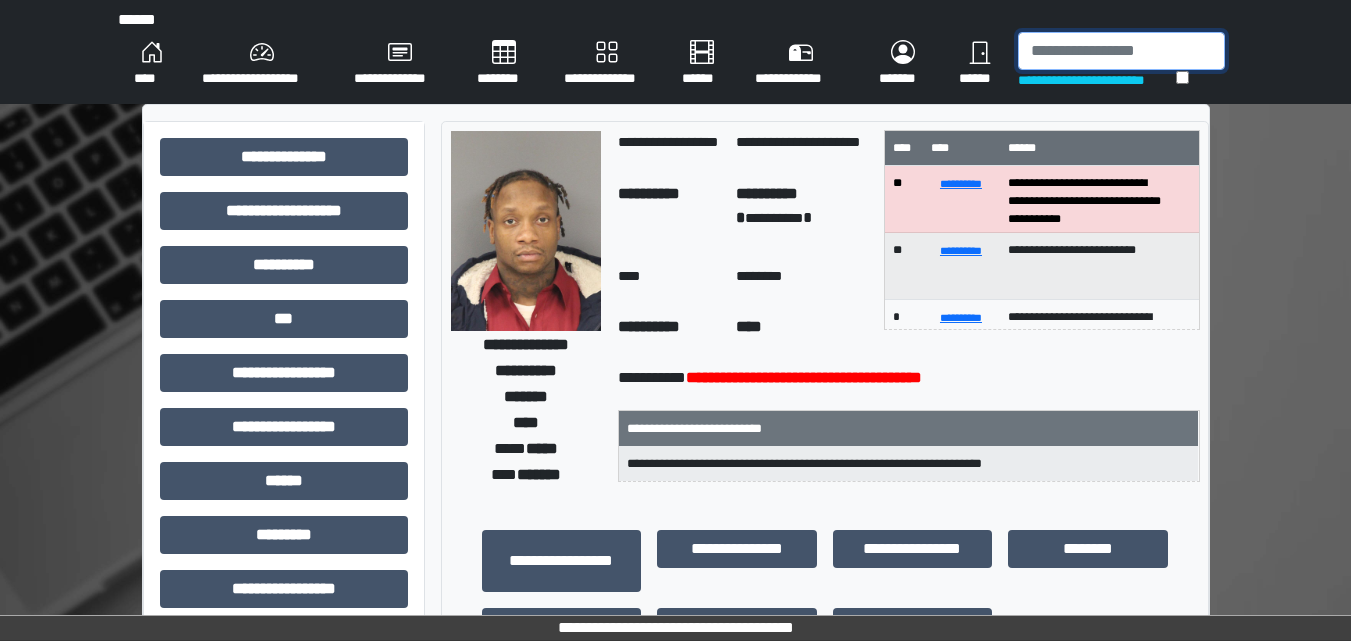 click at bounding box center (1121, 51) 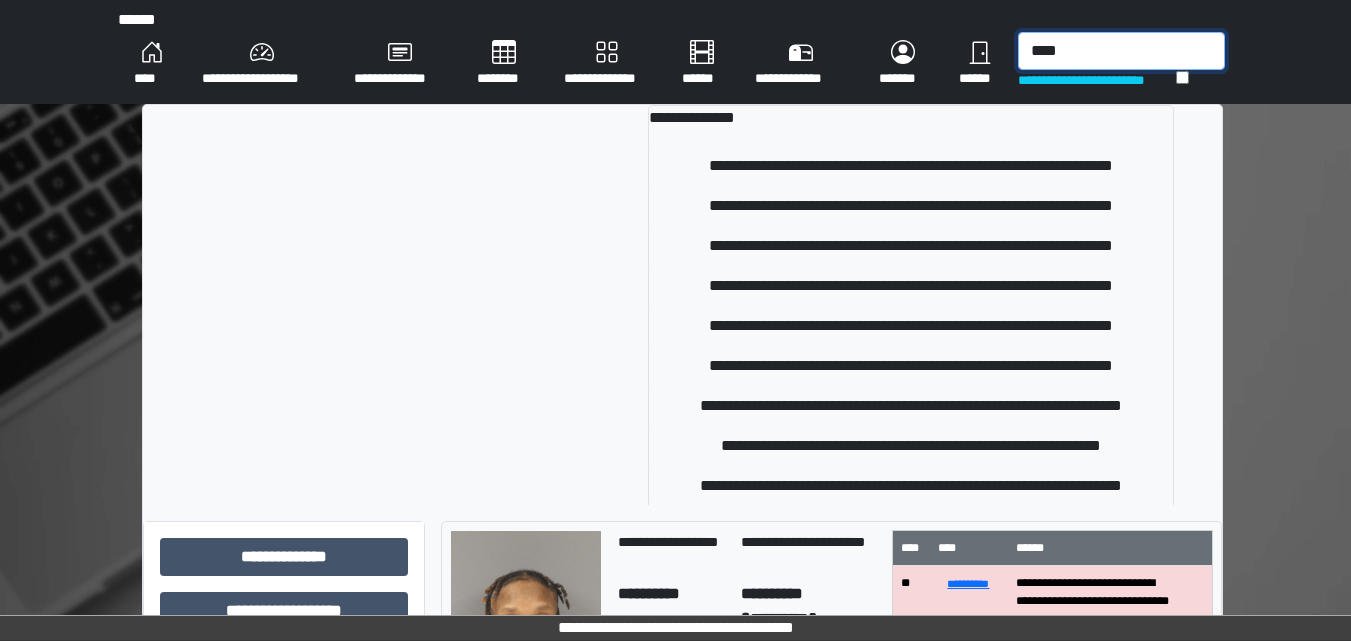 type on "*****" 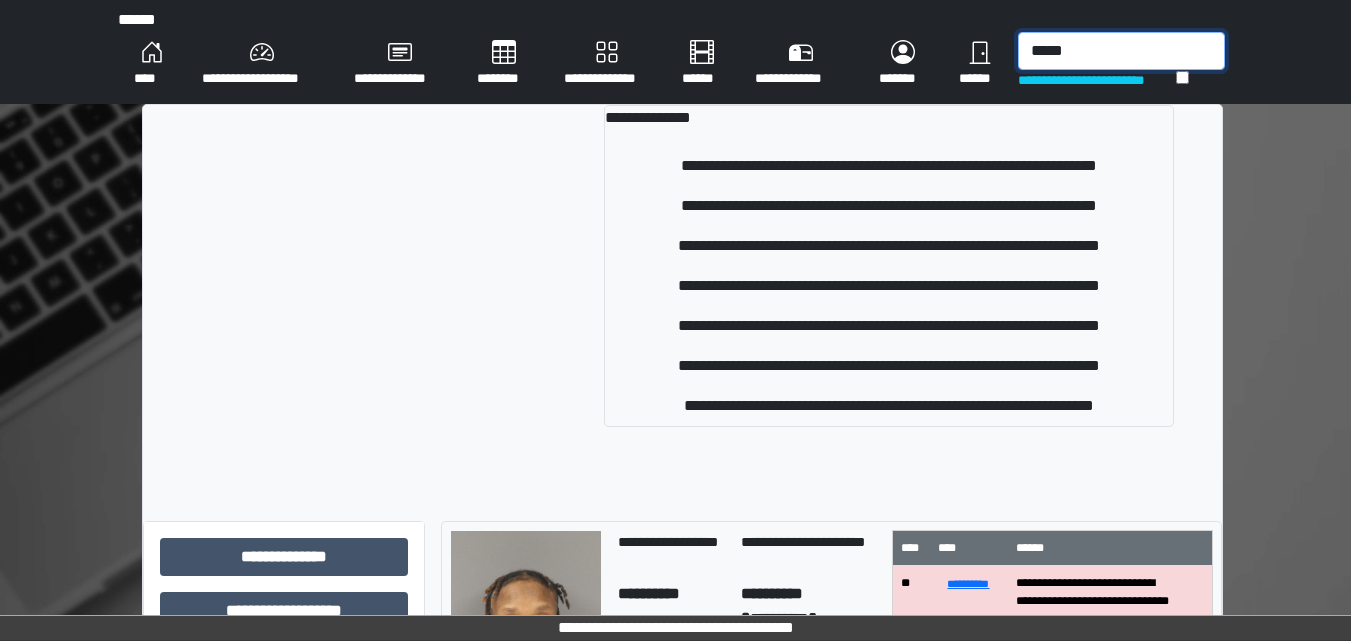 drag, startPoint x: 1154, startPoint y: 36, endPoint x: 881, endPoint y: 74, distance: 275.632 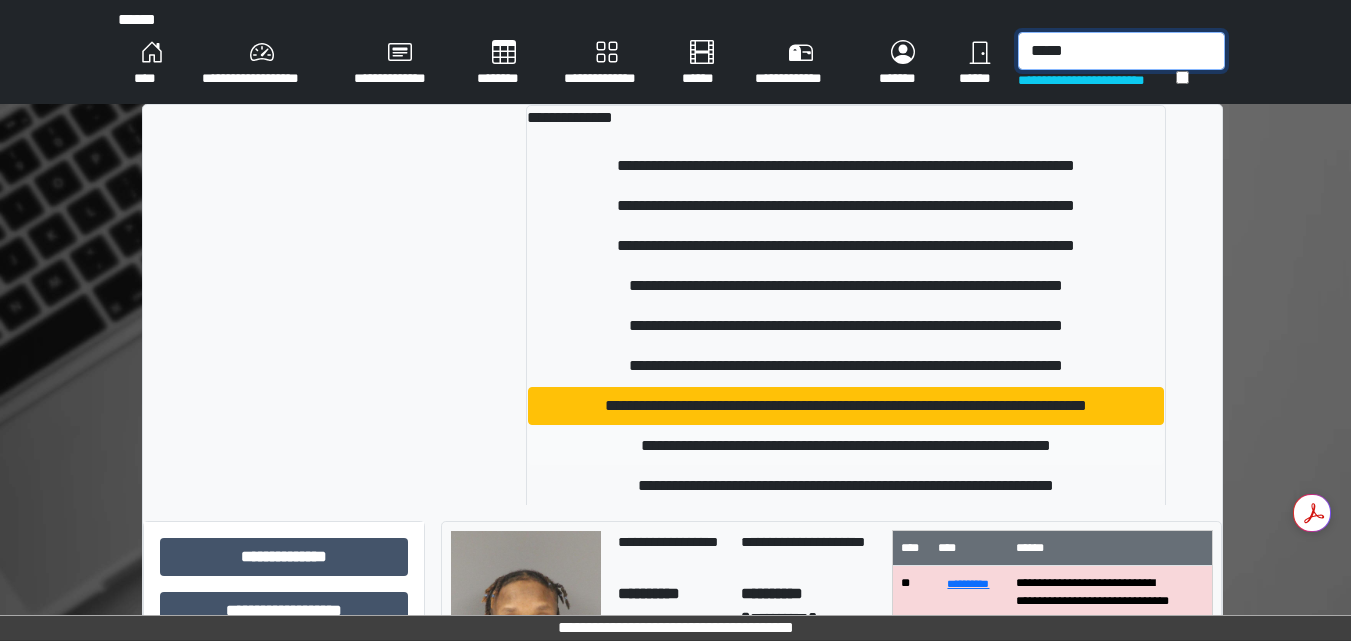 type on "*****" 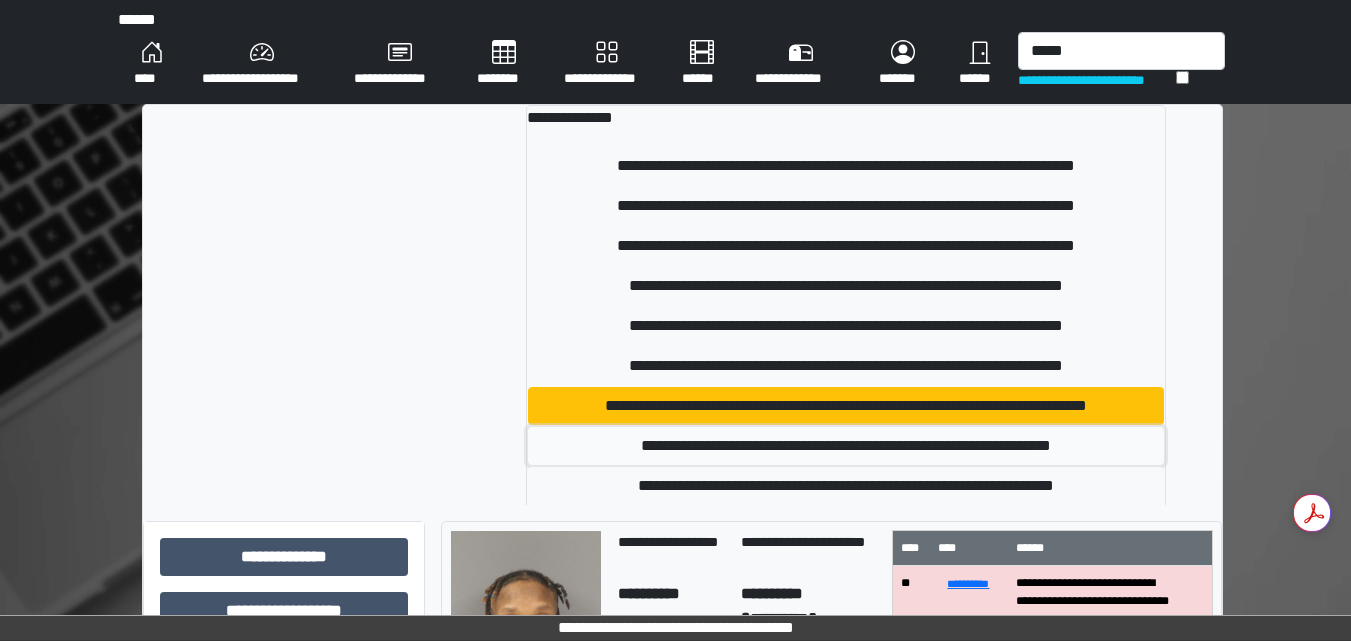 click on "**********" at bounding box center (846, 446) 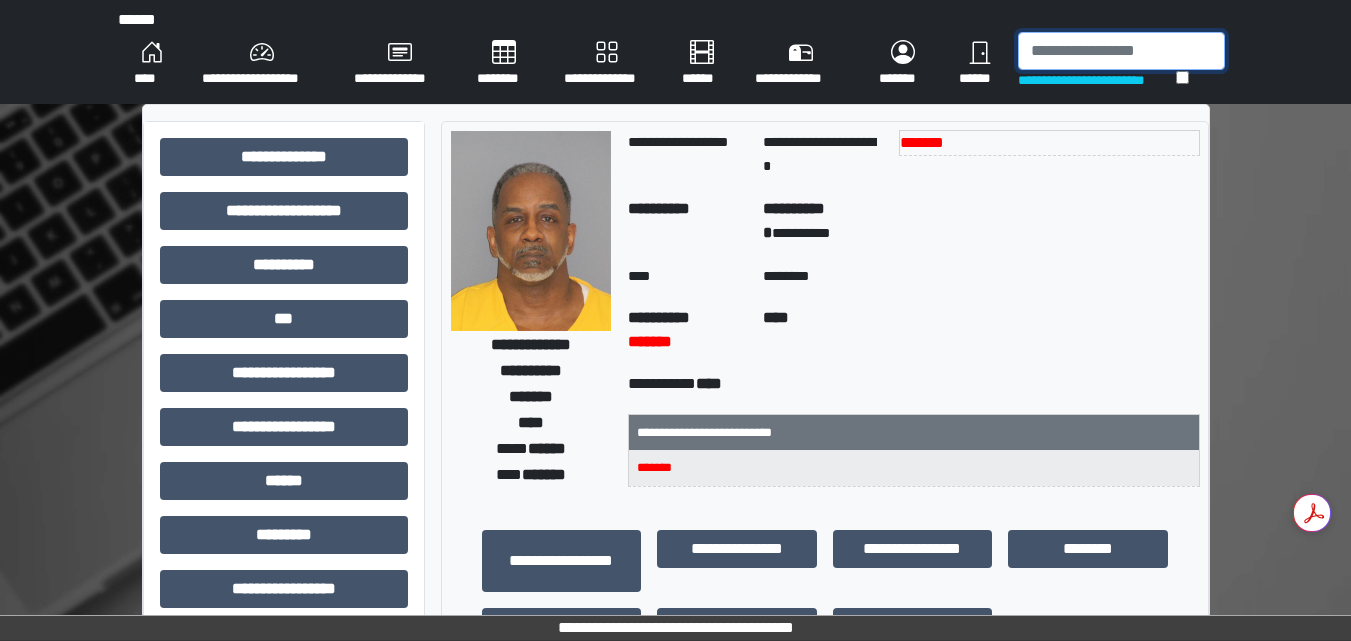 click at bounding box center (1121, 51) 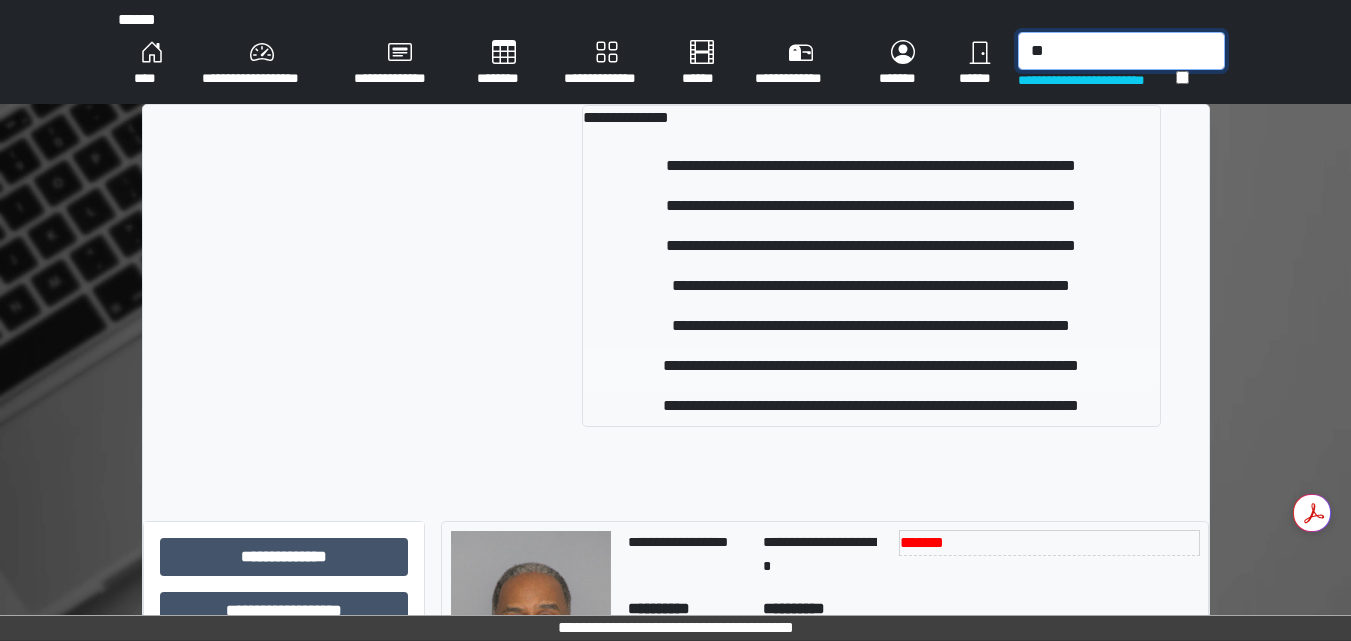 type on "*" 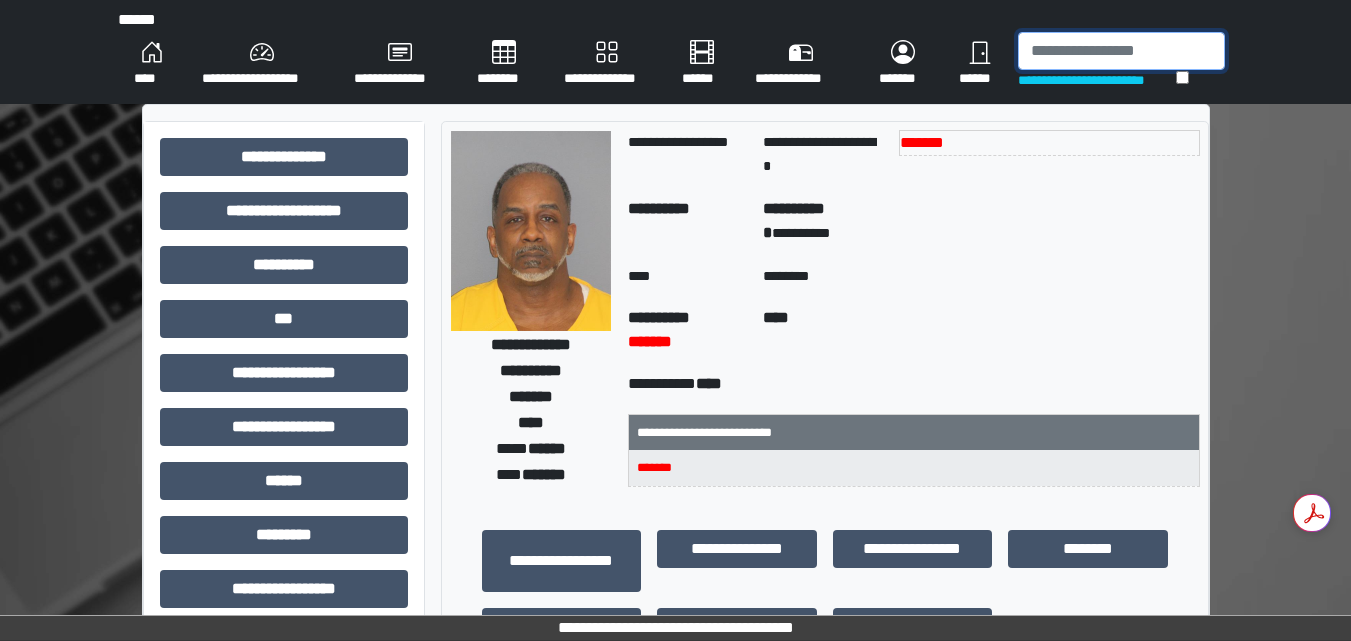 type on "*" 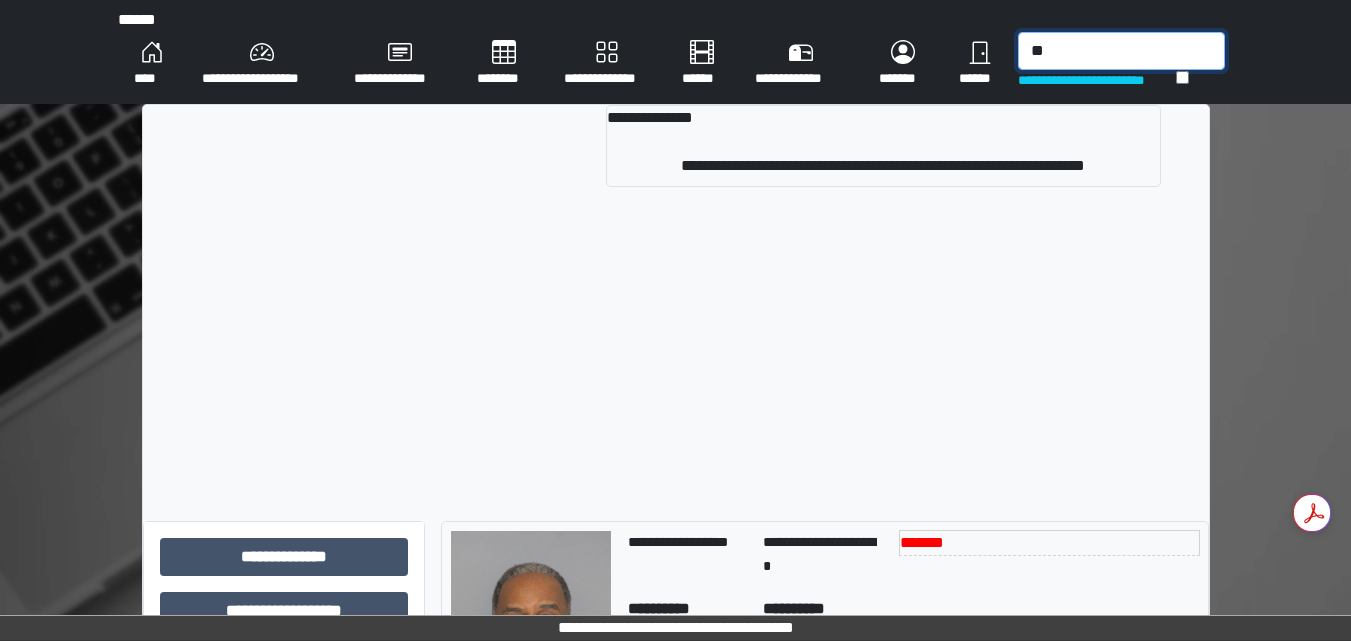 type on "*" 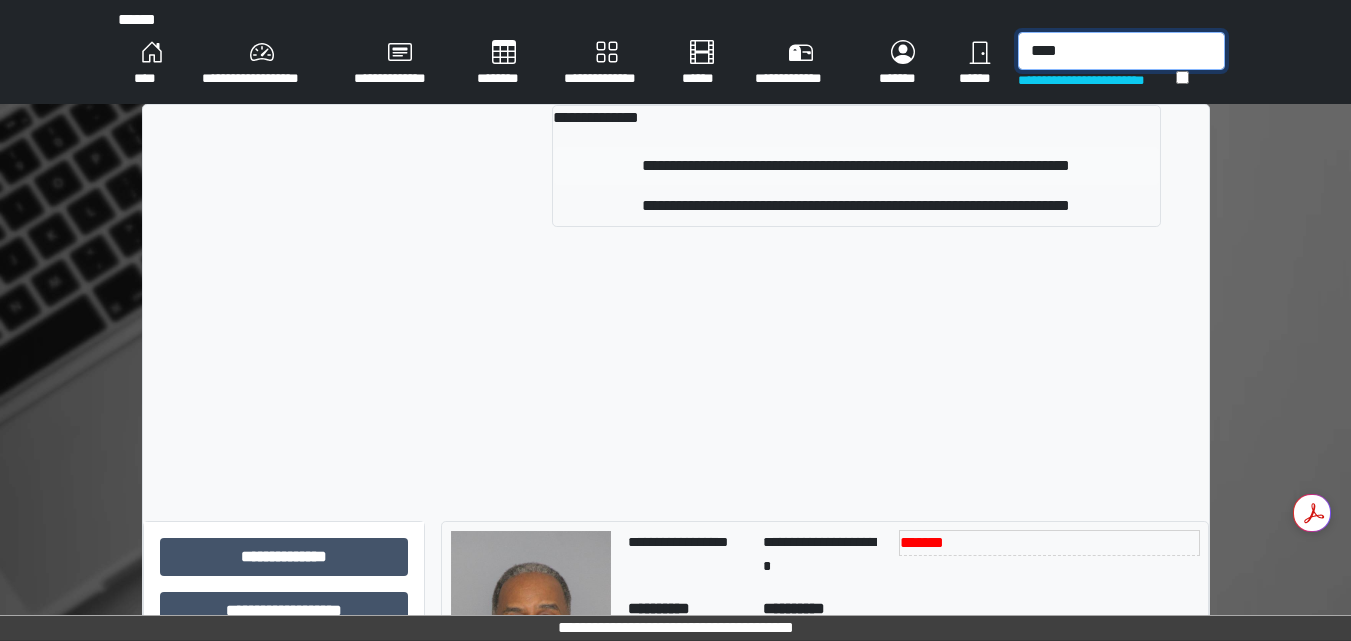 type on "****" 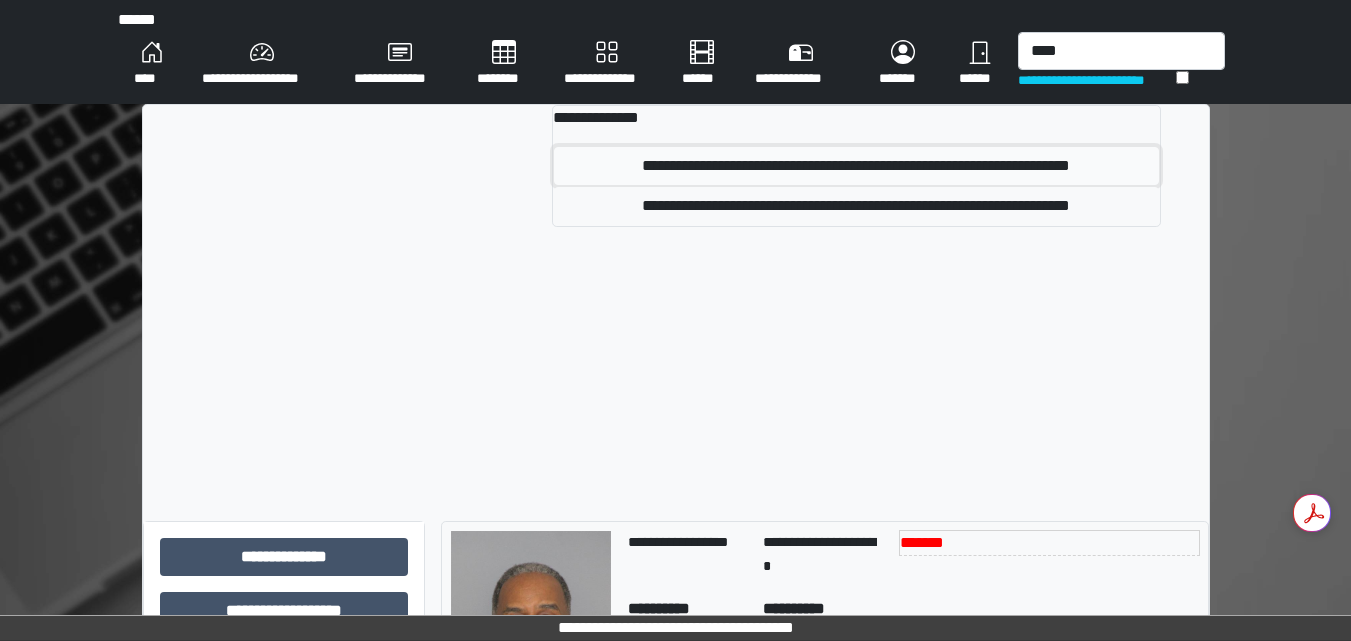 click on "**********" at bounding box center [856, 166] 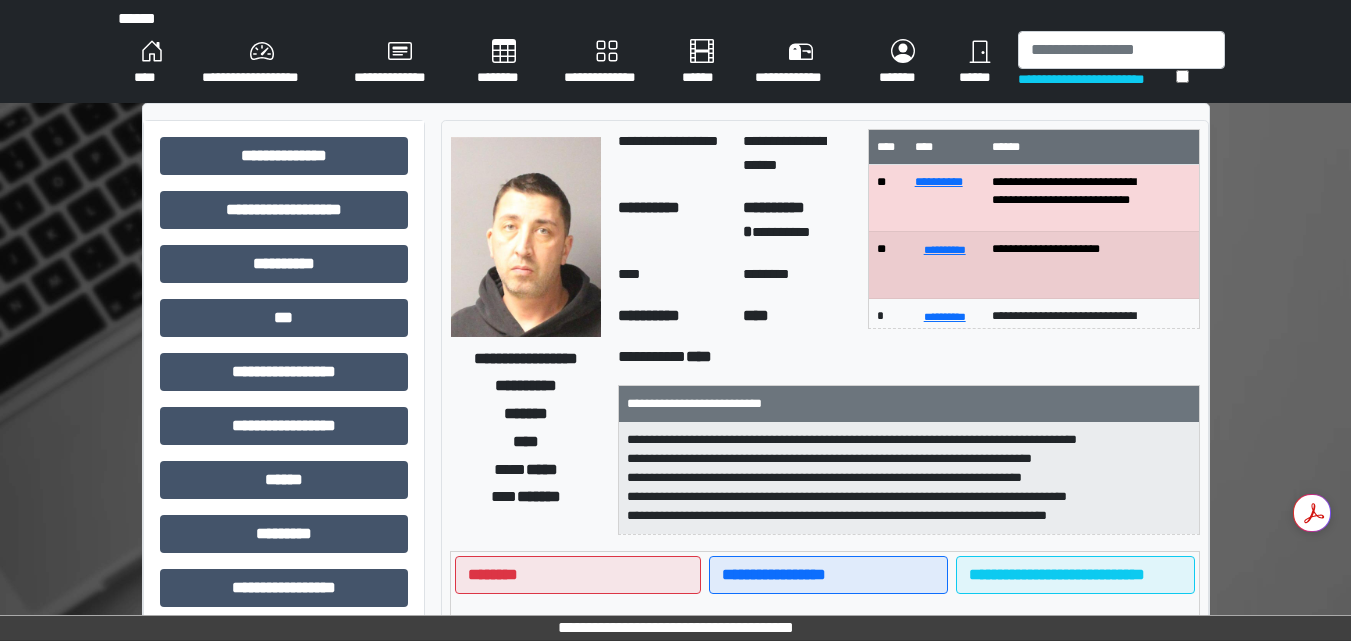 scroll, scrollTop: 0, scrollLeft: 0, axis: both 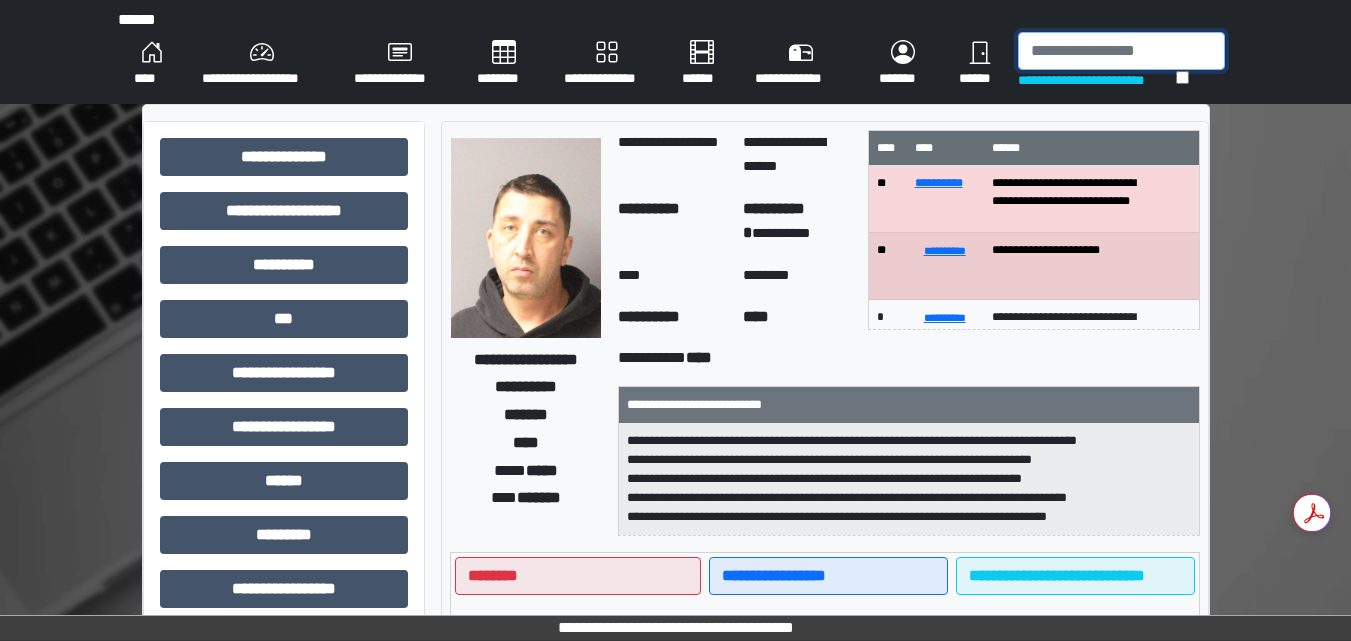 click at bounding box center (1121, 51) 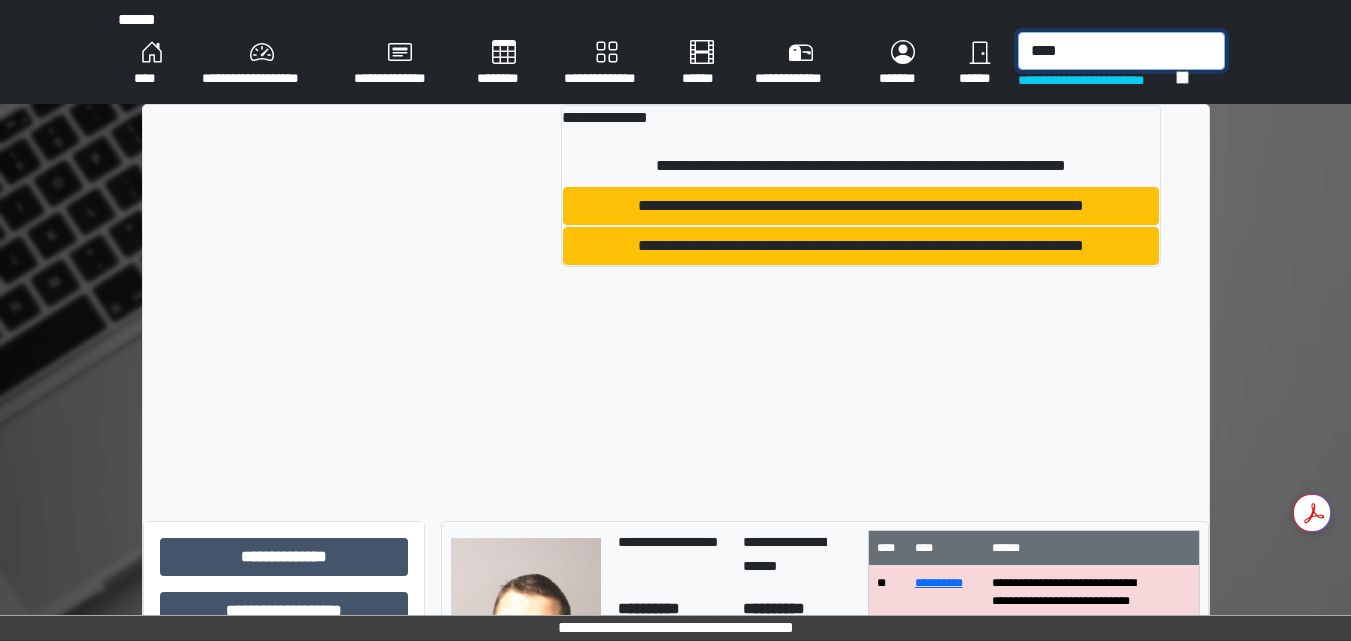 type on "****" 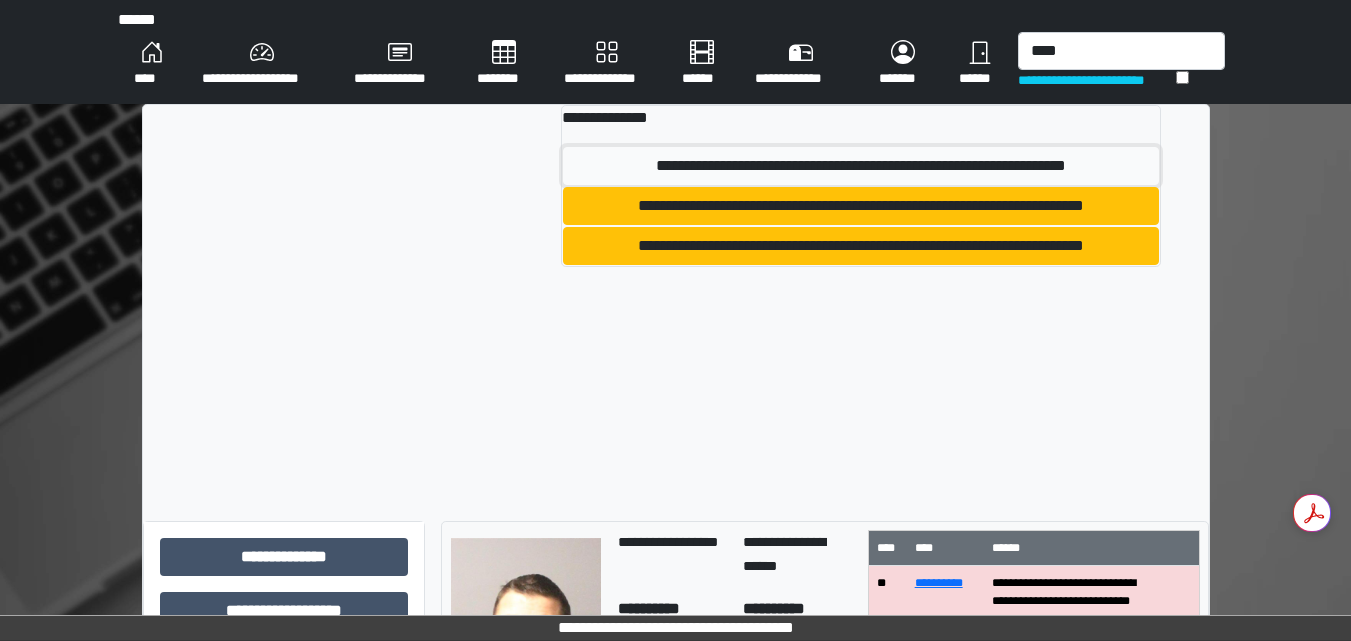 click on "**********" at bounding box center (860, 166) 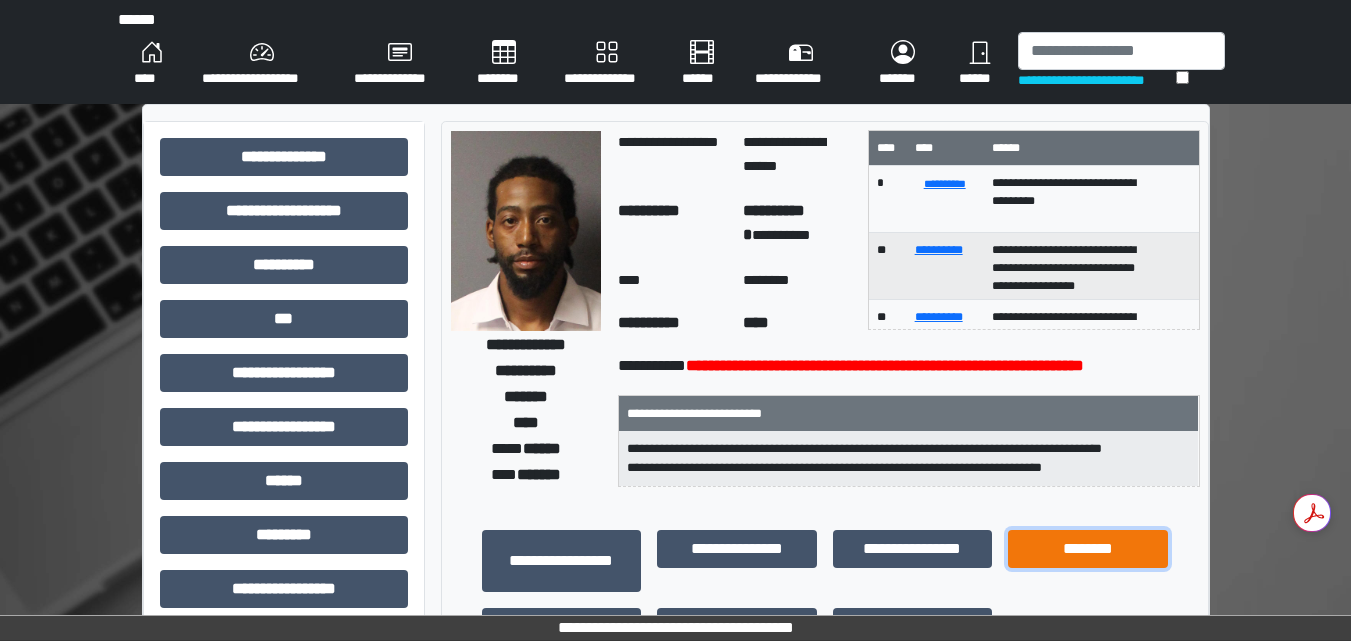click on "********" at bounding box center [1088, 549] 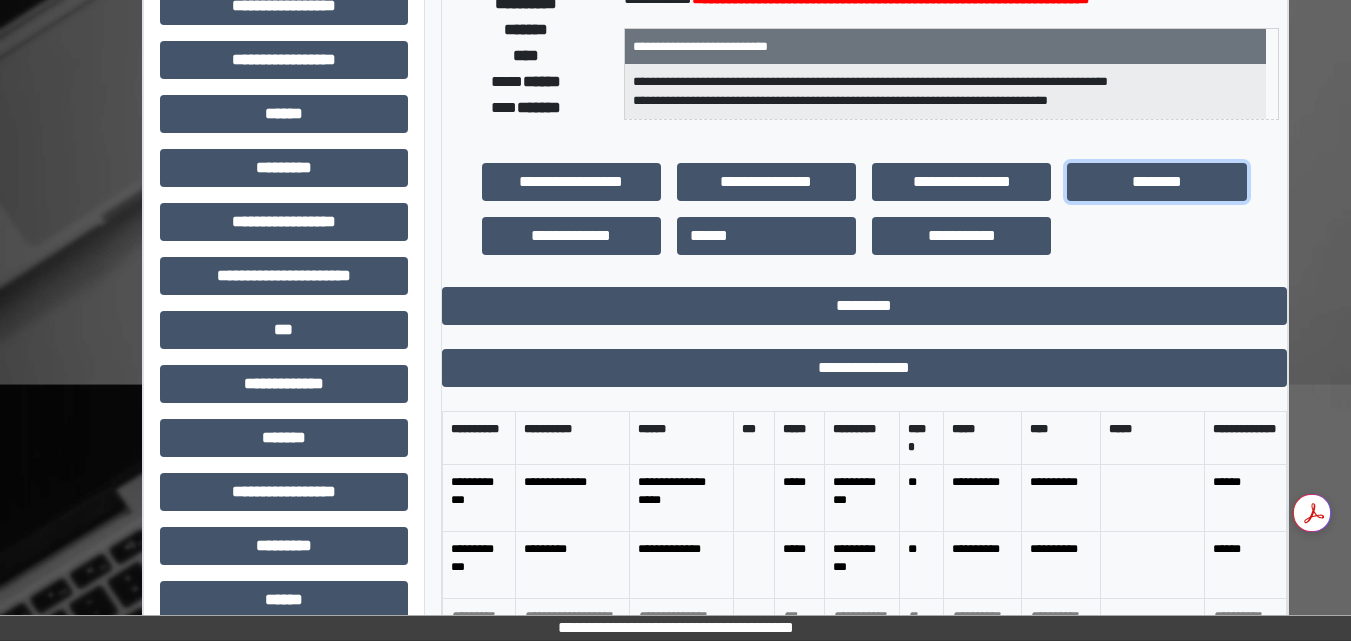 scroll, scrollTop: 400, scrollLeft: 0, axis: vertical 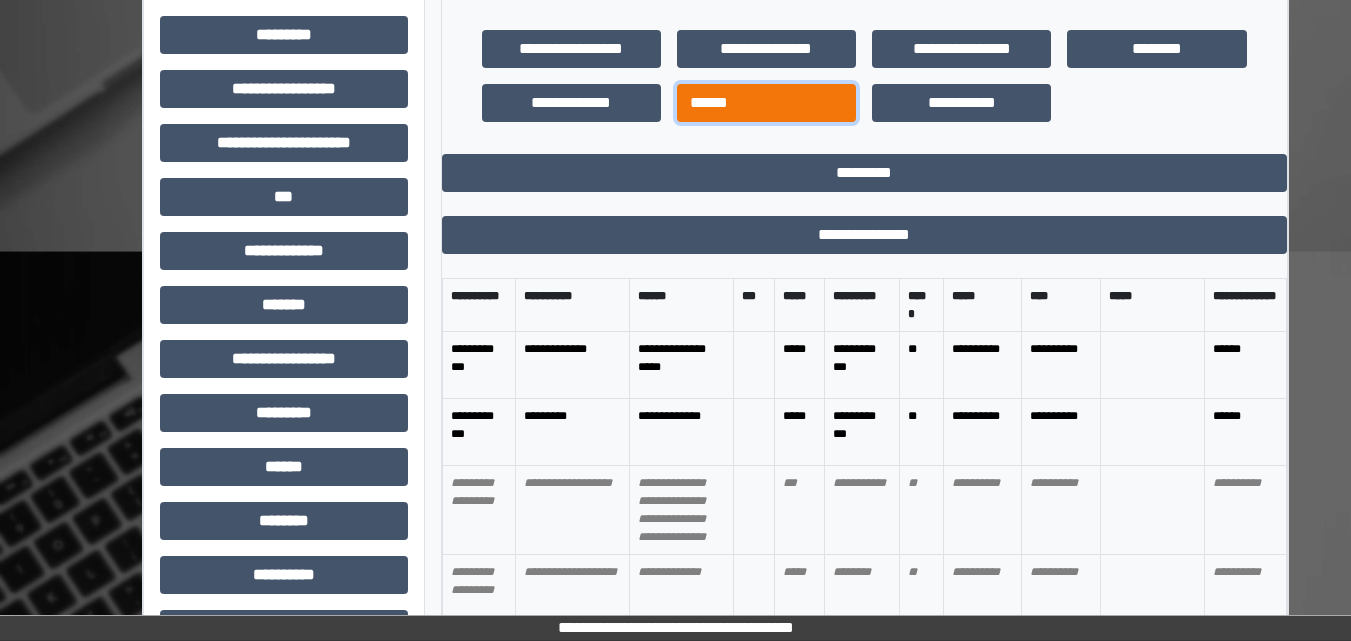 click on "******" at bounding box center [766, 103] 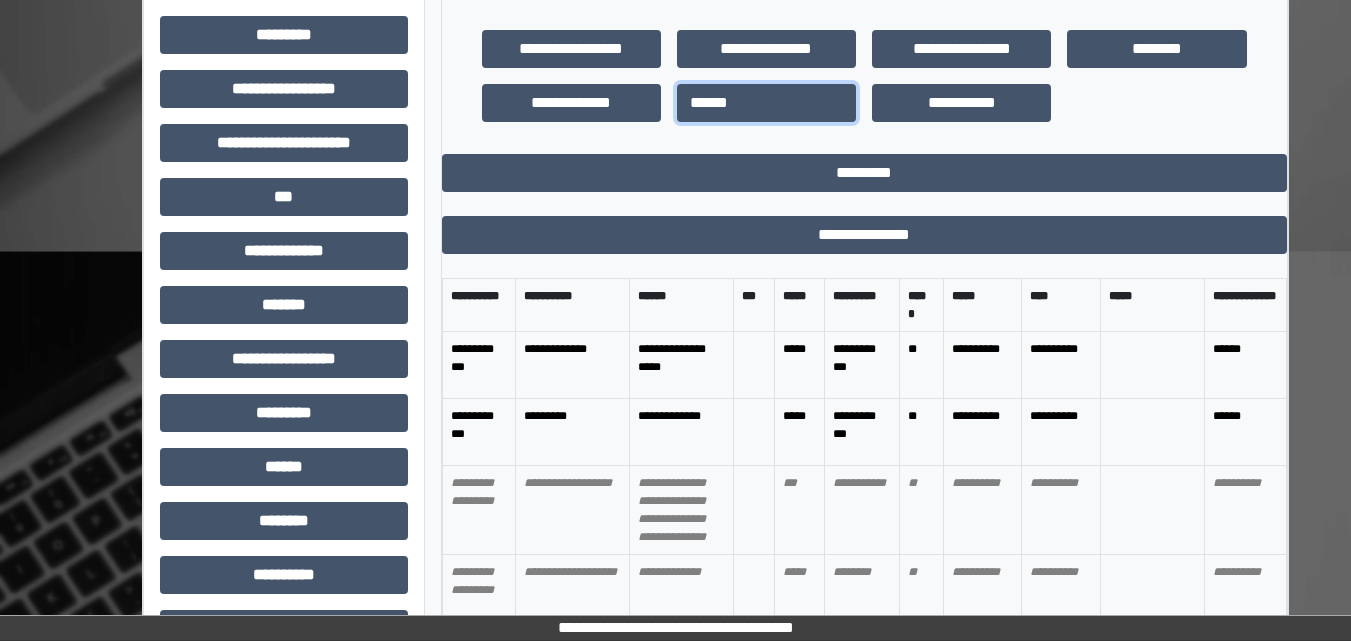 scroll, scrollTop: 0, scrollLeft: 0, axis: both 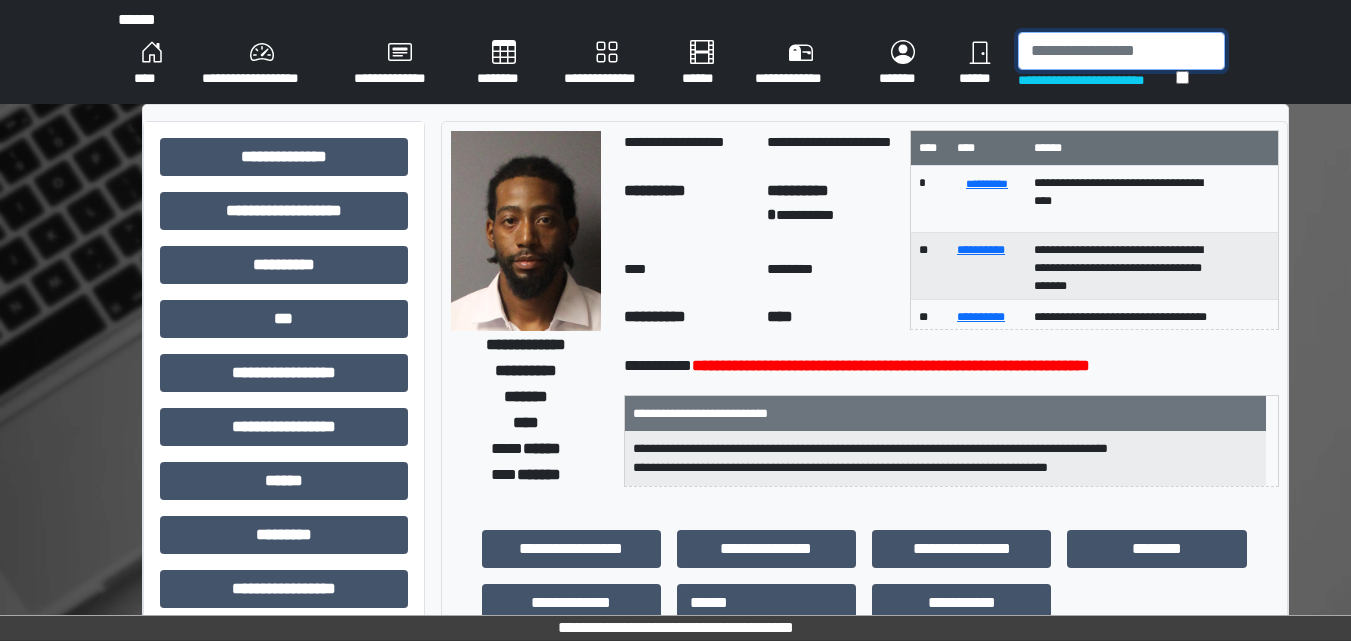 click at bounding box center [1121, 51] 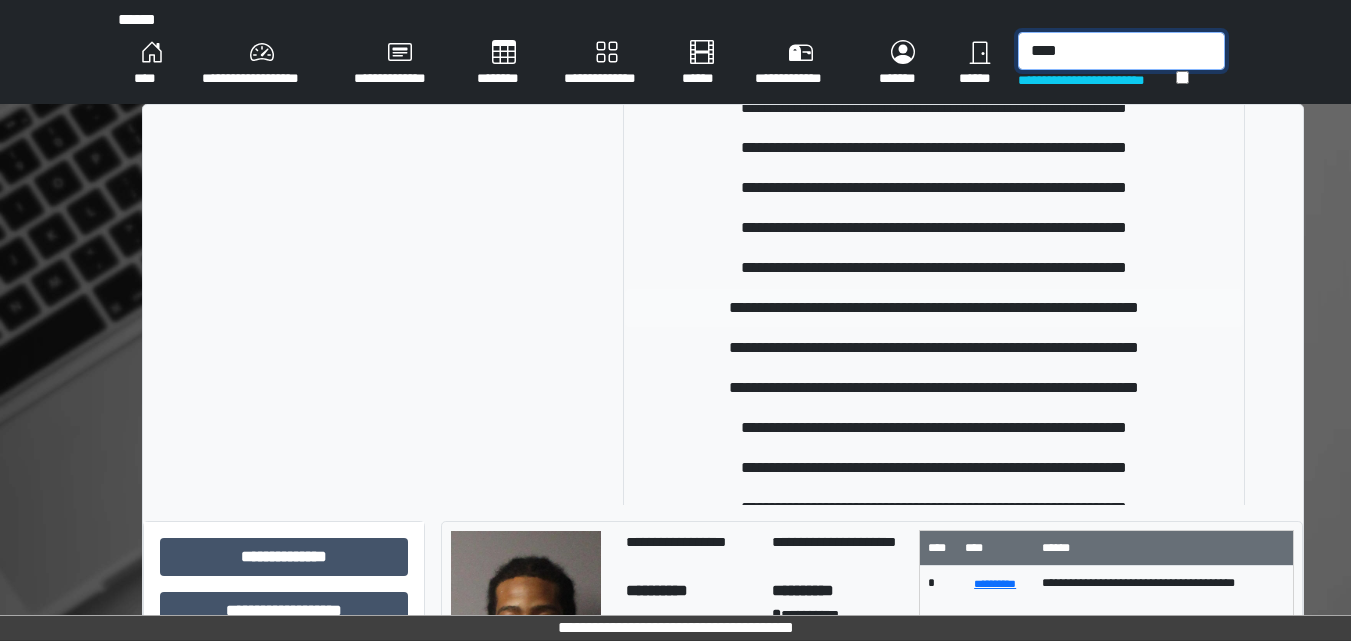 scroll, scrollTop: 458, scrollLeft: 0, axis: vertical 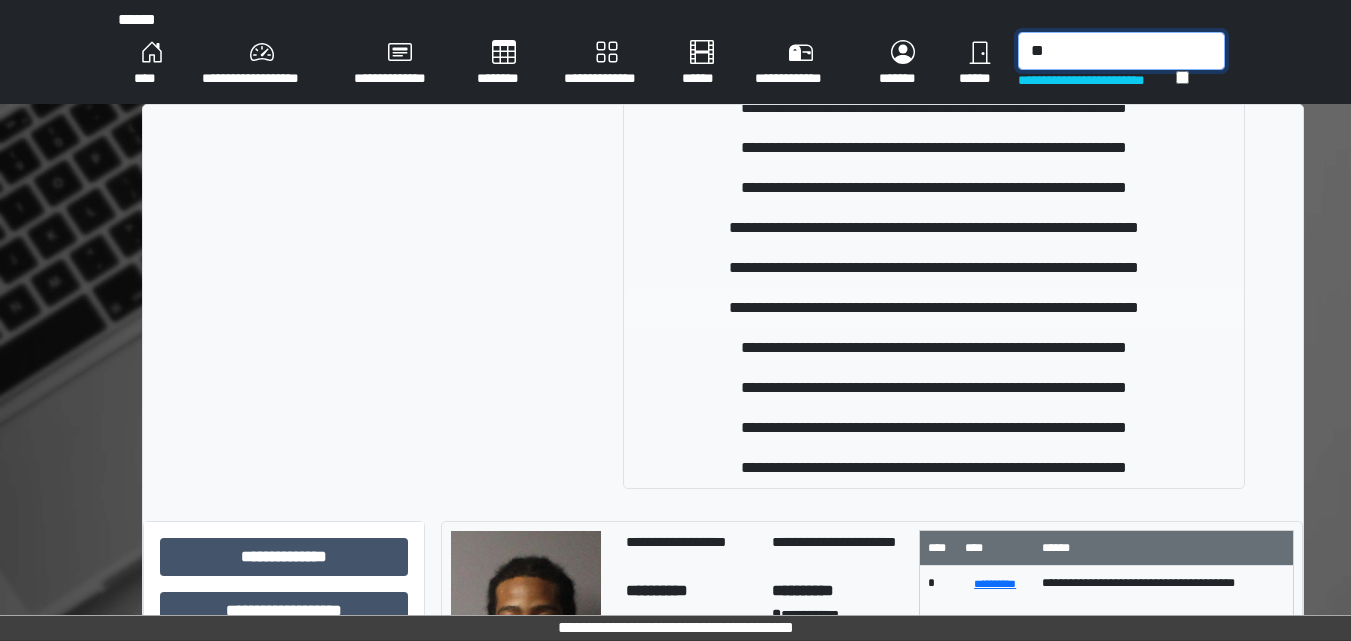 type on "*" 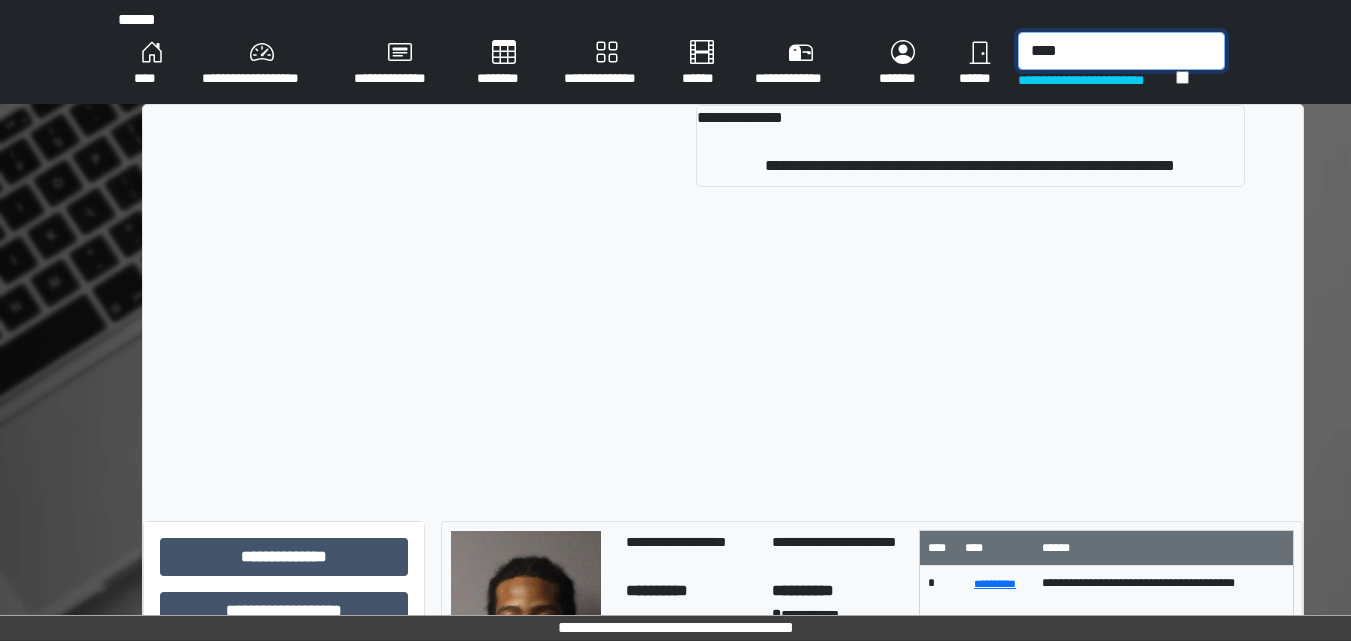 type on "****" 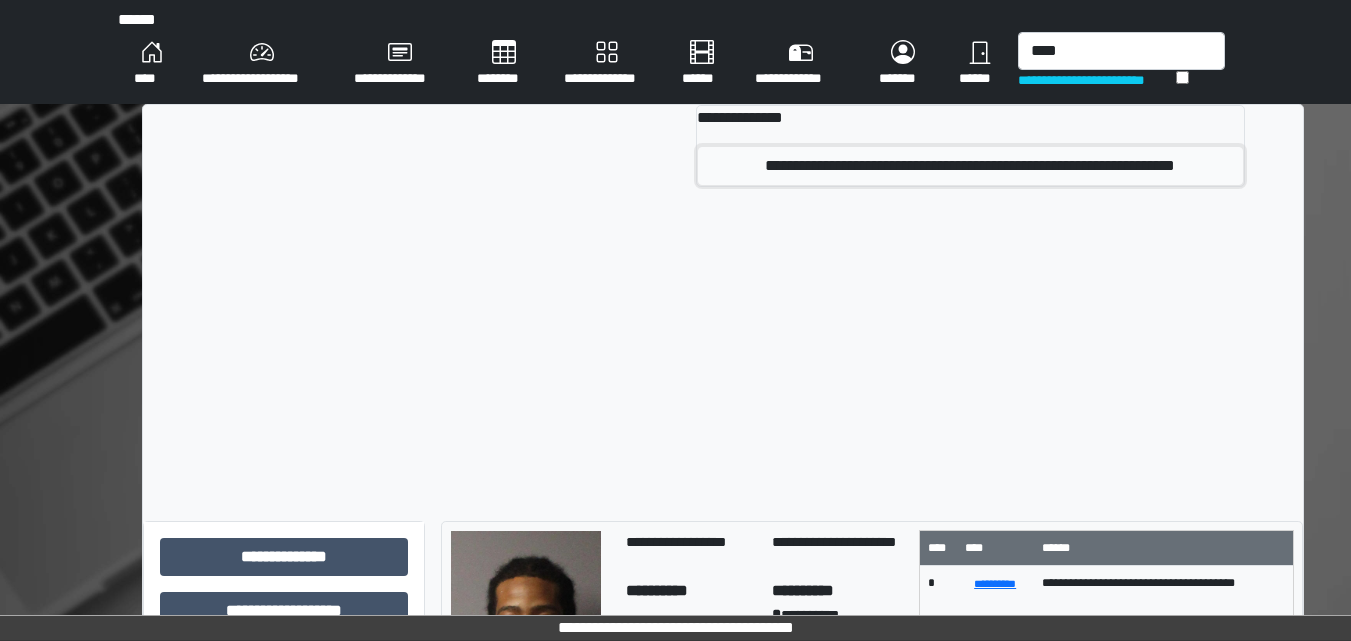 click on "**********" at bounding box center (970, 166) 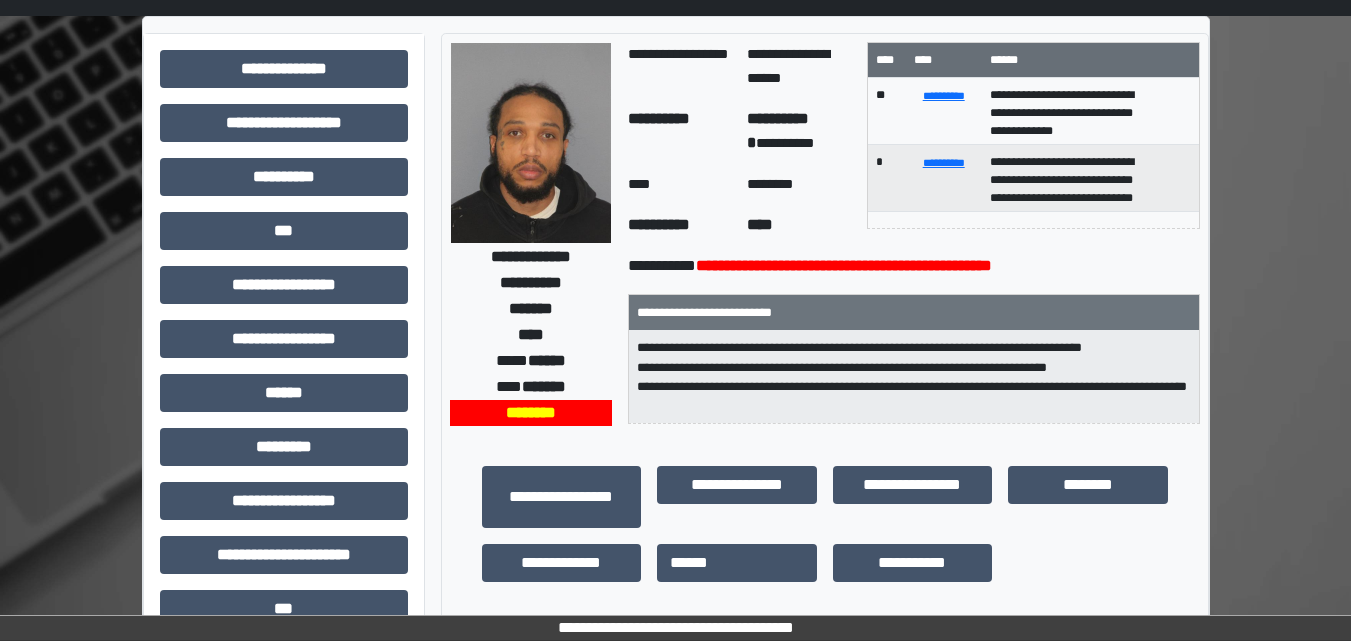 scroll, scrollTop: 0, scrollLeft: 0, axis: both 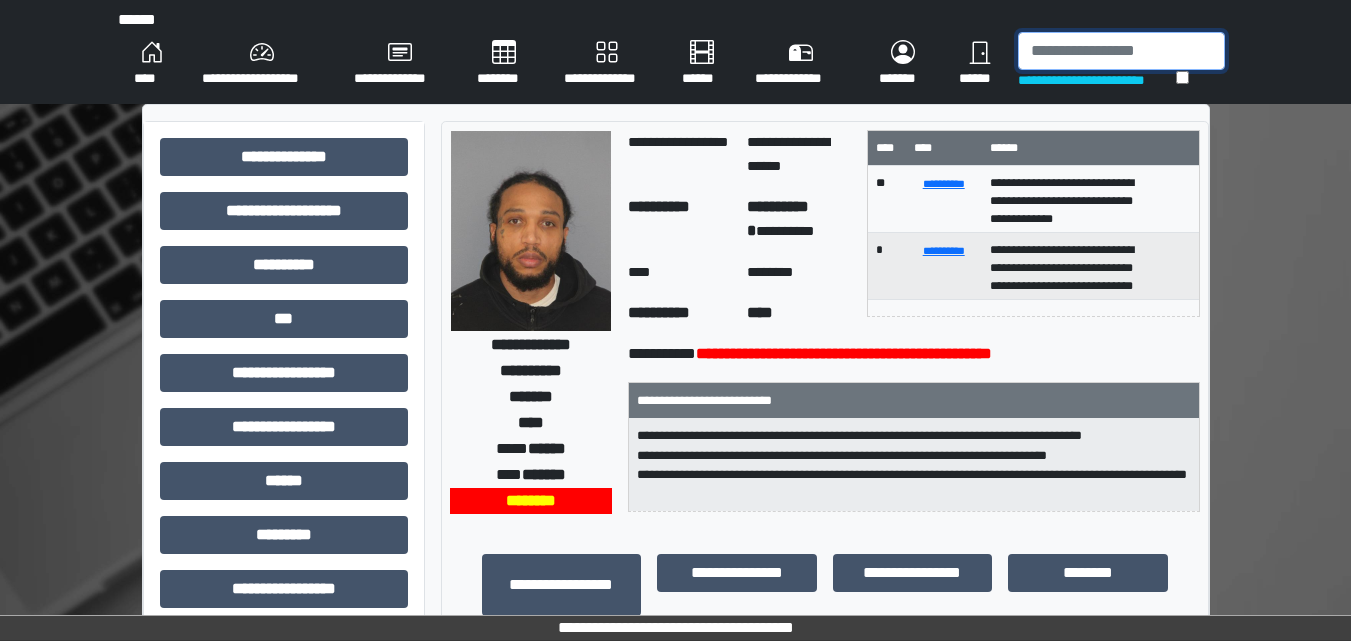 click at bounding box center [1121, 51] 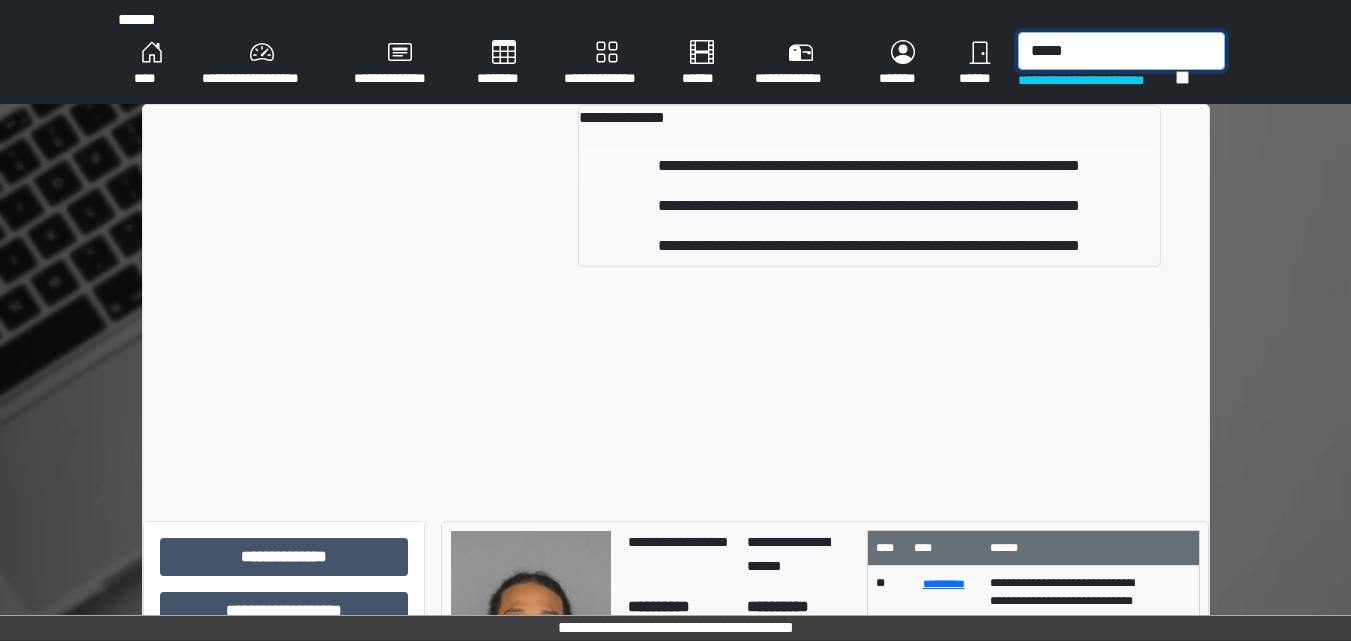 type on "*****" 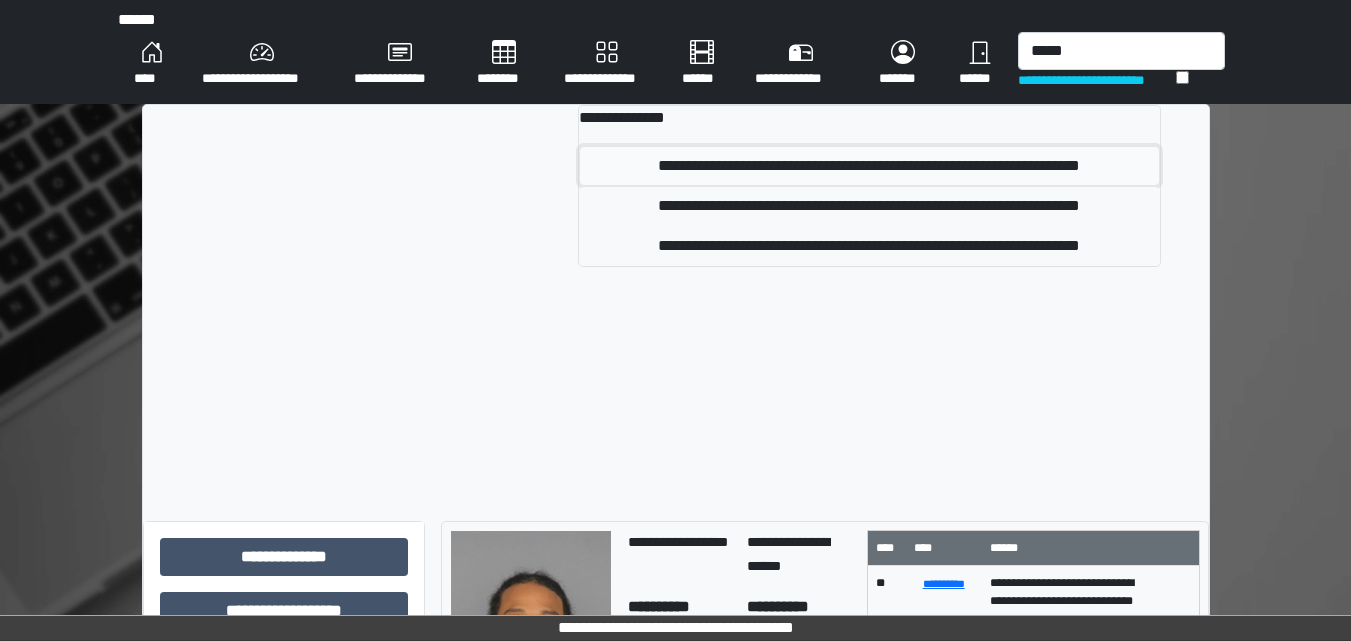 click on "**********" at bounding box center (869, 166) 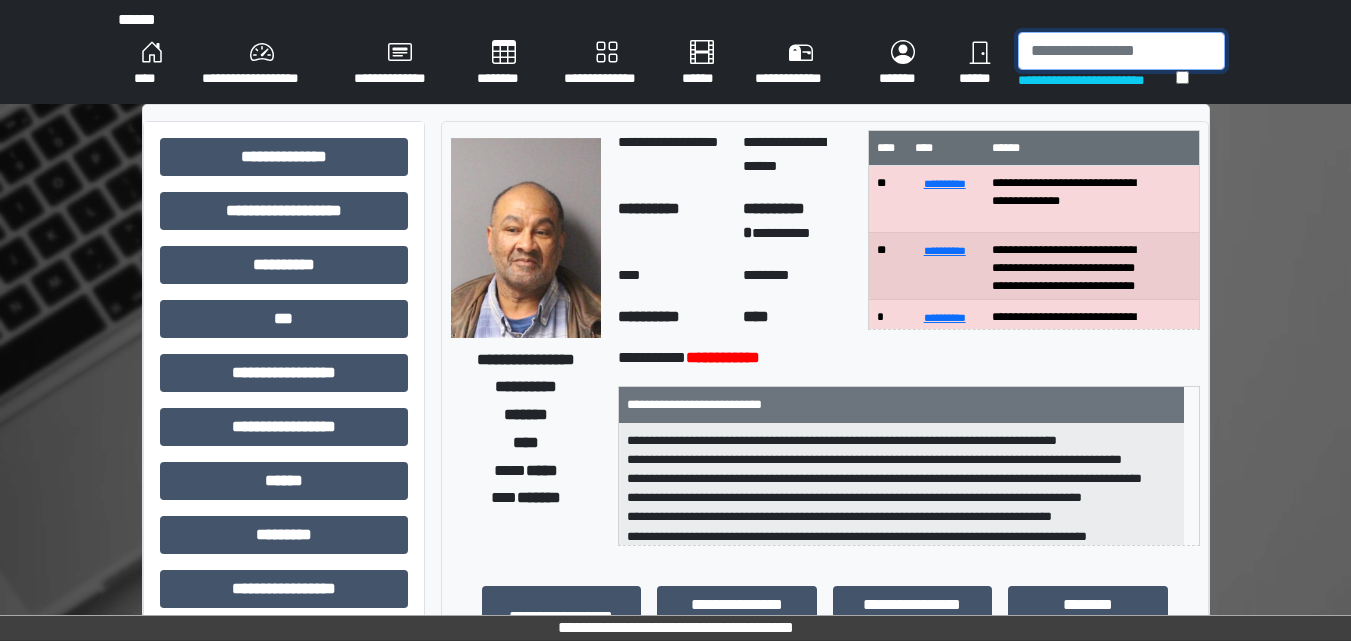 click at bounding box center [1121, 51] 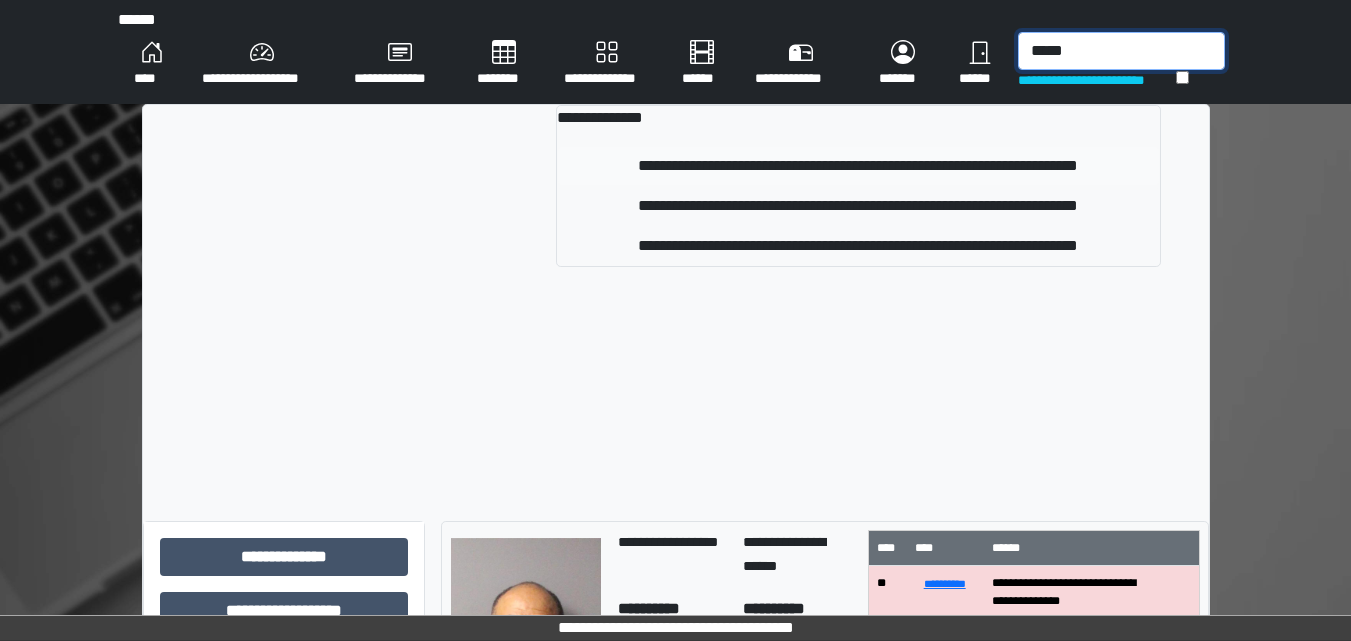 type on "*****" 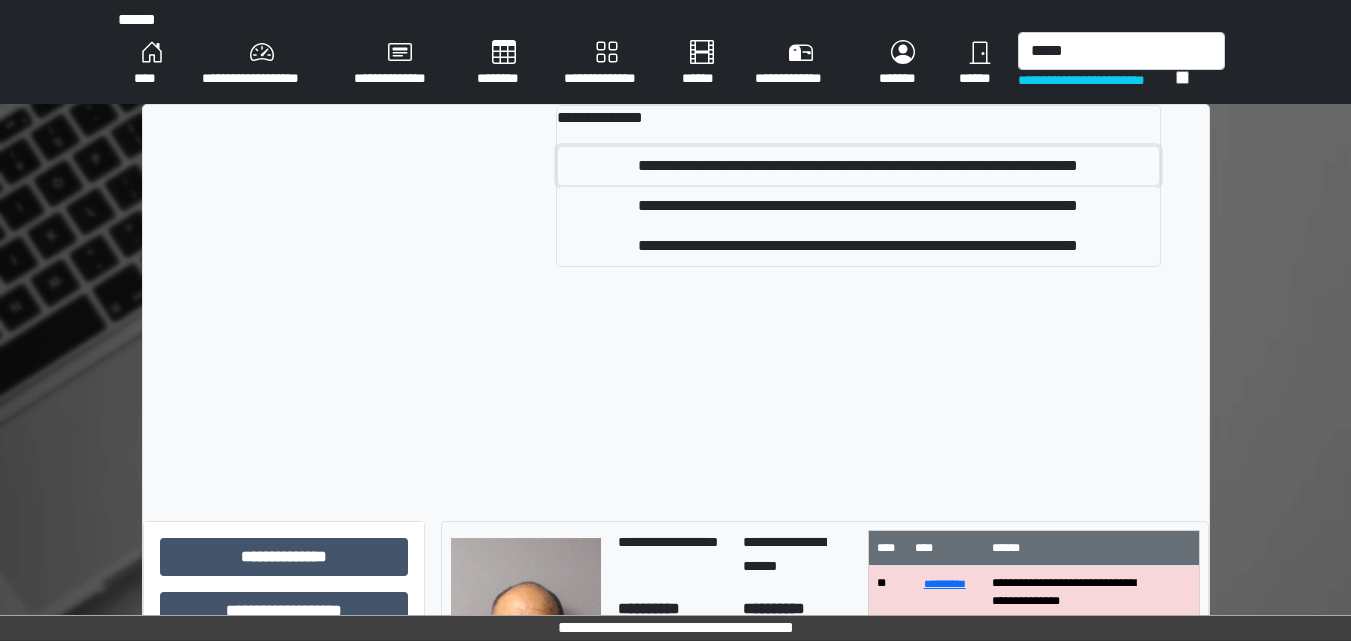 click on "**********" at bounding box center [858, 166] 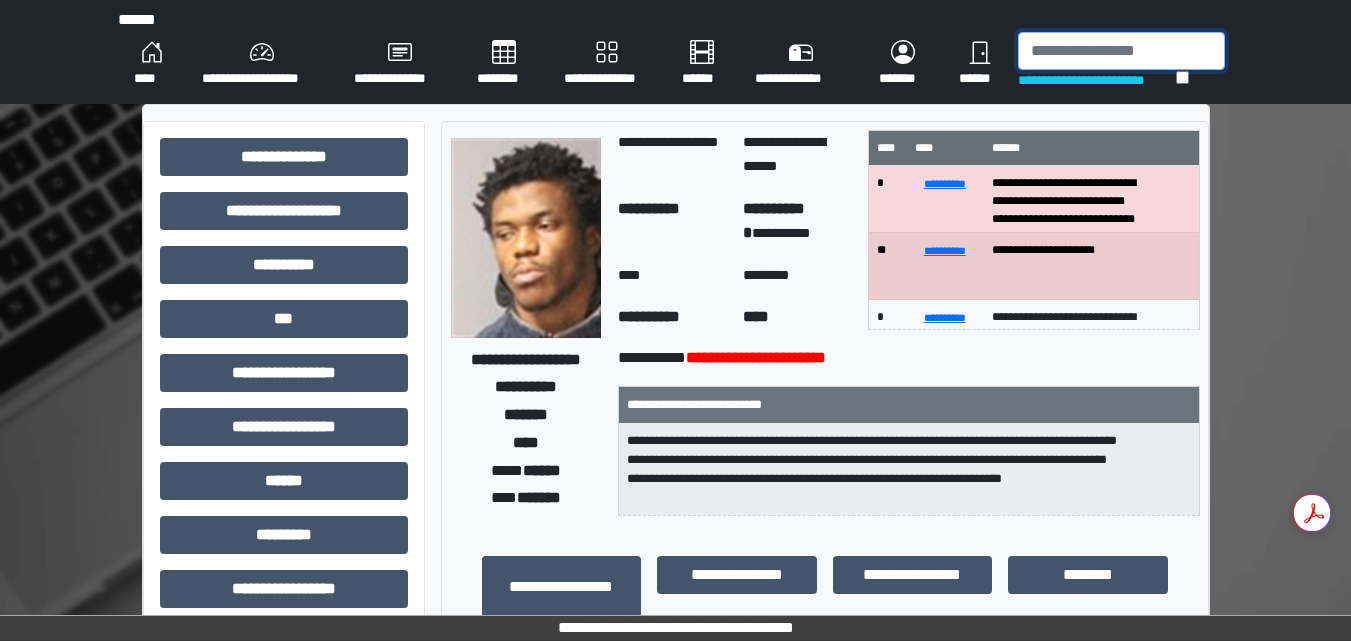 click at bounding box center [1121, 51] 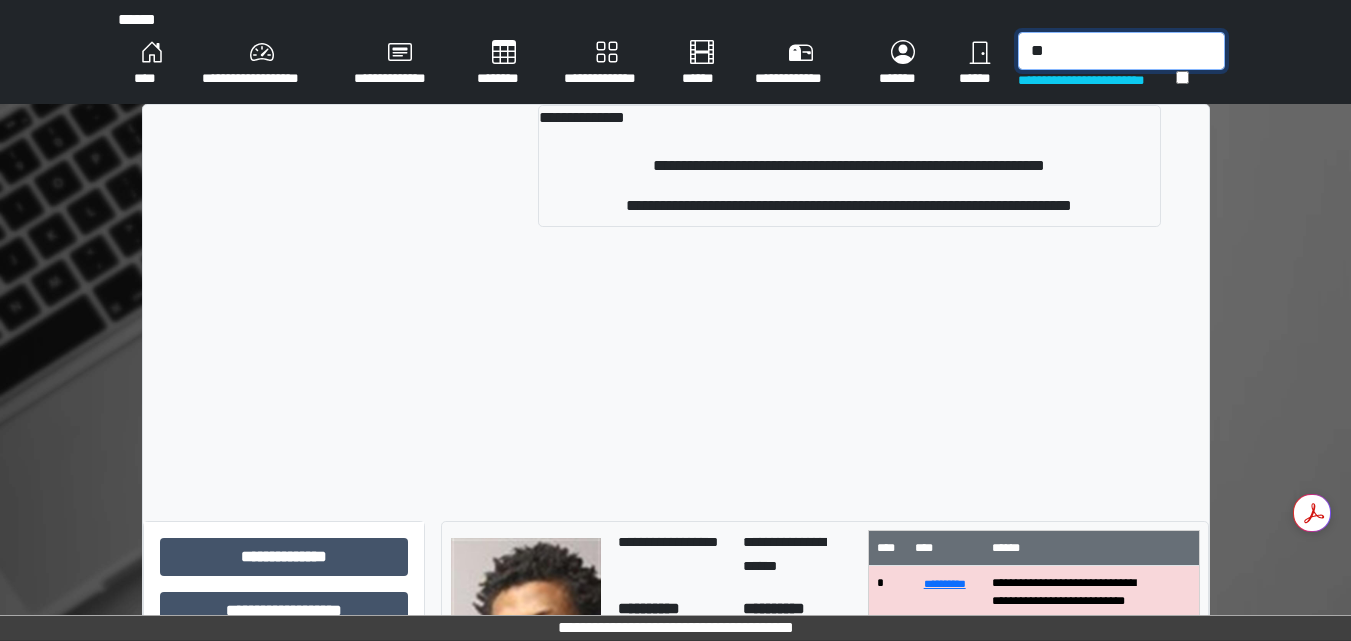 type on "*" 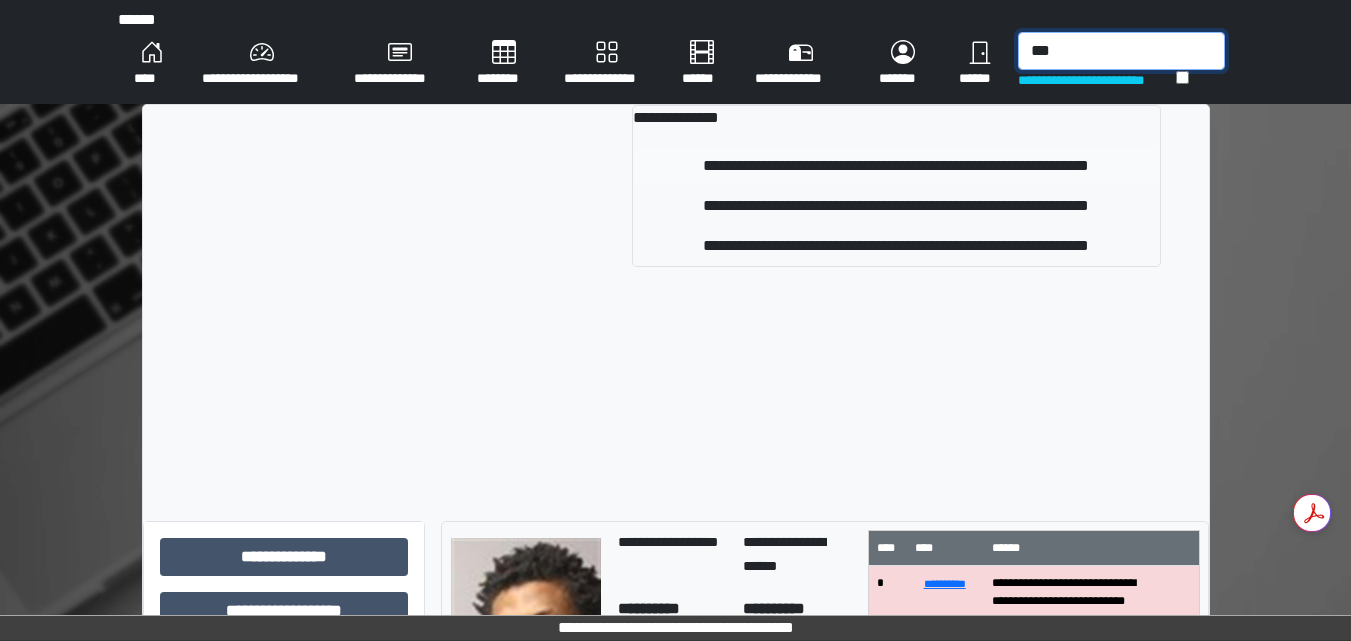 type on "***" 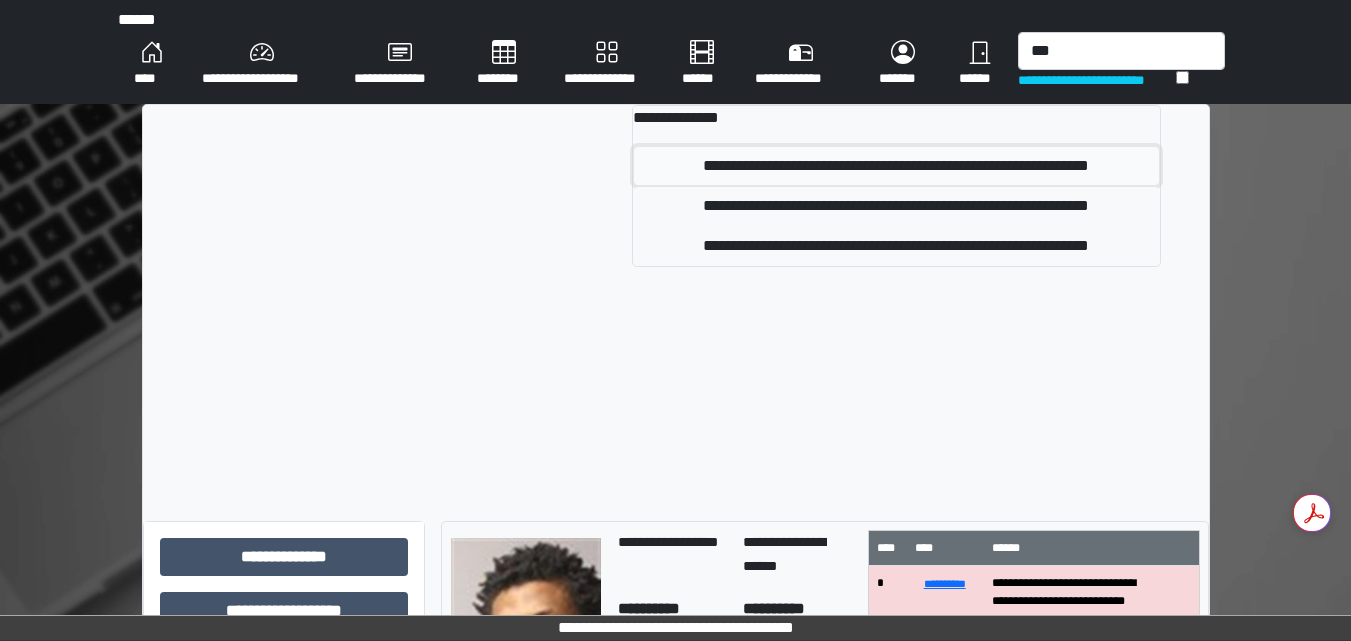 click on "**********" at bounding box center [896, 166] 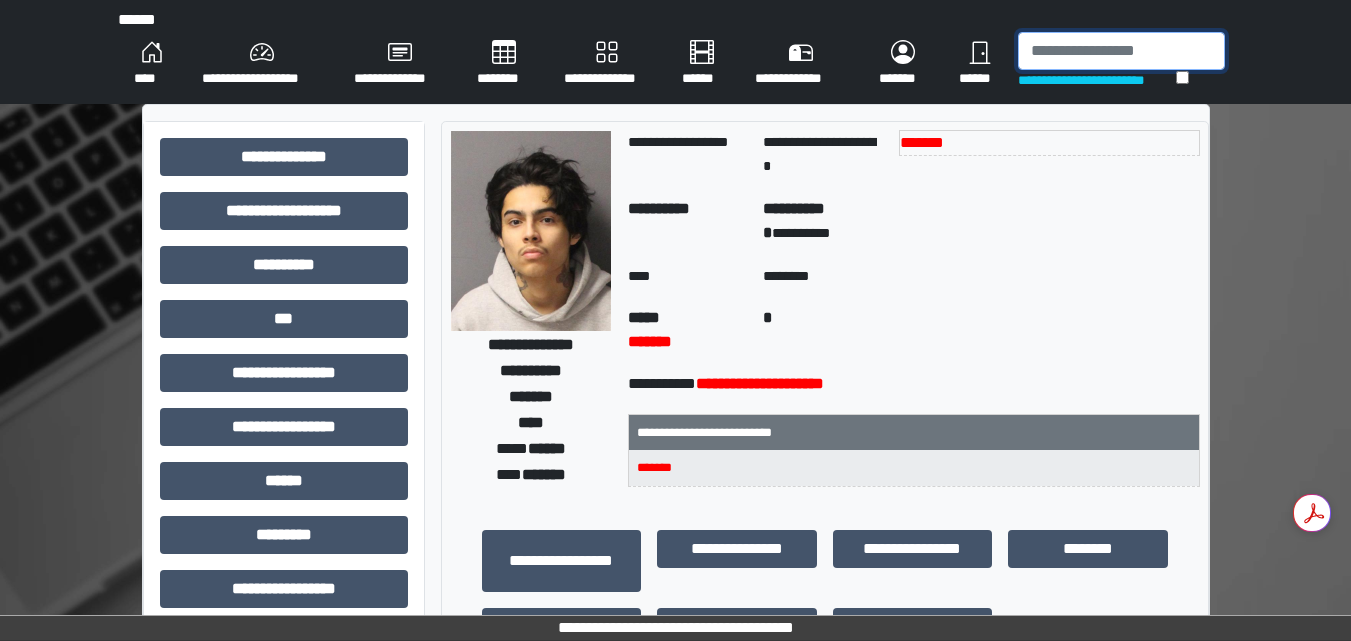 click at bounding box center (1121, 51) 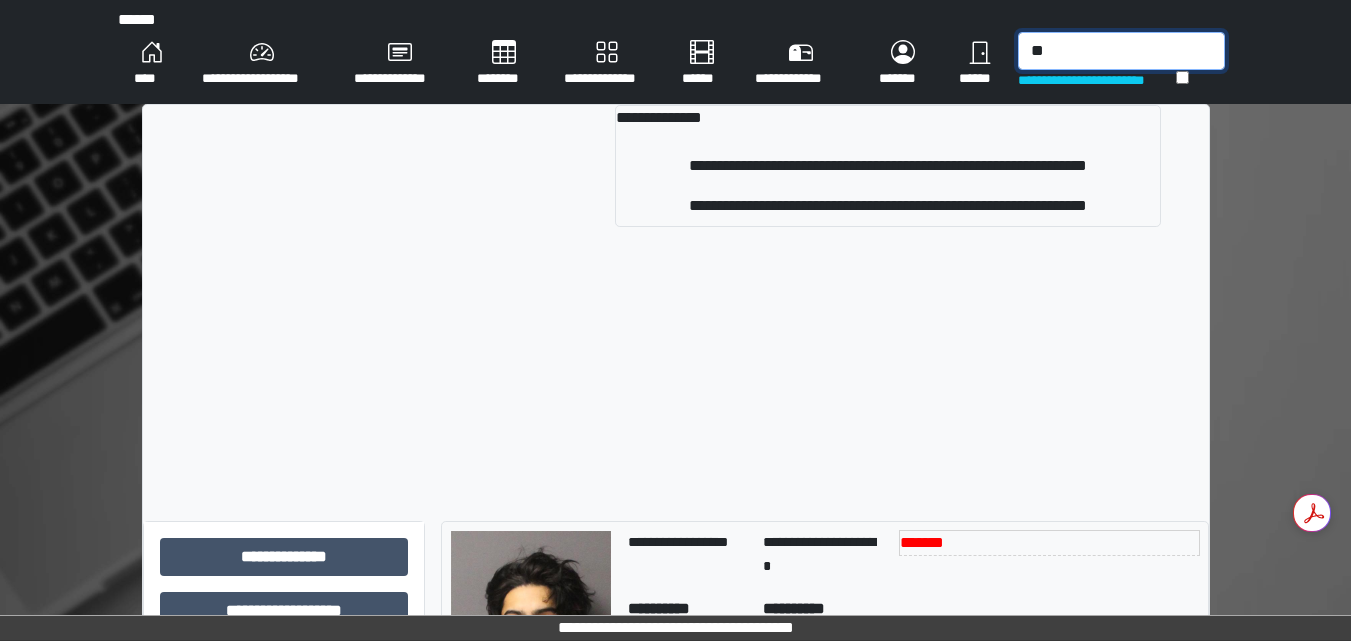 type on "*" 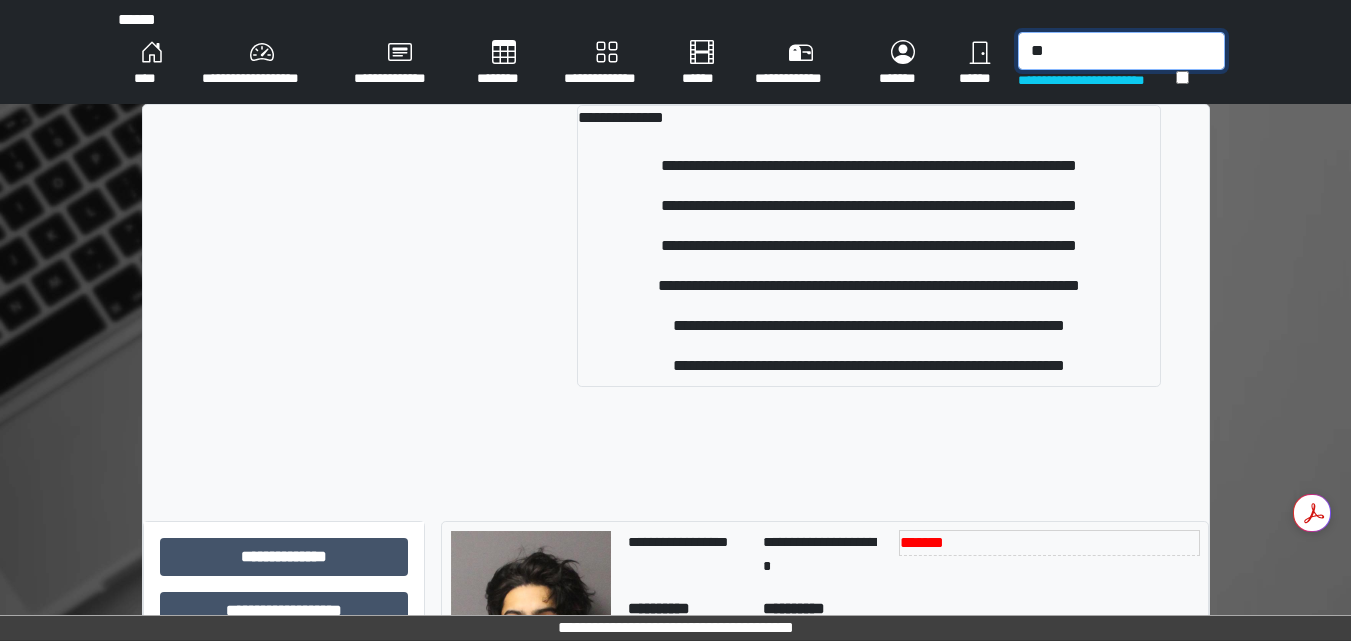 type on "*" 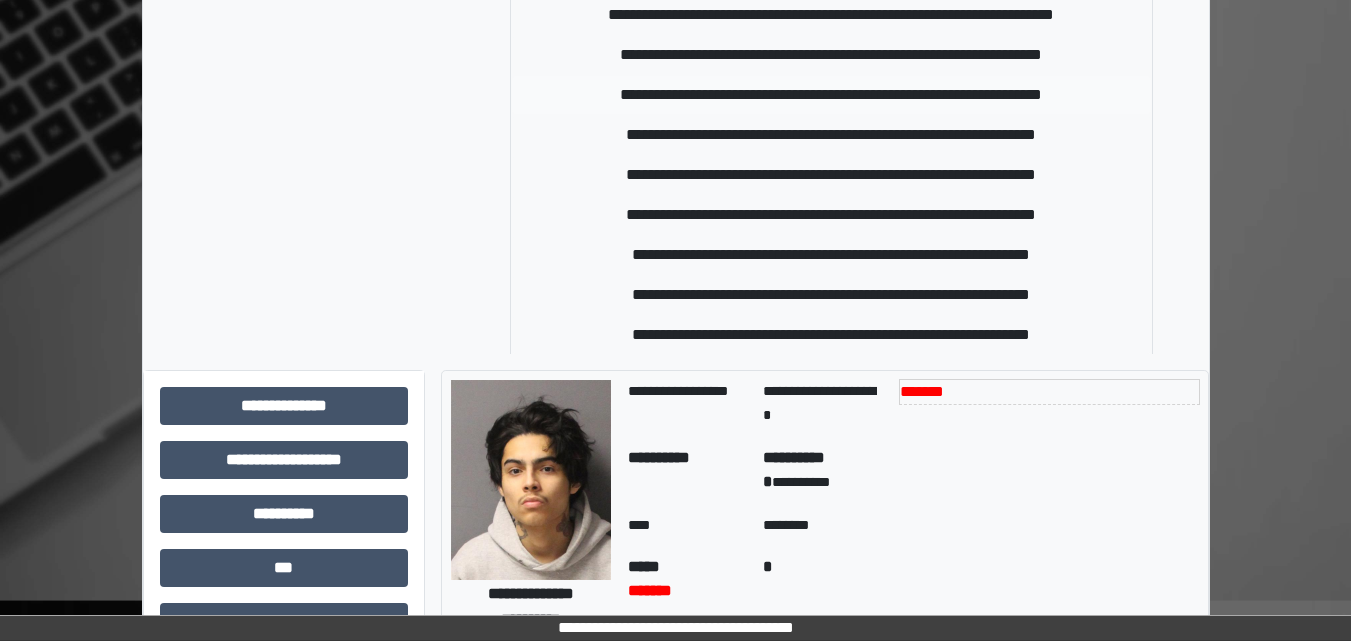 scroll, scrollTop: 200, scrollLeft: 0, axis: vertical 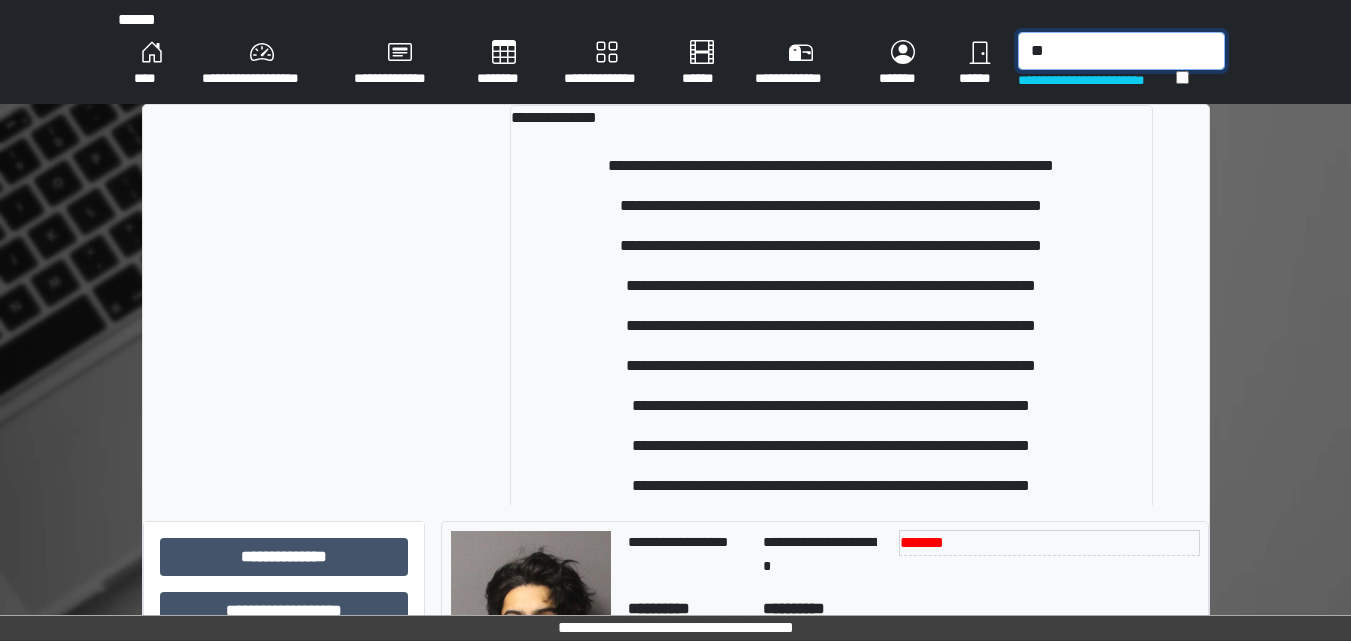 type on "*" 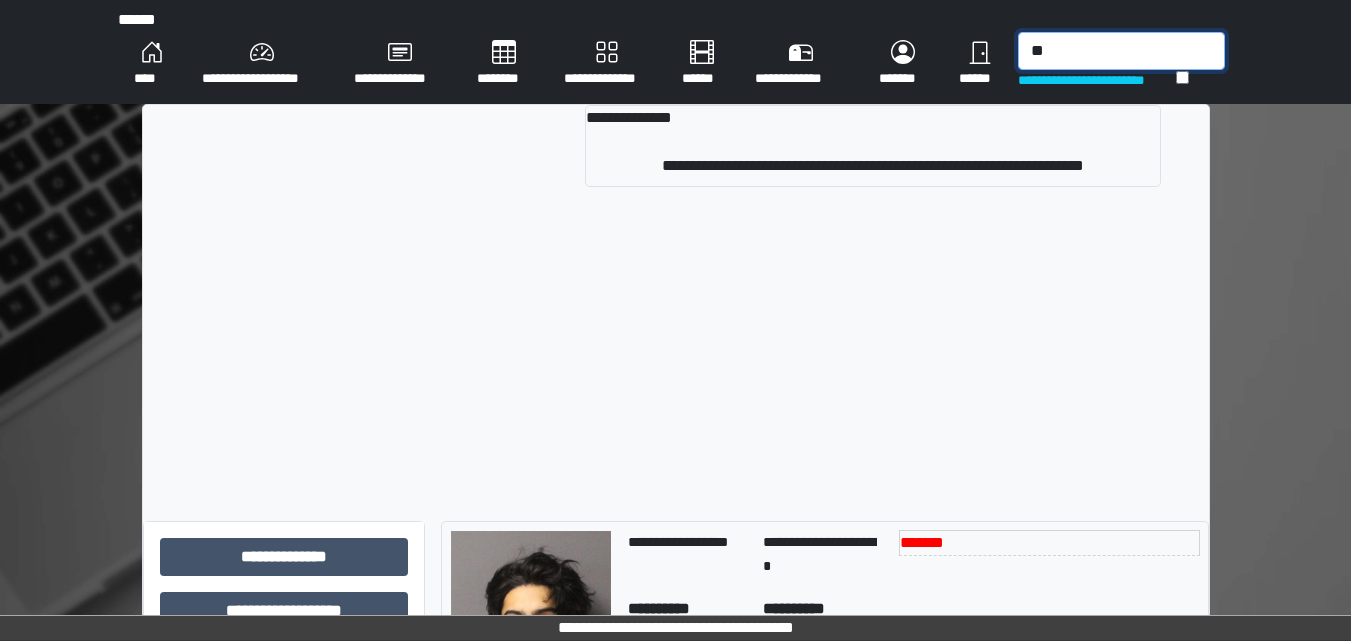 type on "*" 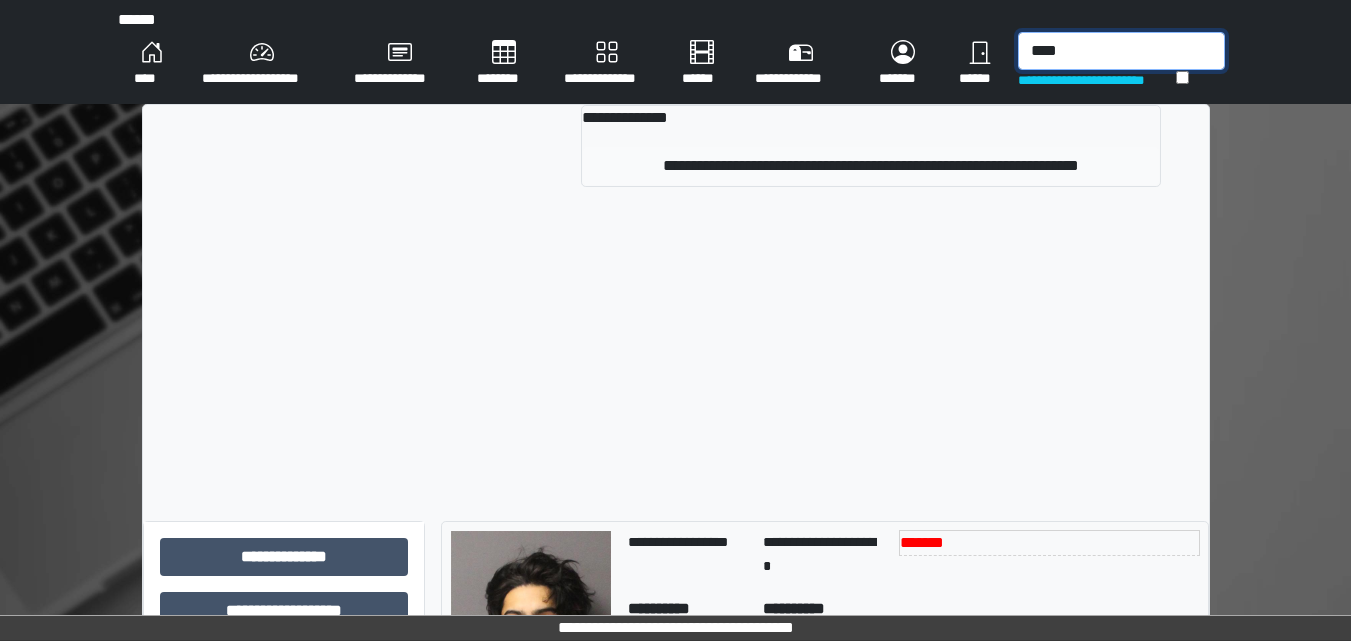 type on "****" 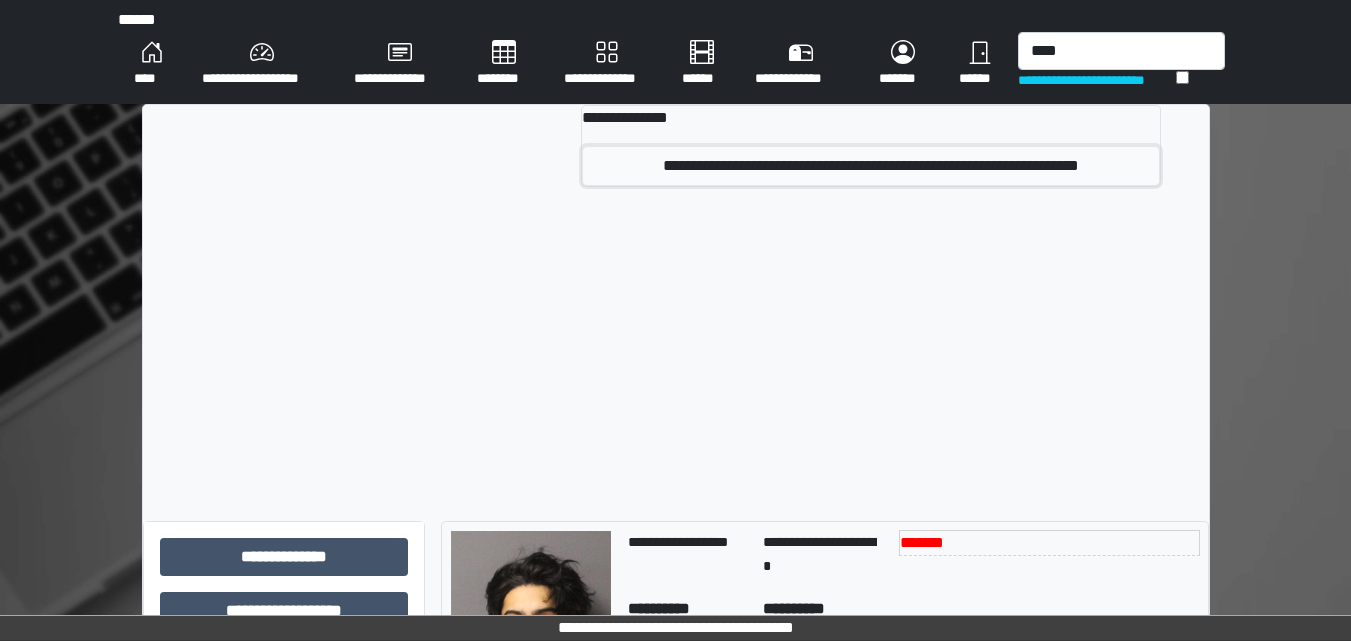 click on "**********" at bounding box center [871, 166] 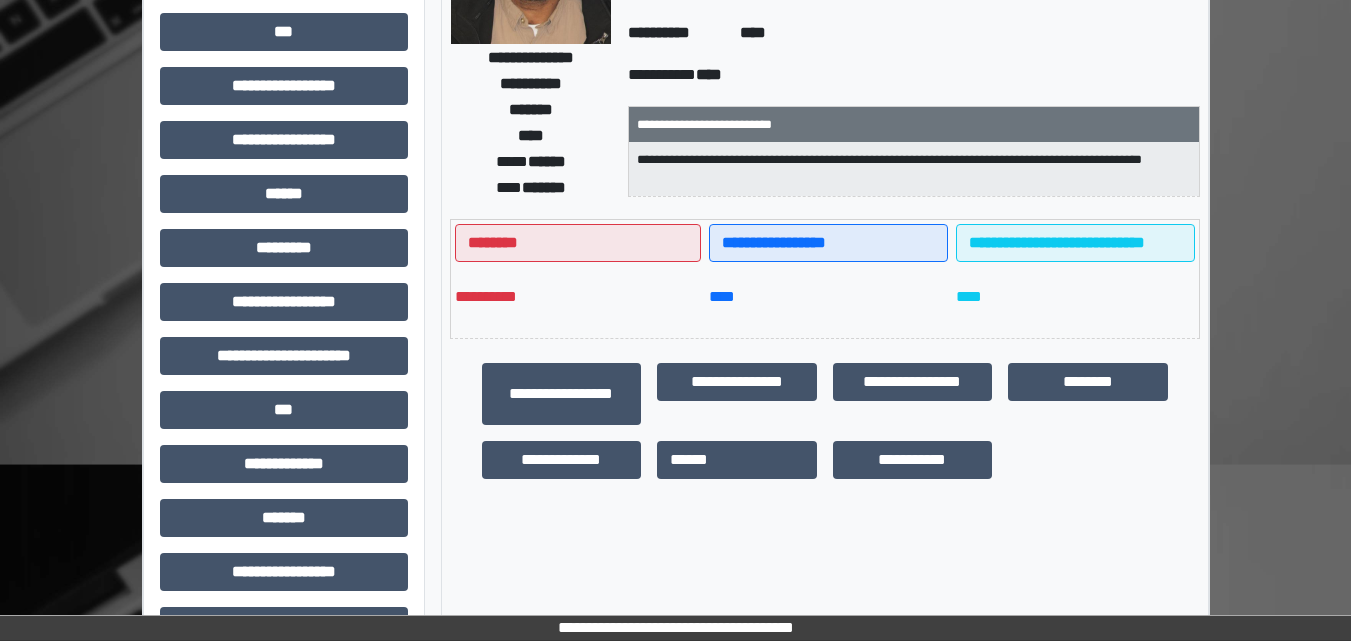 scroll, scrollTop: 300, scrollLeft: 0, axis: vertical 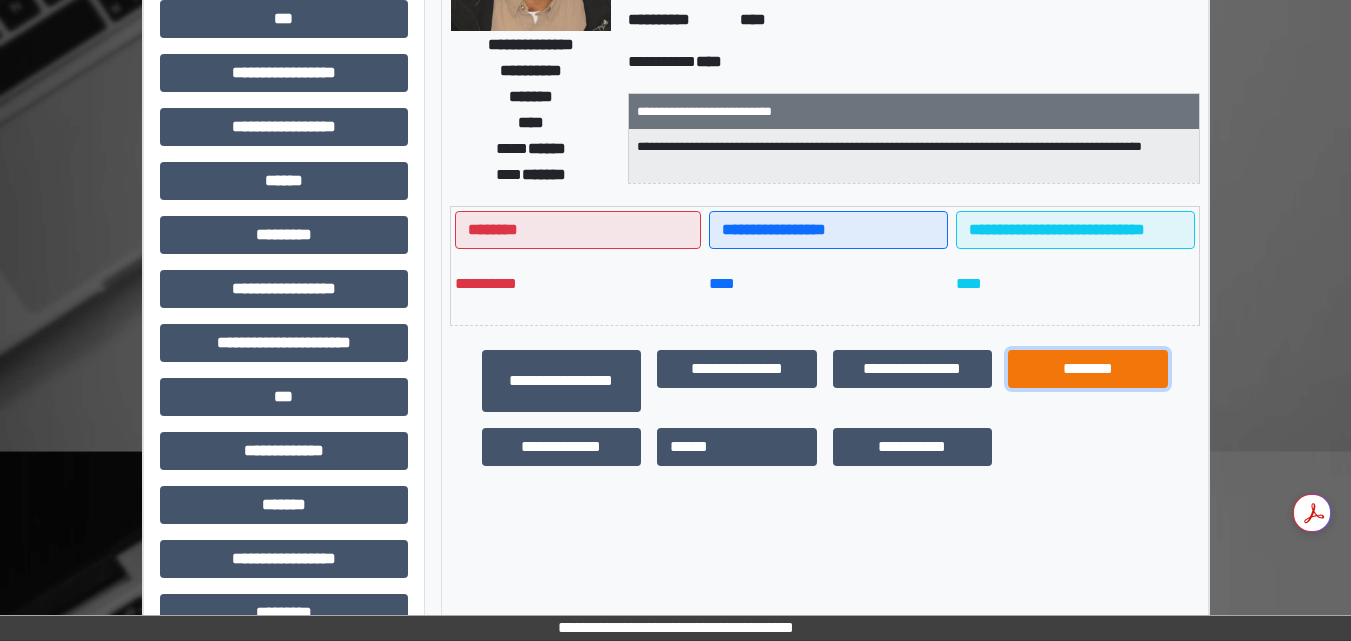 click on "********" at bounding box center [1088, 369] 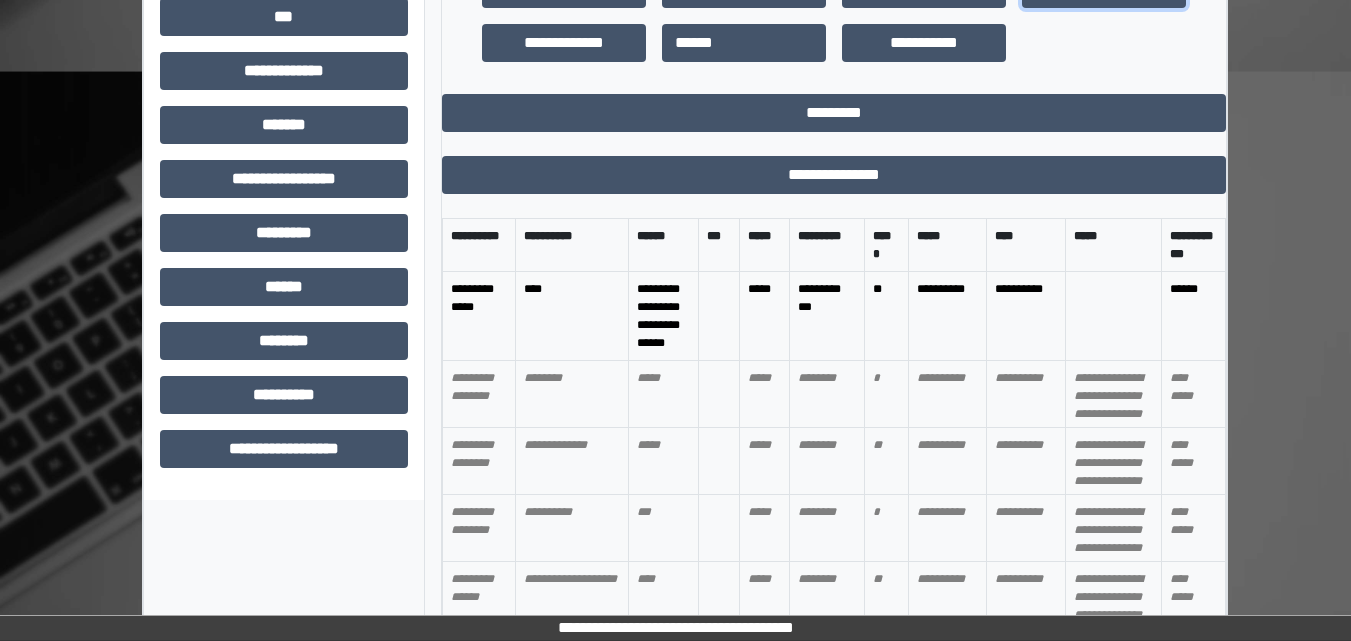 scroll, scrollTop: 700, scrollLeft: 0, axis: vertical 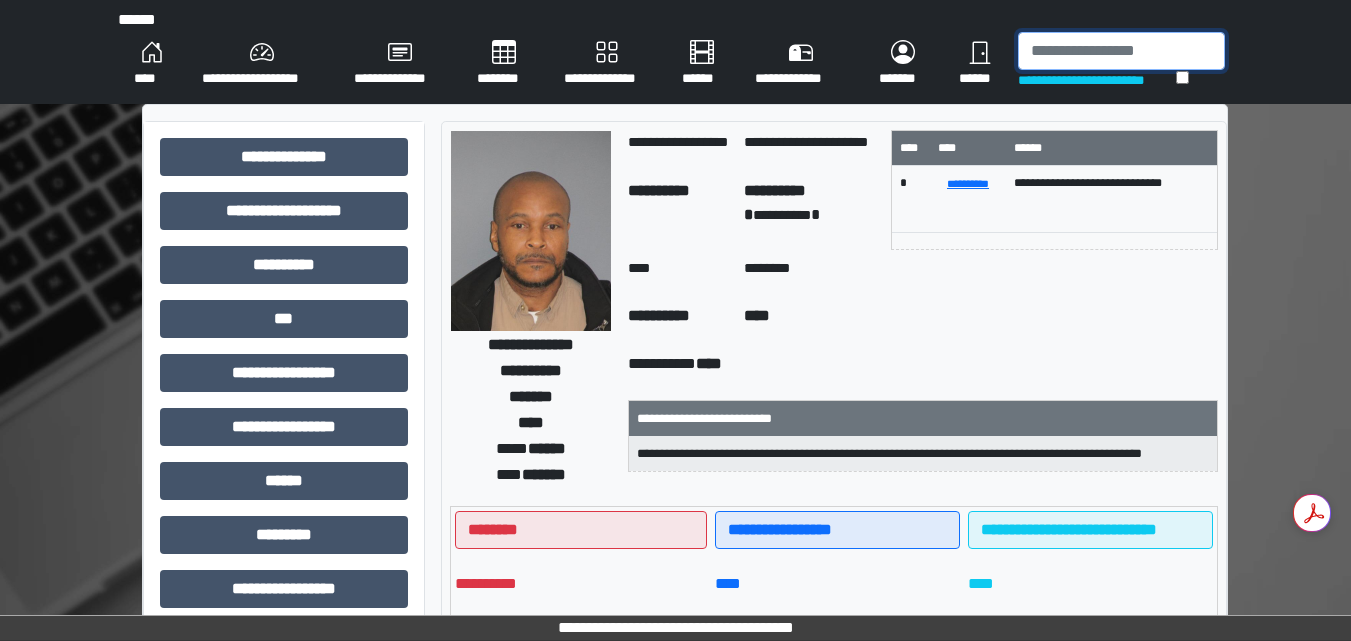 click at bounding box center [1121, 51] 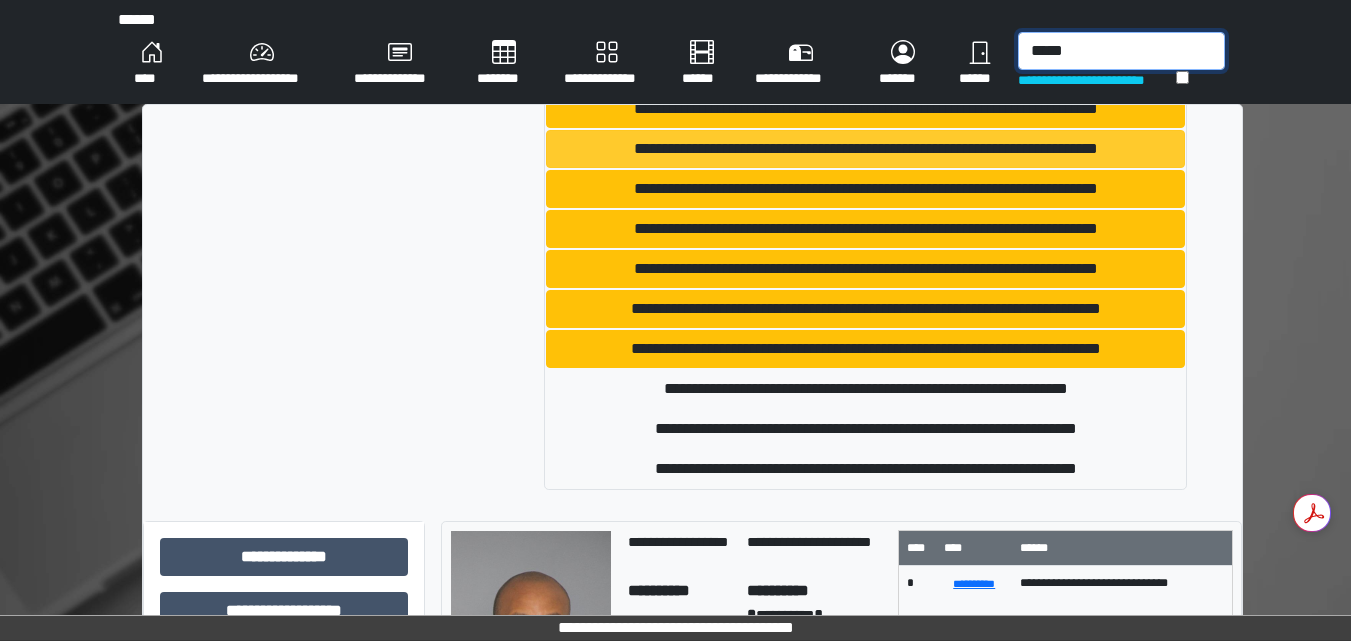 scroll, scrollTop: 178, scrollLeft: 0, axis: vertical 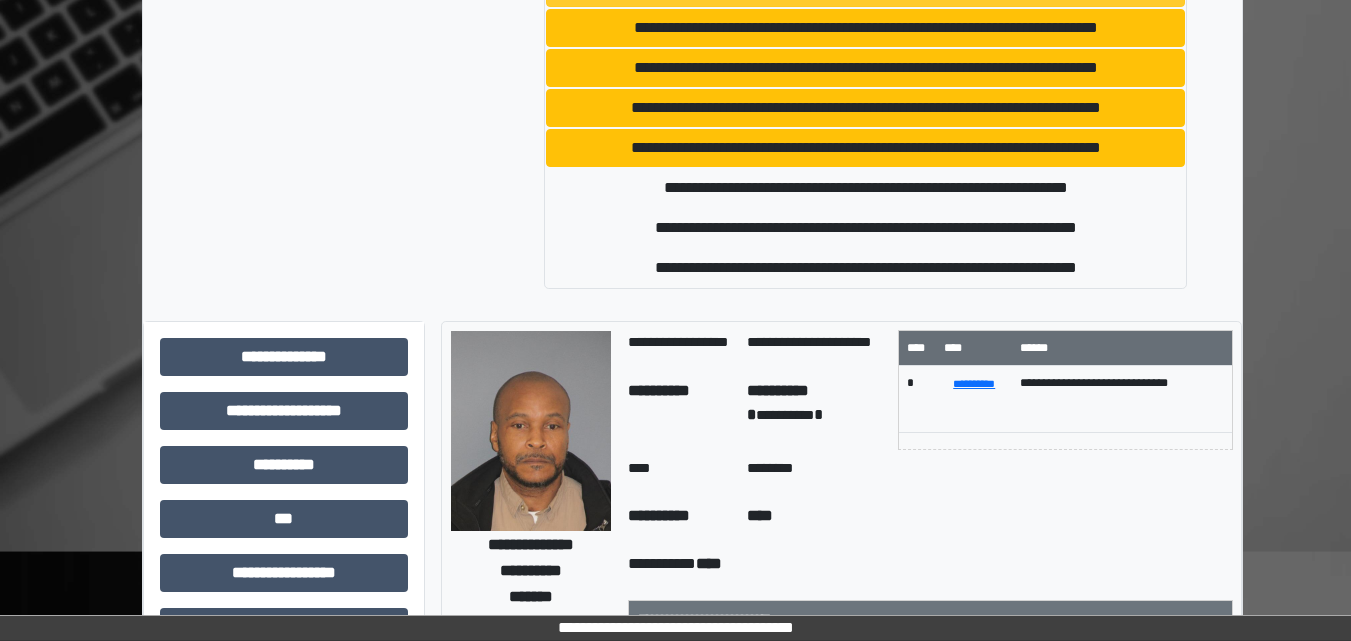 type on "*****" 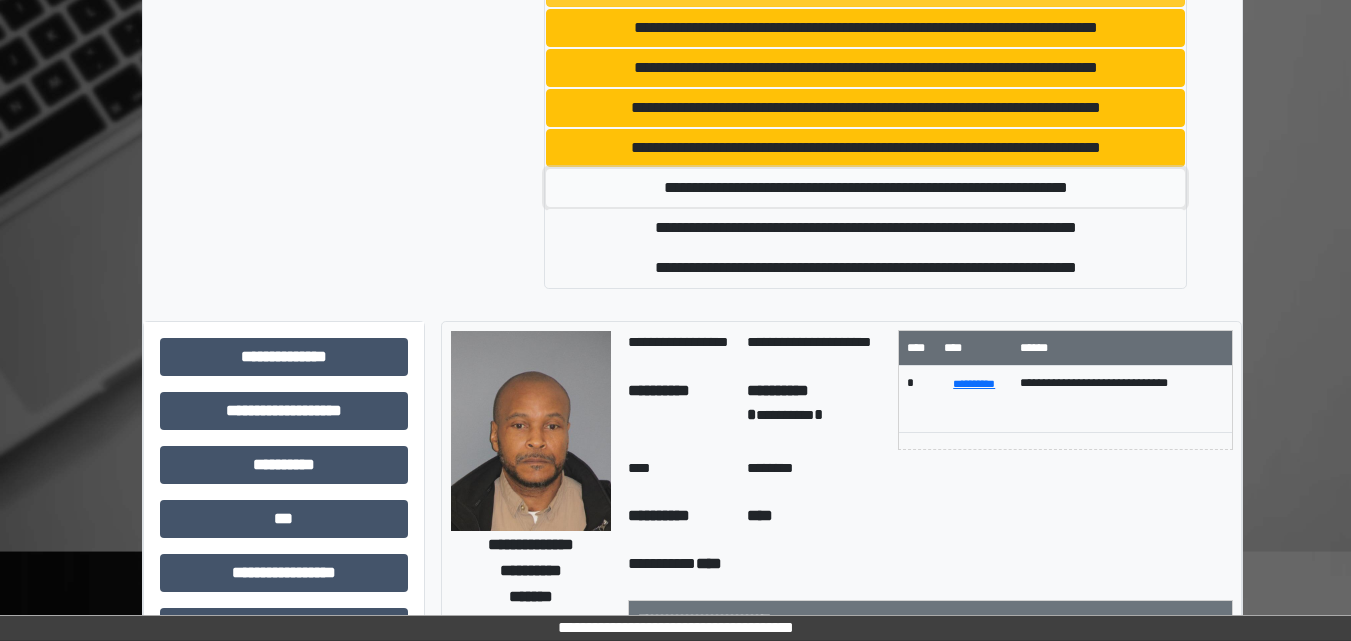 click on "**********" at bounding box center (865, 188) 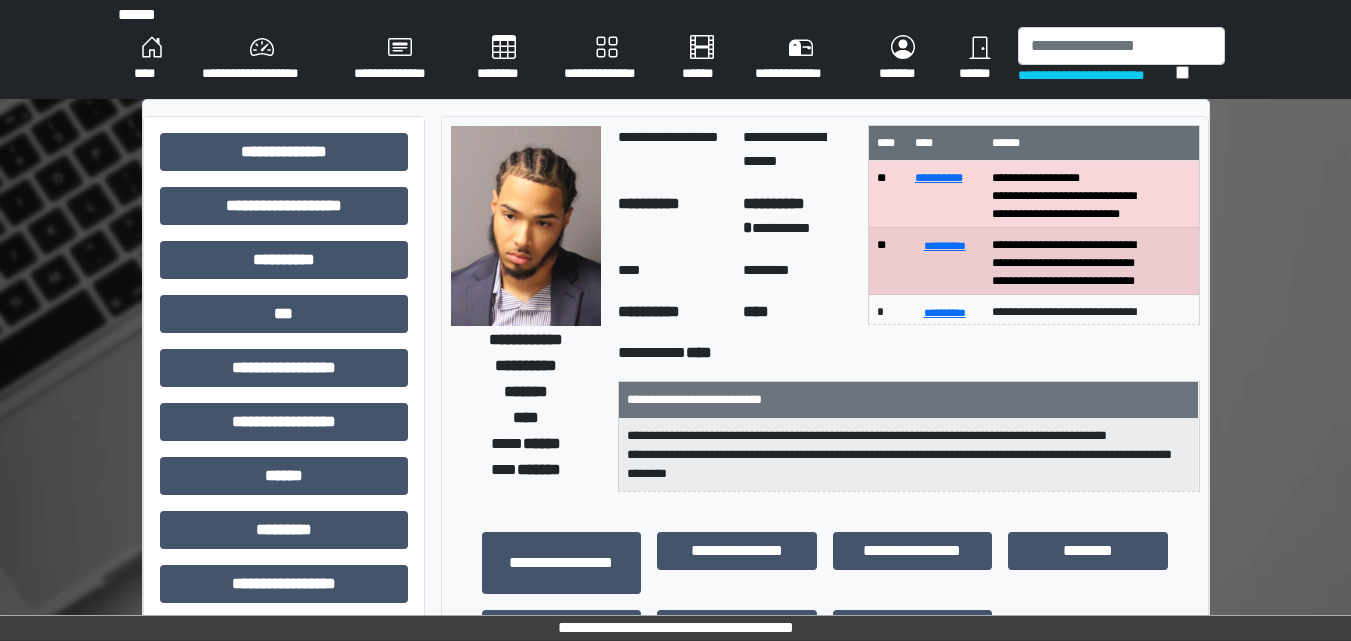 scroll, scrollTop: 0, scrollLeft: 0, axis: both 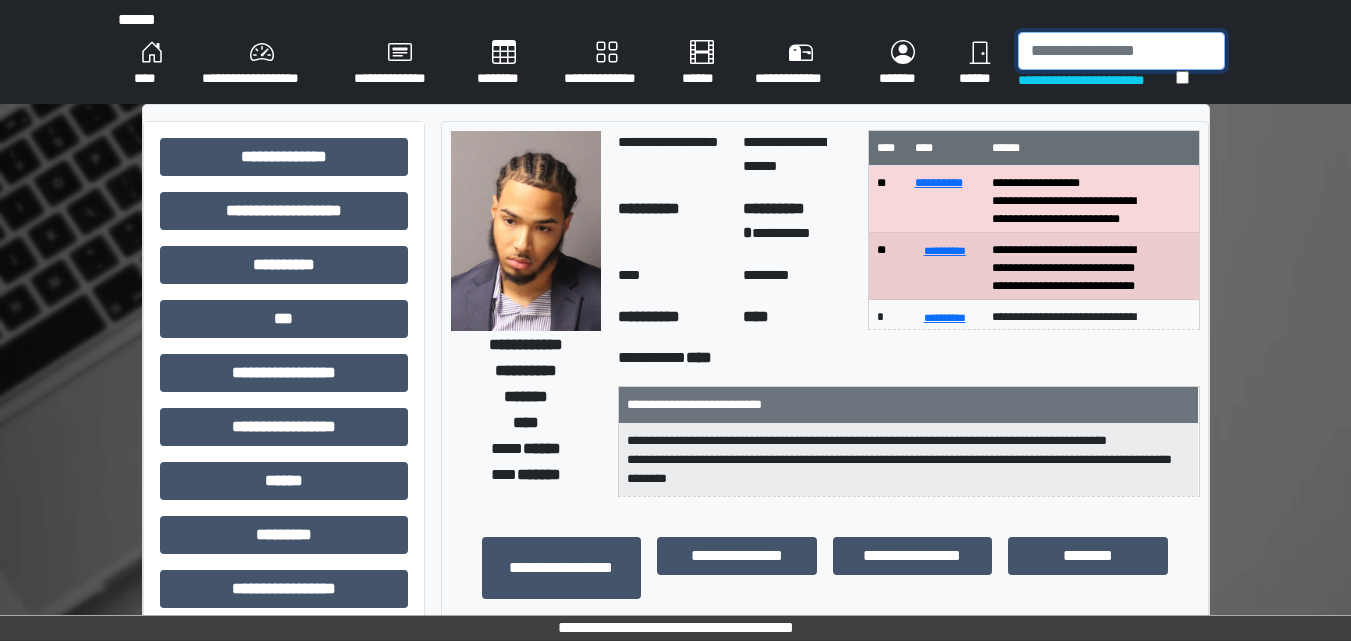 click at bounding box center [1121, 51] 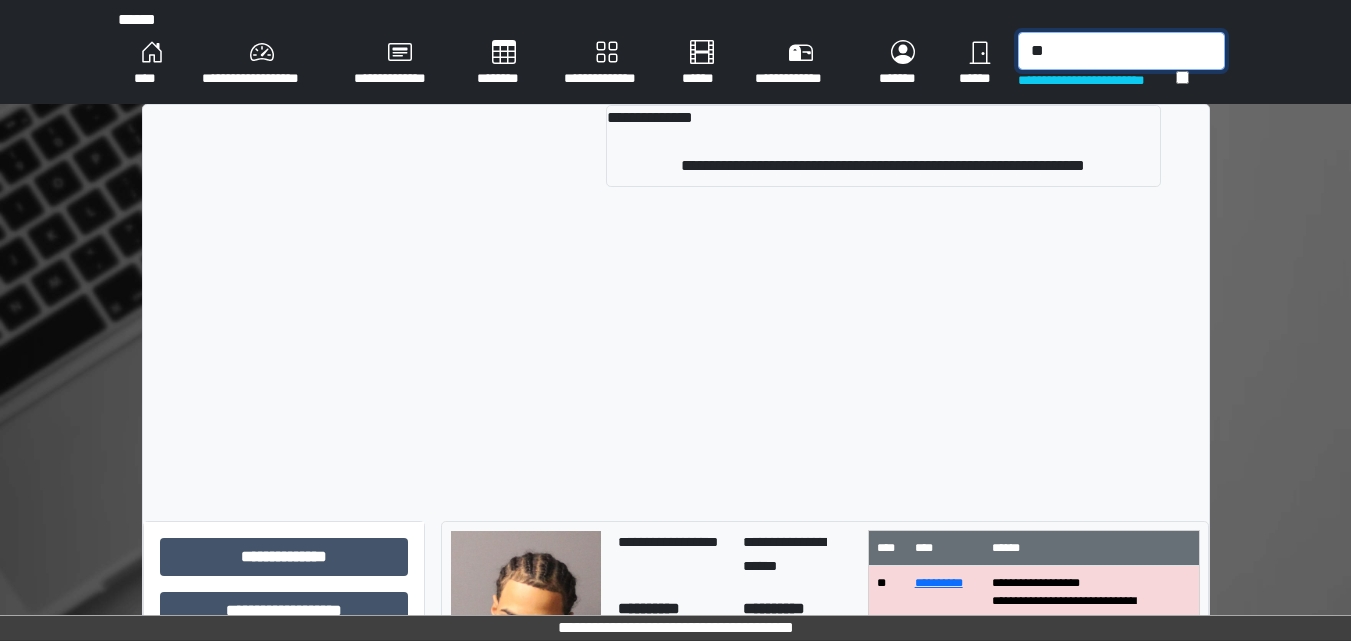 type on "*" 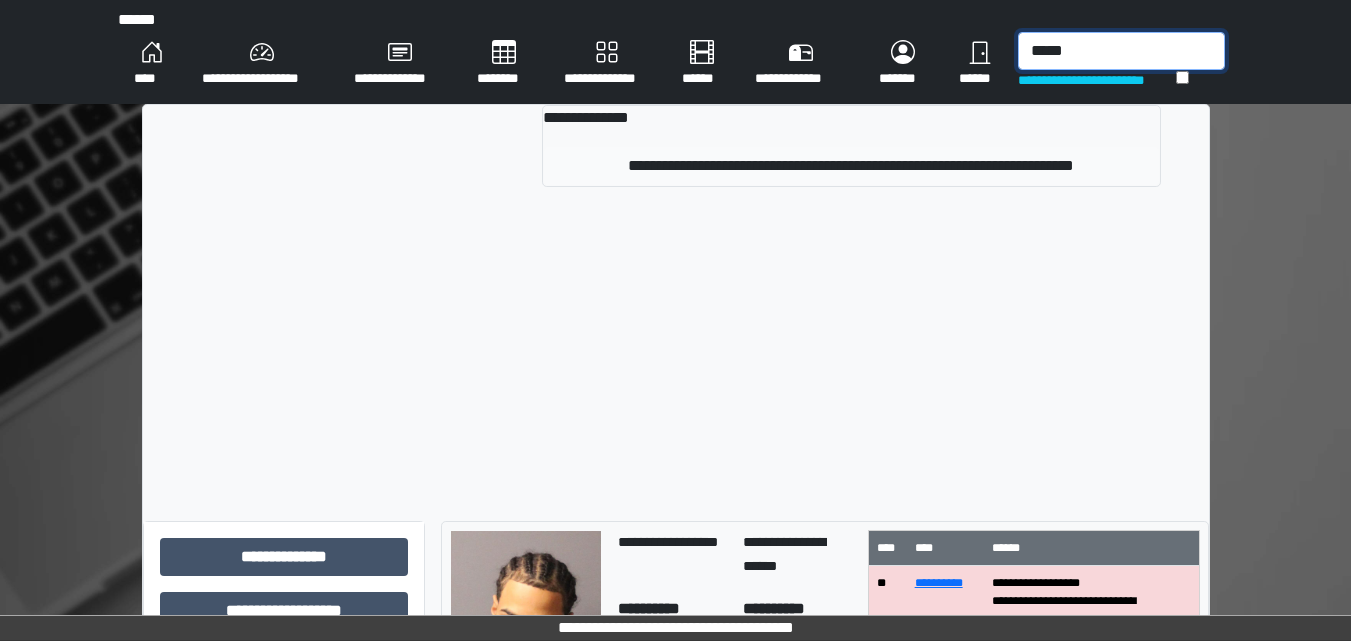 type on "*****" 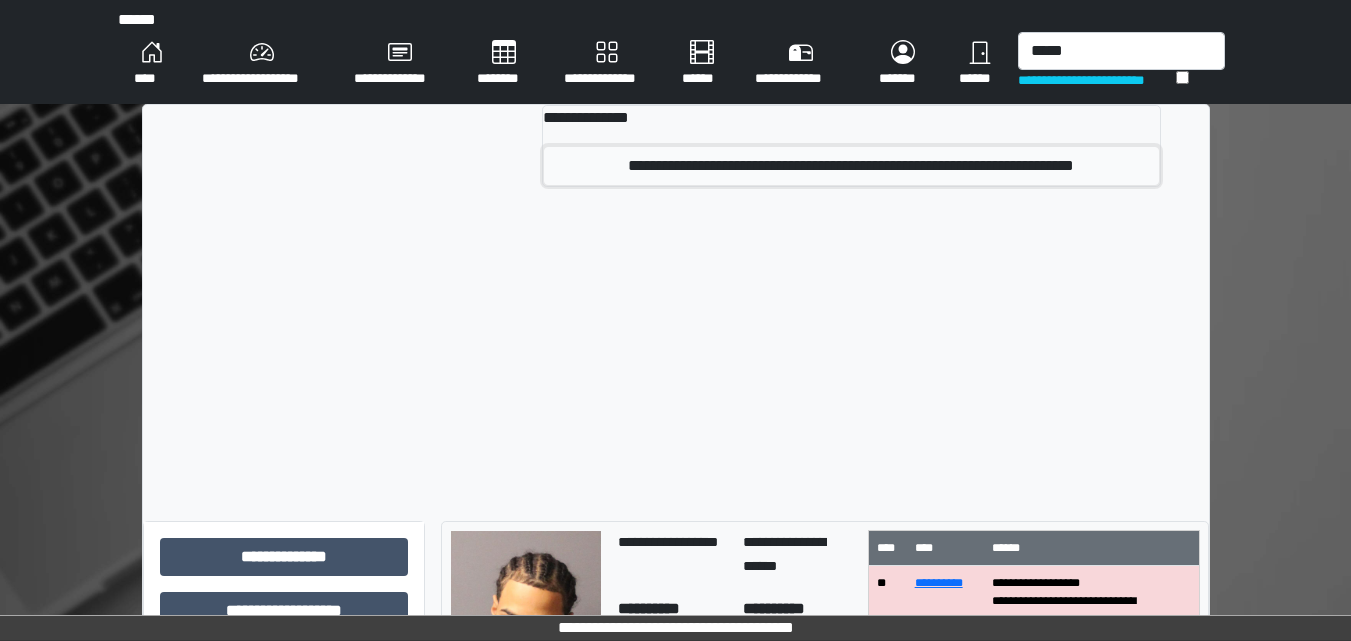 click on "**********" at bounding box center [851, 166] 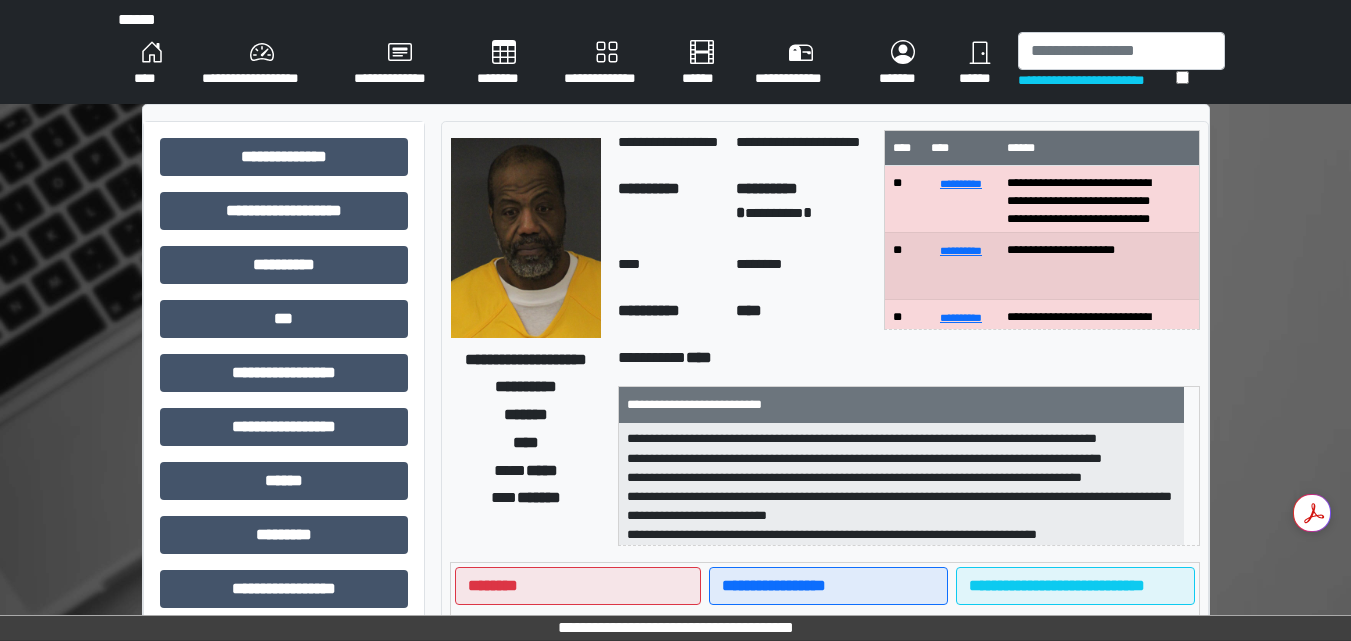 scroll, scrollTop: 0, scrollLeft: 0, axis: both 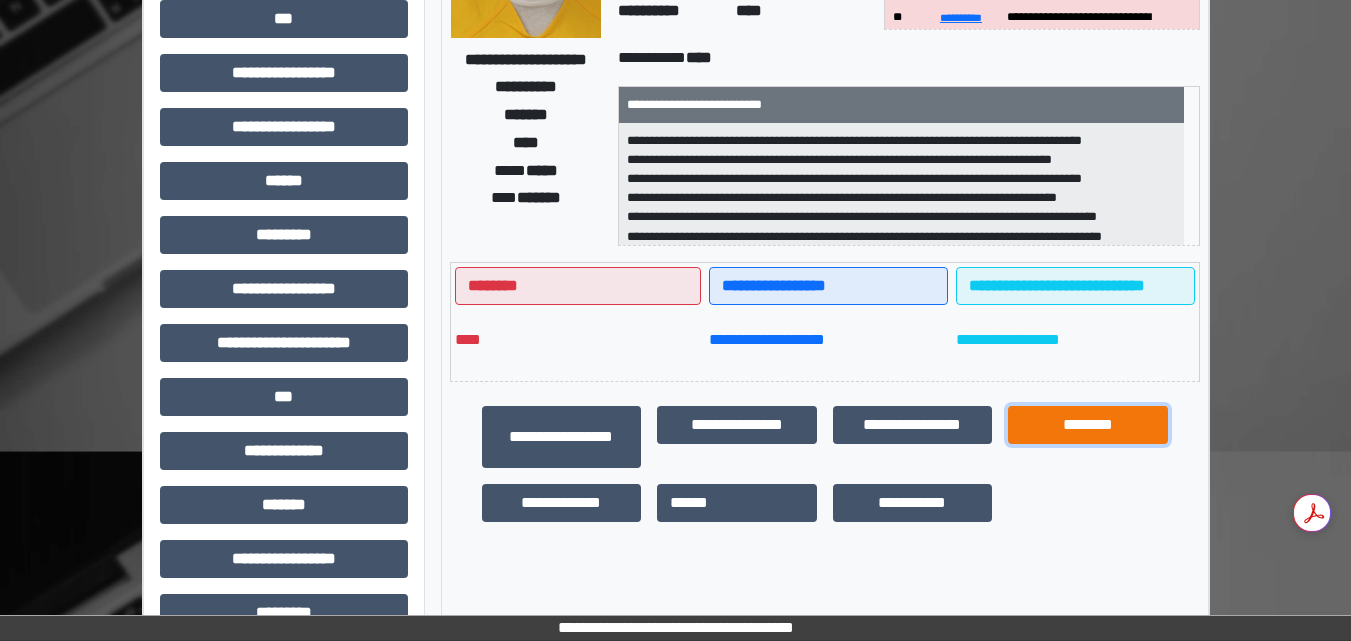 click on "********" at bounding box center [1088, 425] 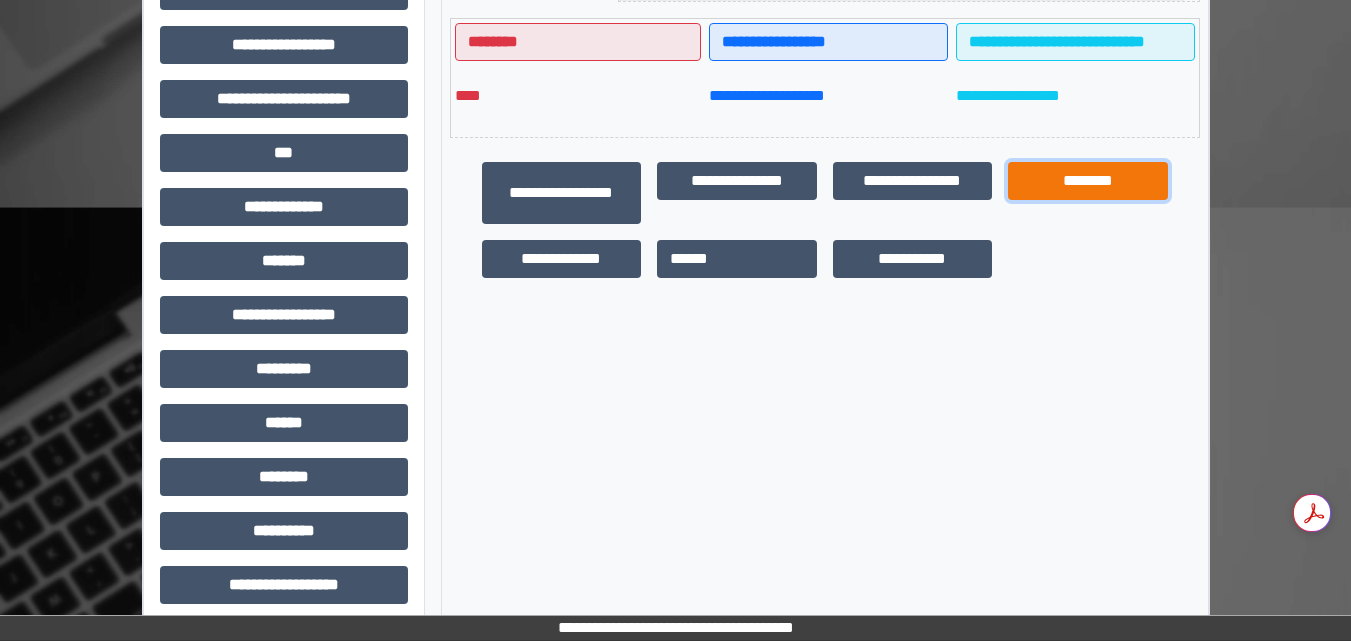 scroll, scrollTop: 557, scrollLeft: 0, axis: vertical 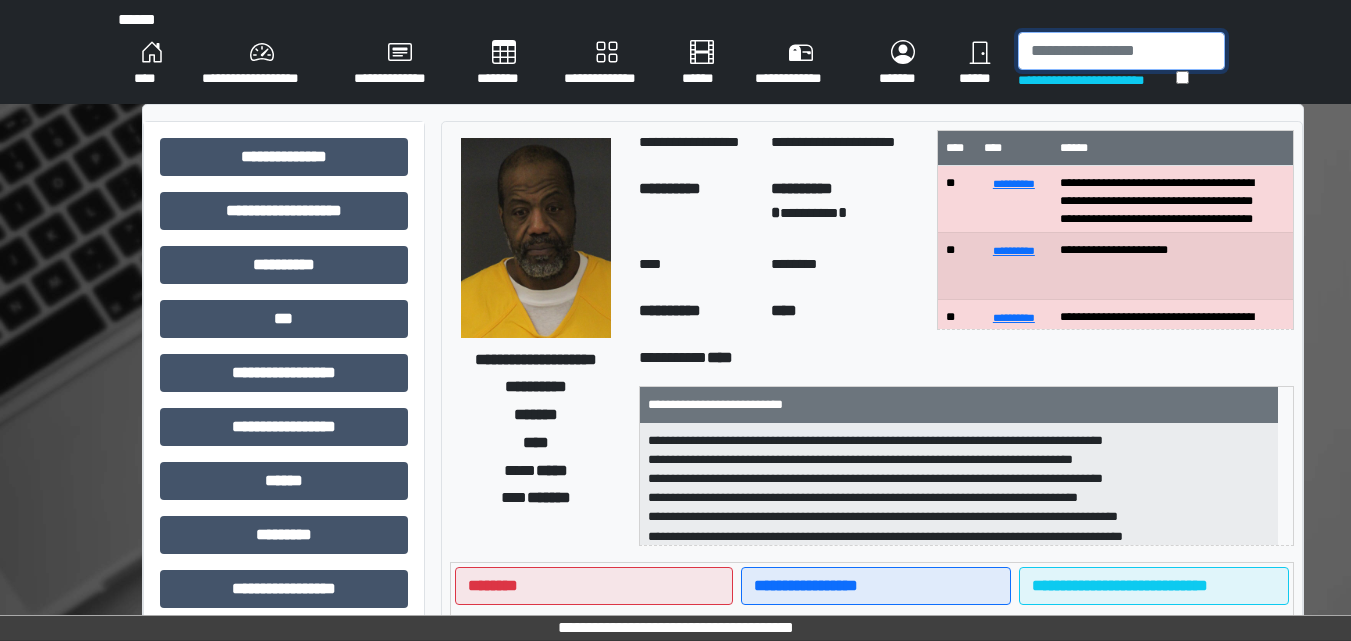click at bounding box center (1121, 51) 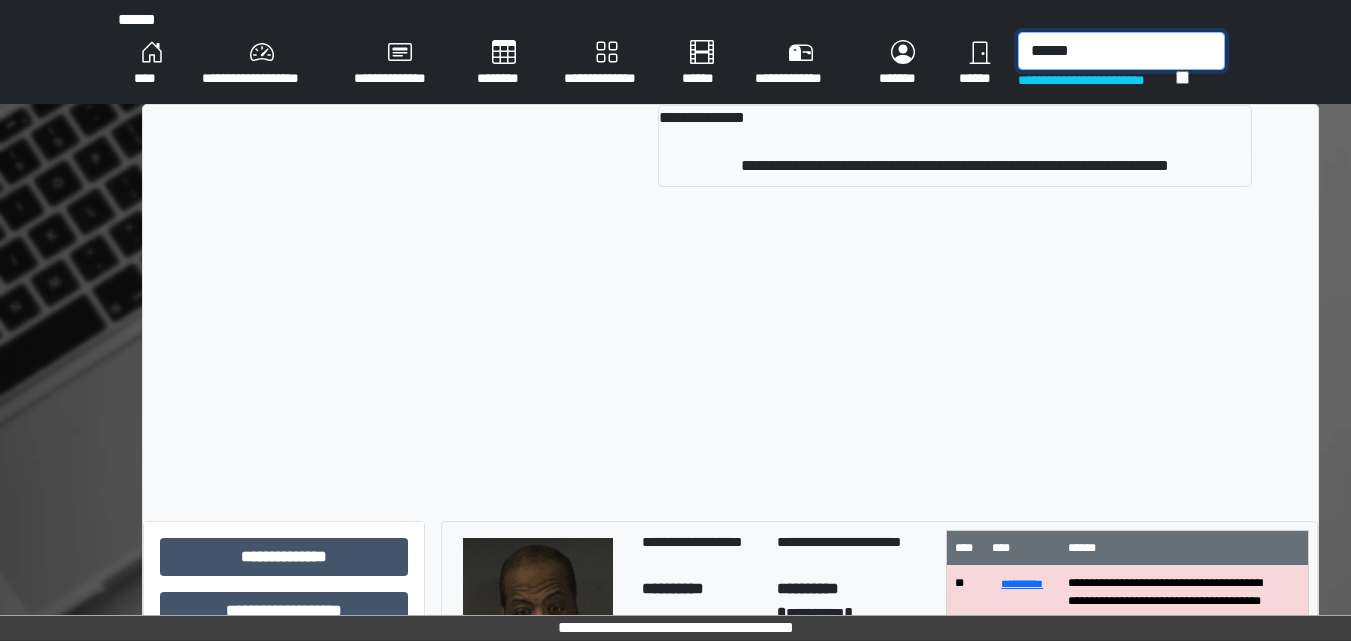 type on "******" 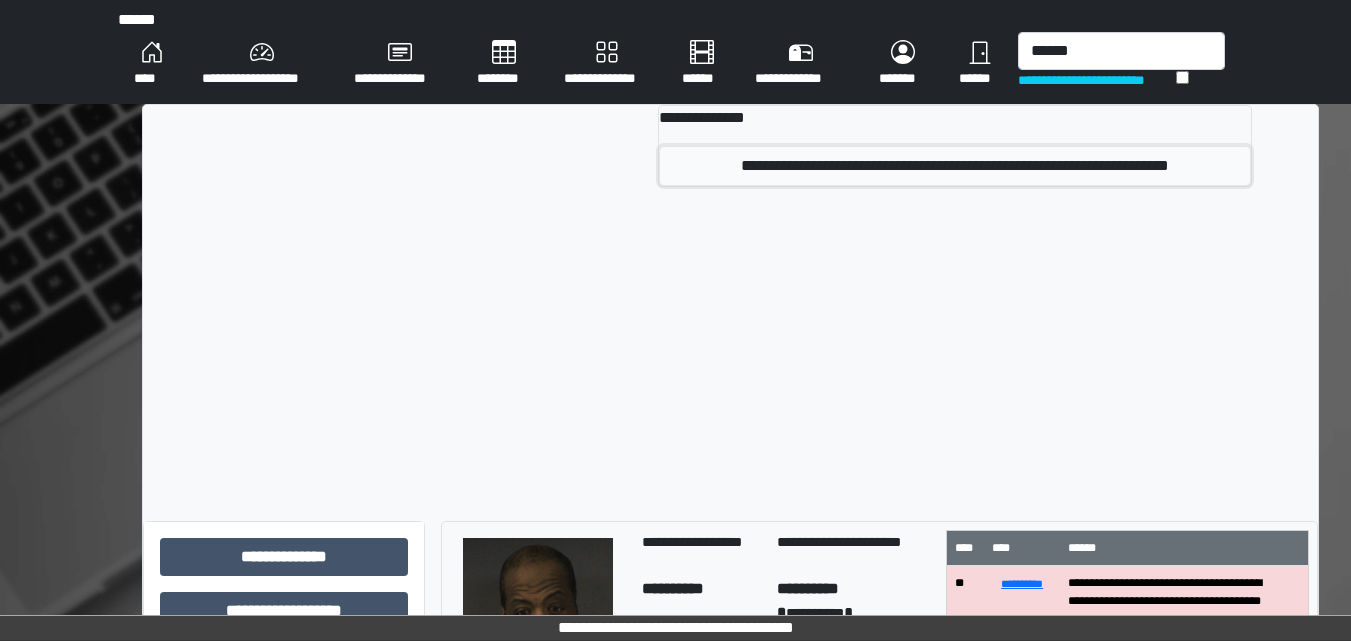 click on "**********" at bounding box center (955, 166) 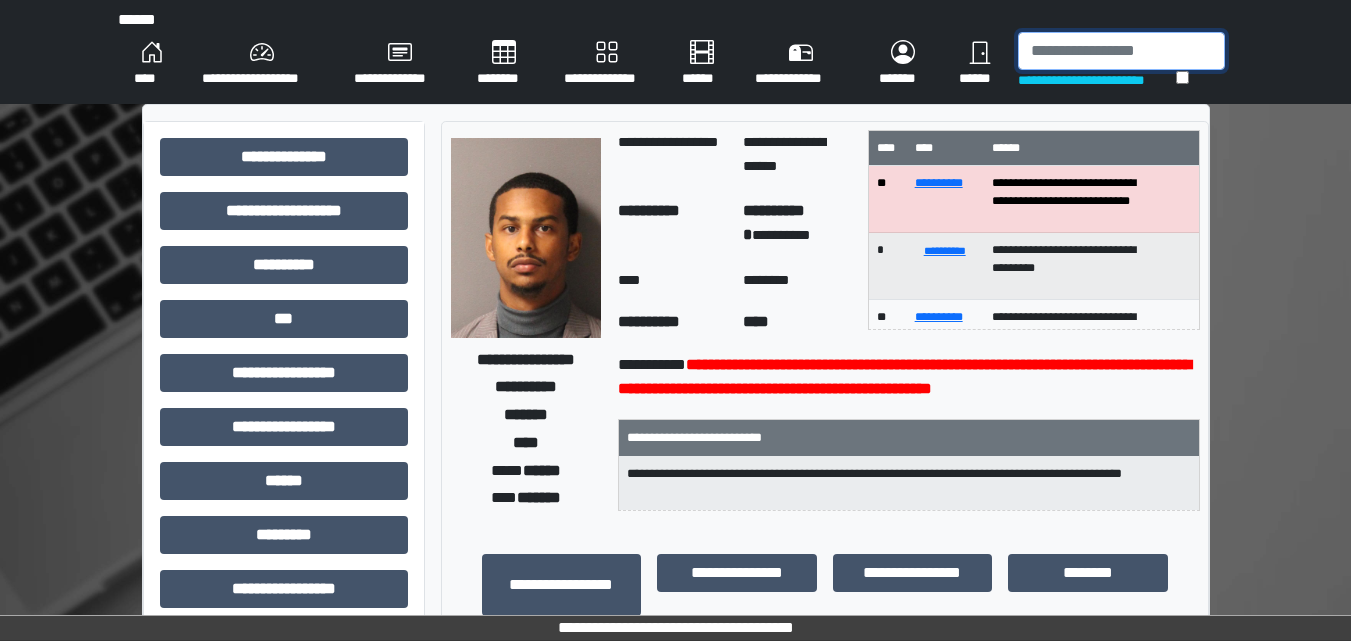 click at bounding box center [1121, 51] 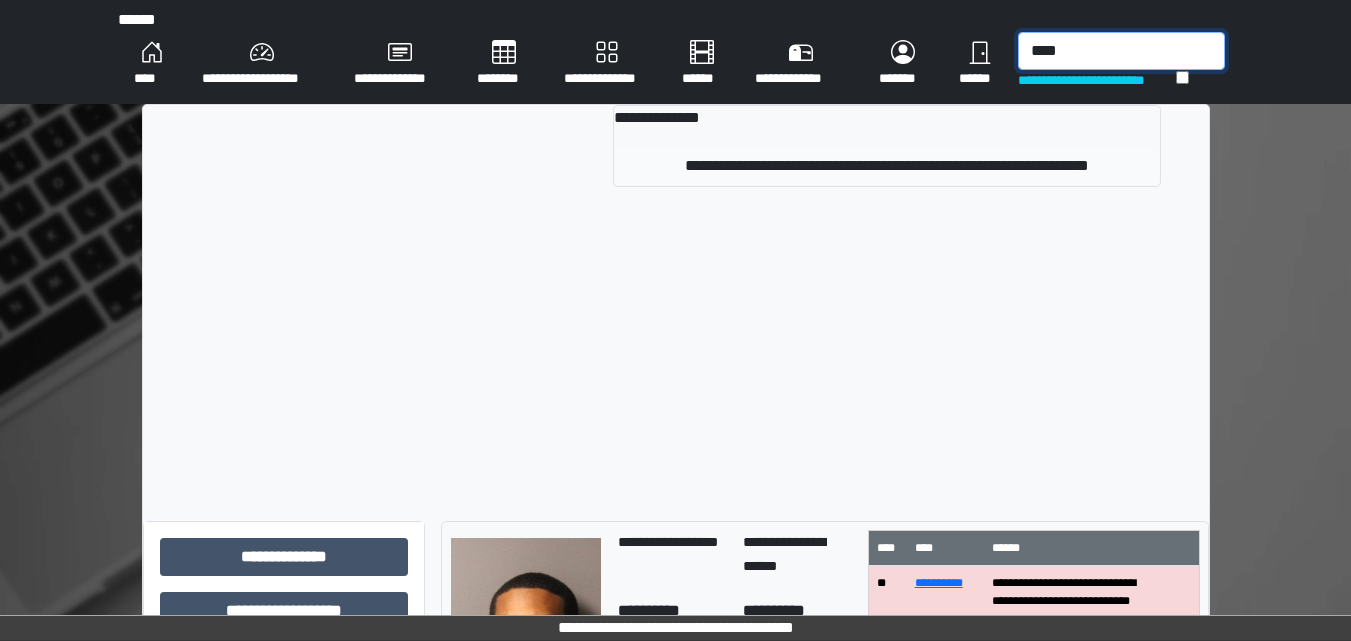 type on "****" 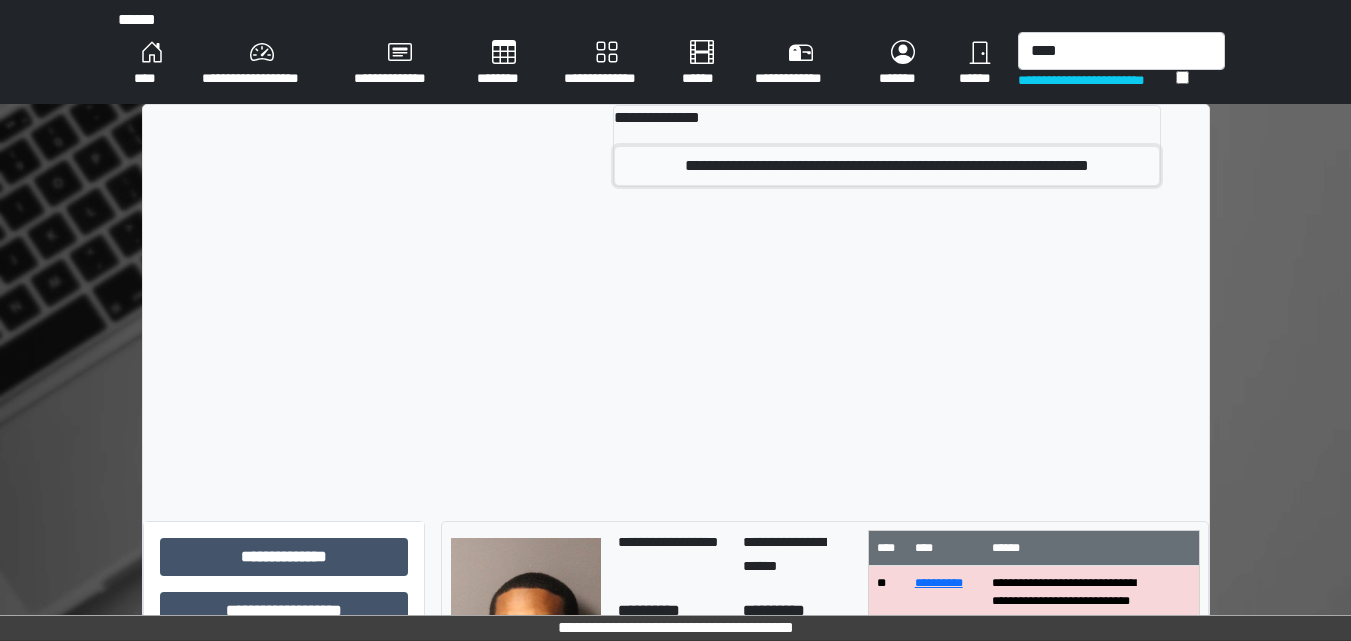 click on "**********" at bounding box center [887, 166] 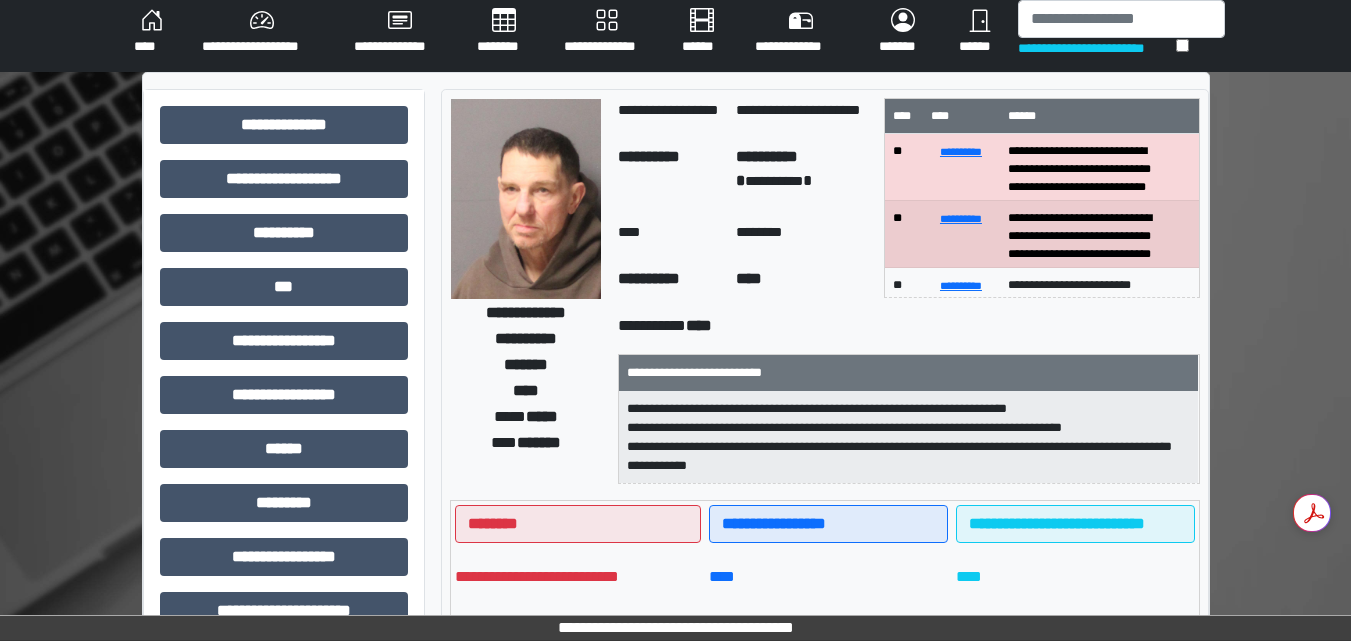 scroll, scrollTop: 0, scrollLeft: 0, axis: both 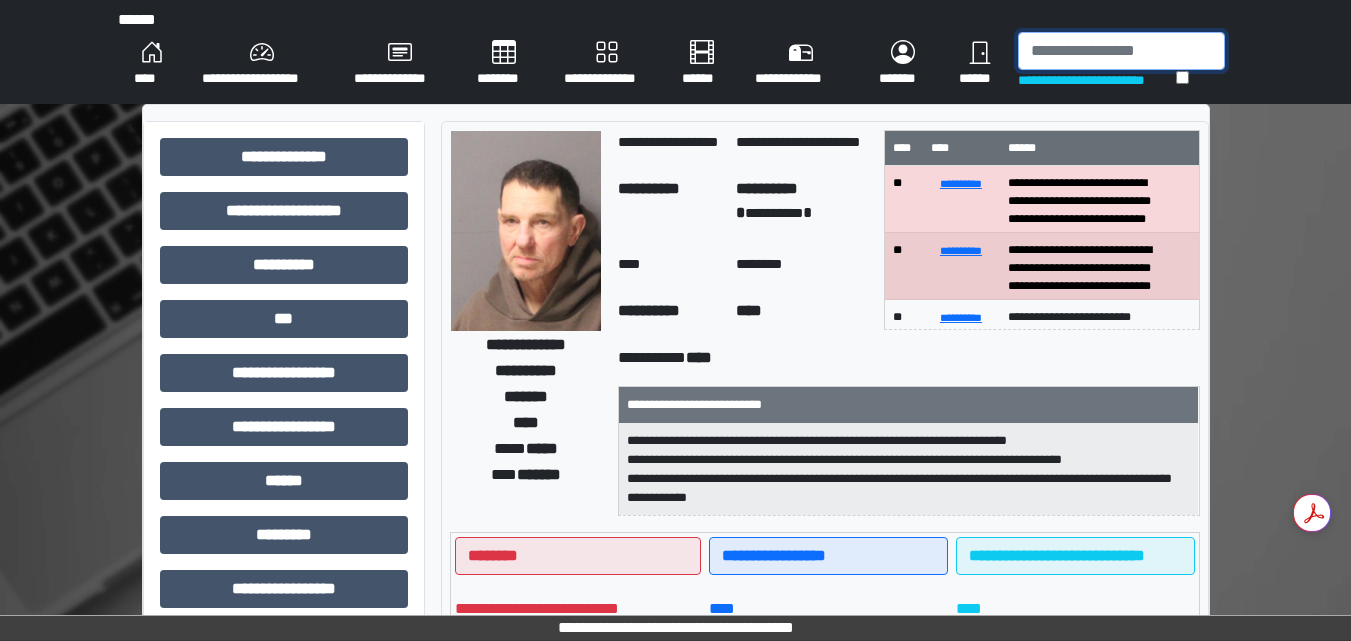 click at bounding box center (1121, 51) 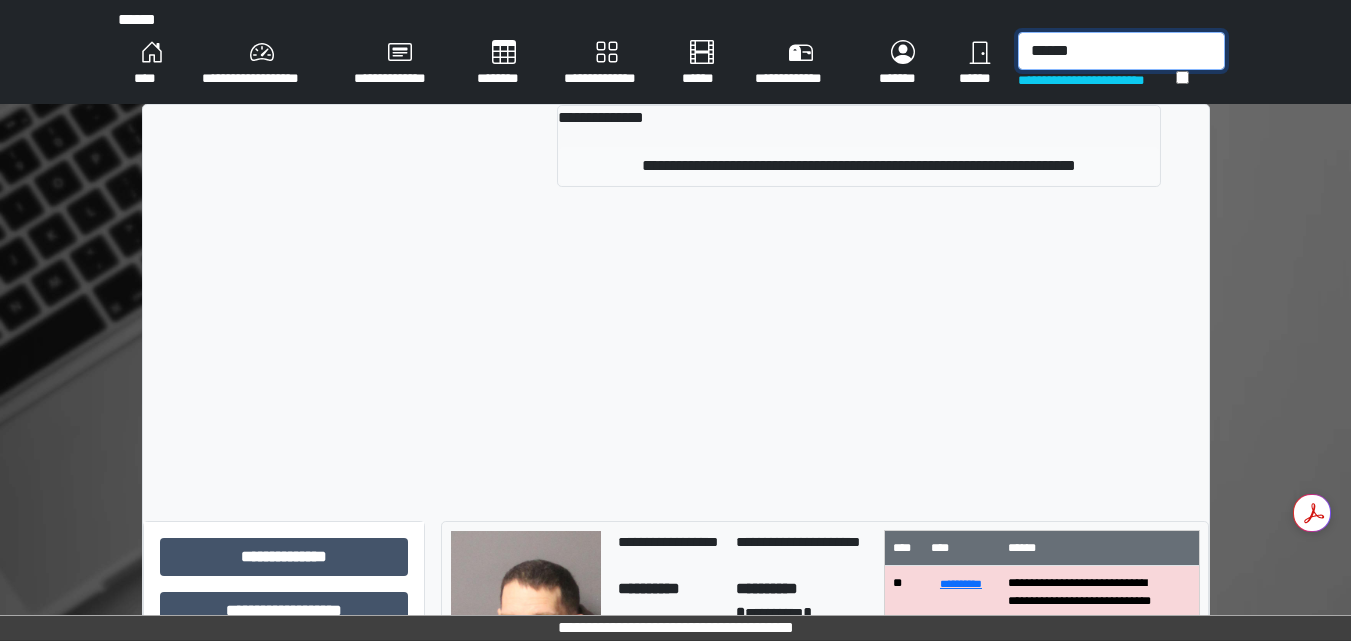 type on "******" 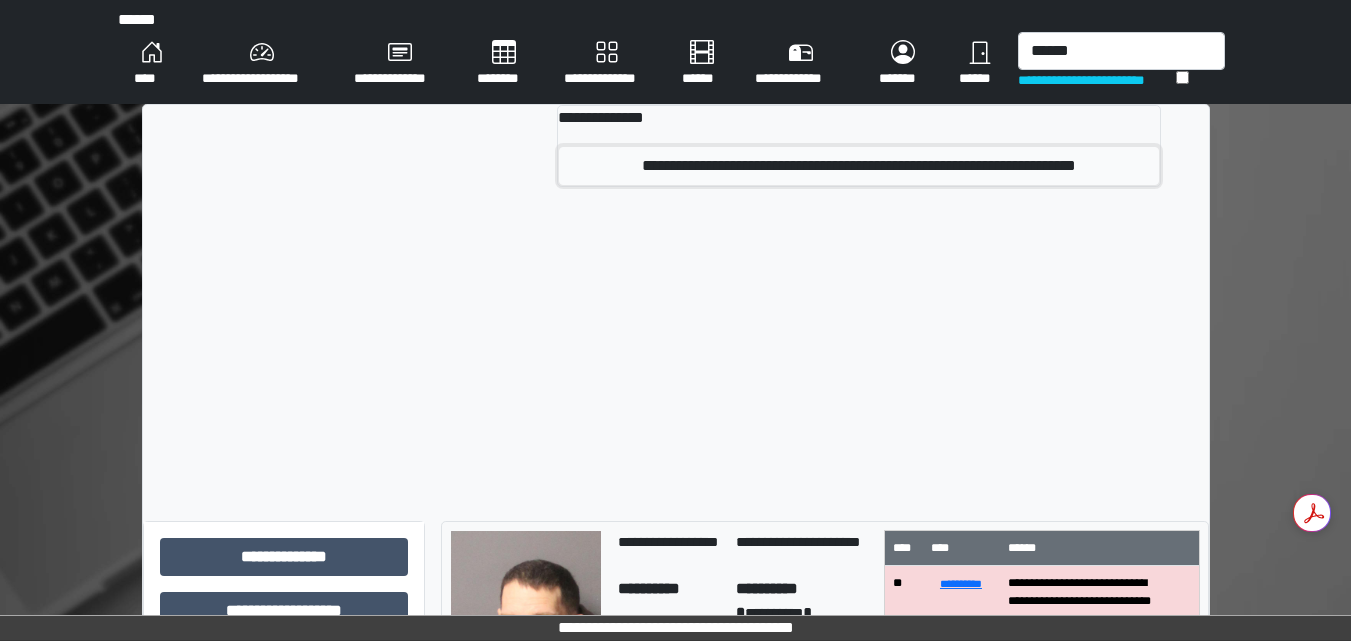 click on "**********" at bounding box center (858, 166) 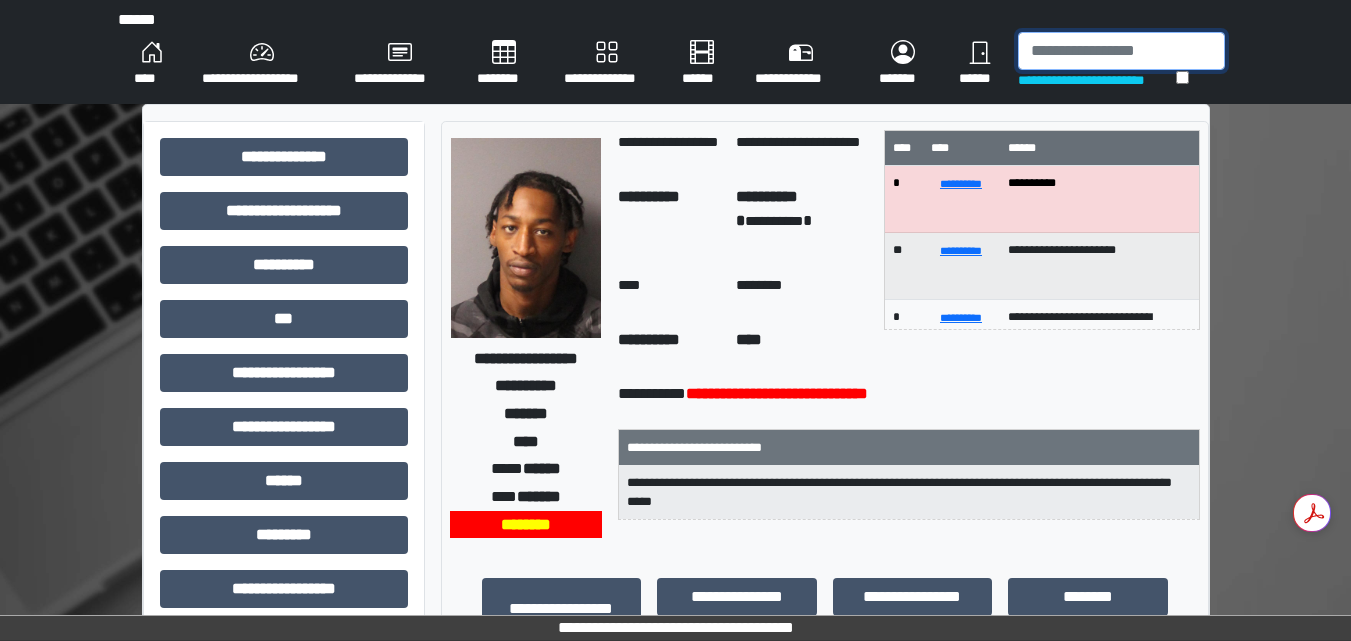 click at bounding box center [1121, 51] 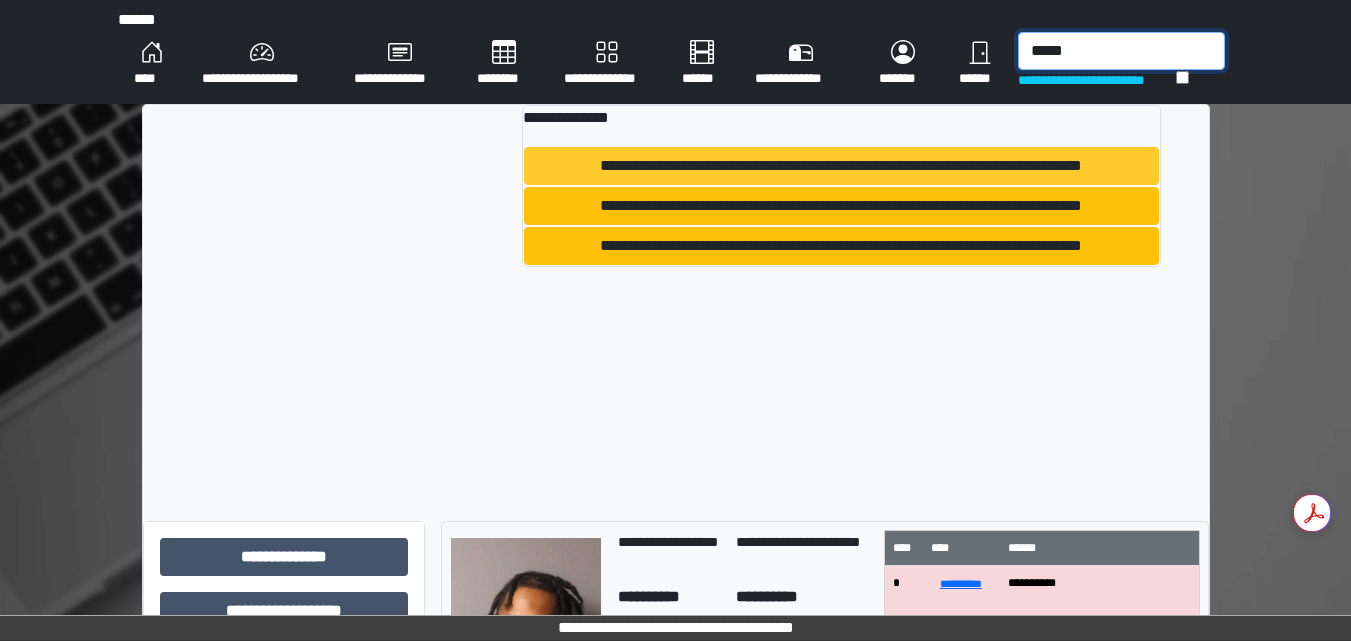 type on "*****" 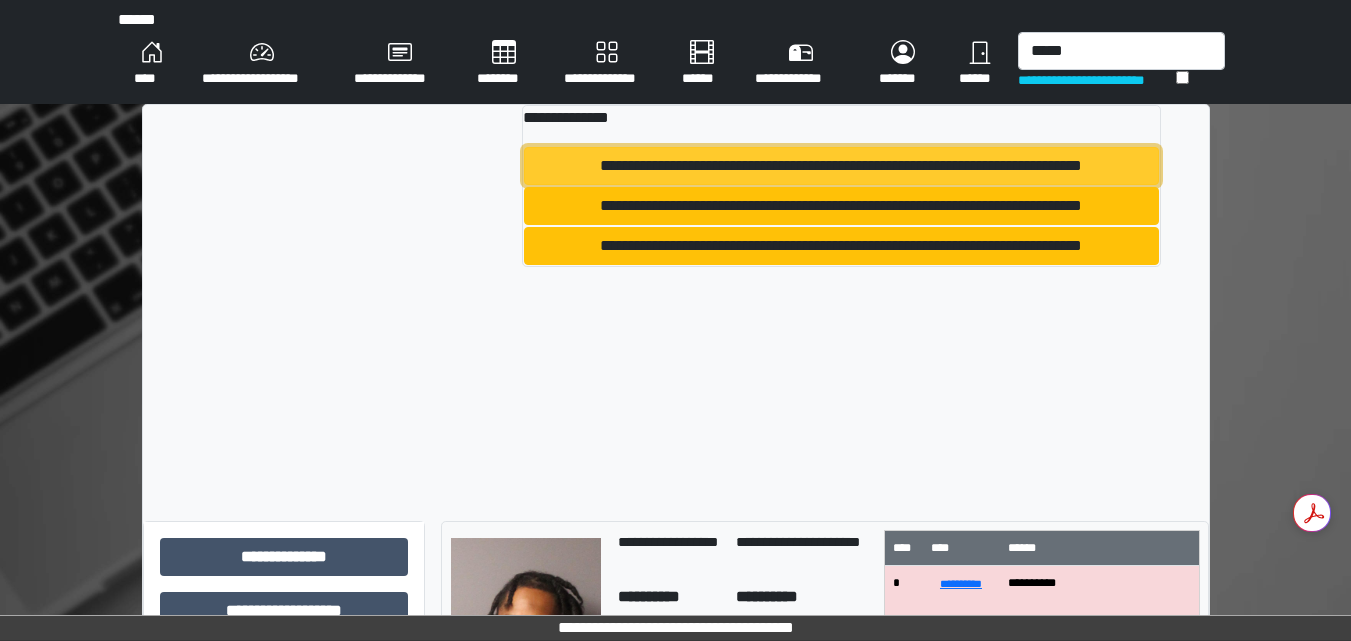 click on "**********" at bounding box center (841, 166) 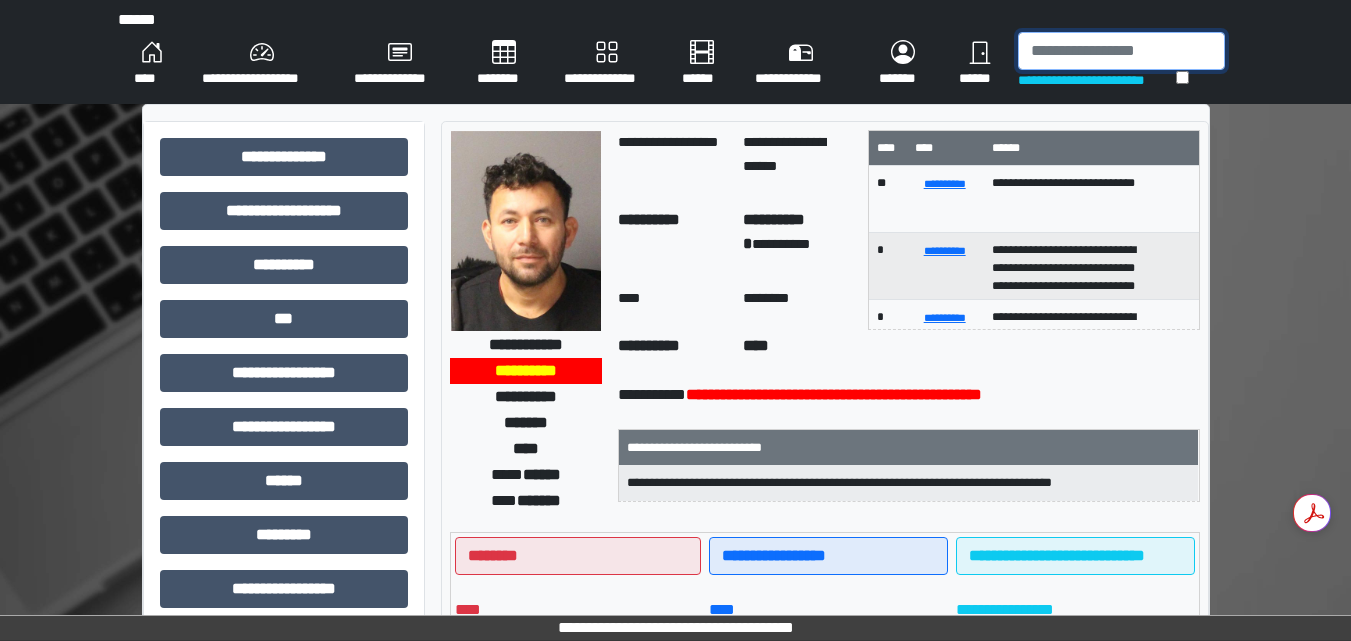 click at bounding box center [1121, 51] 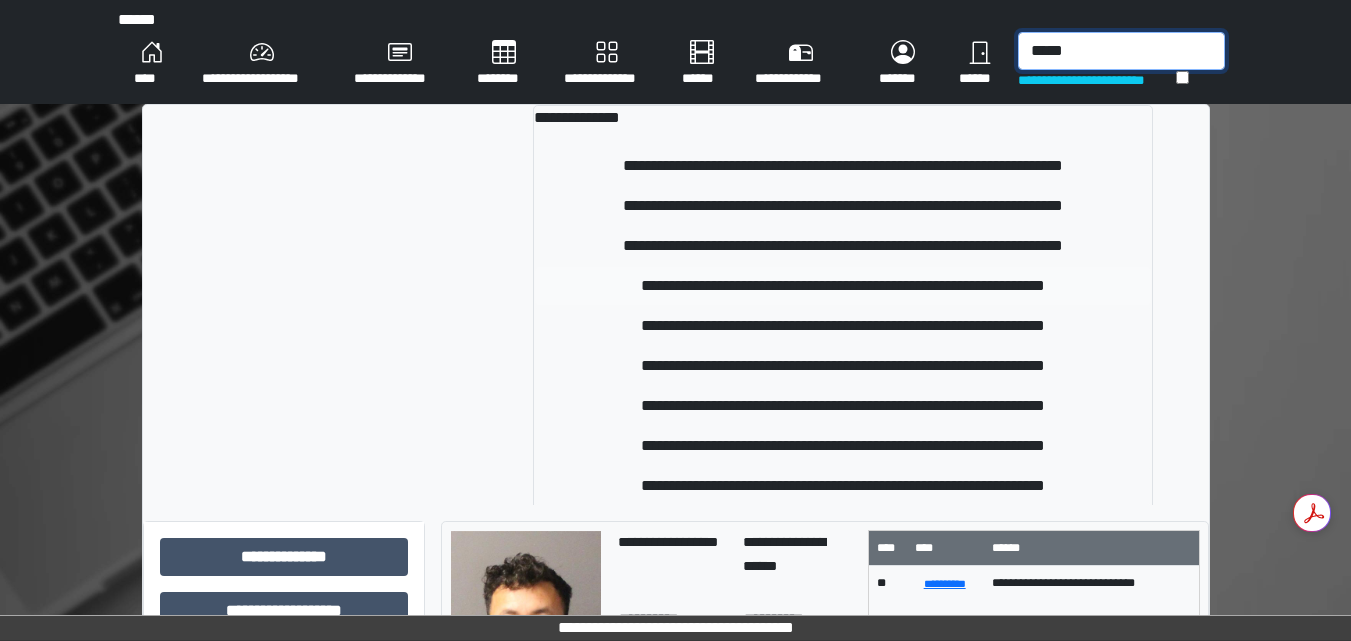 type on "*****" 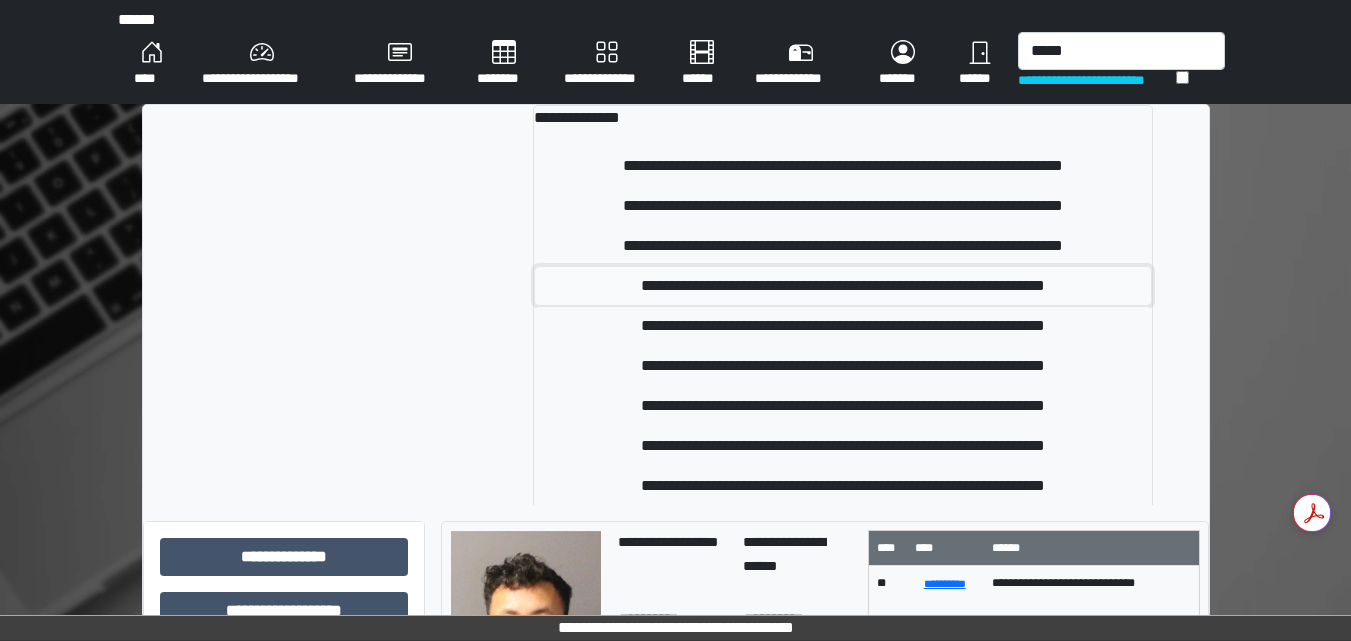 click on "**********" at bounding box center (843, 286) 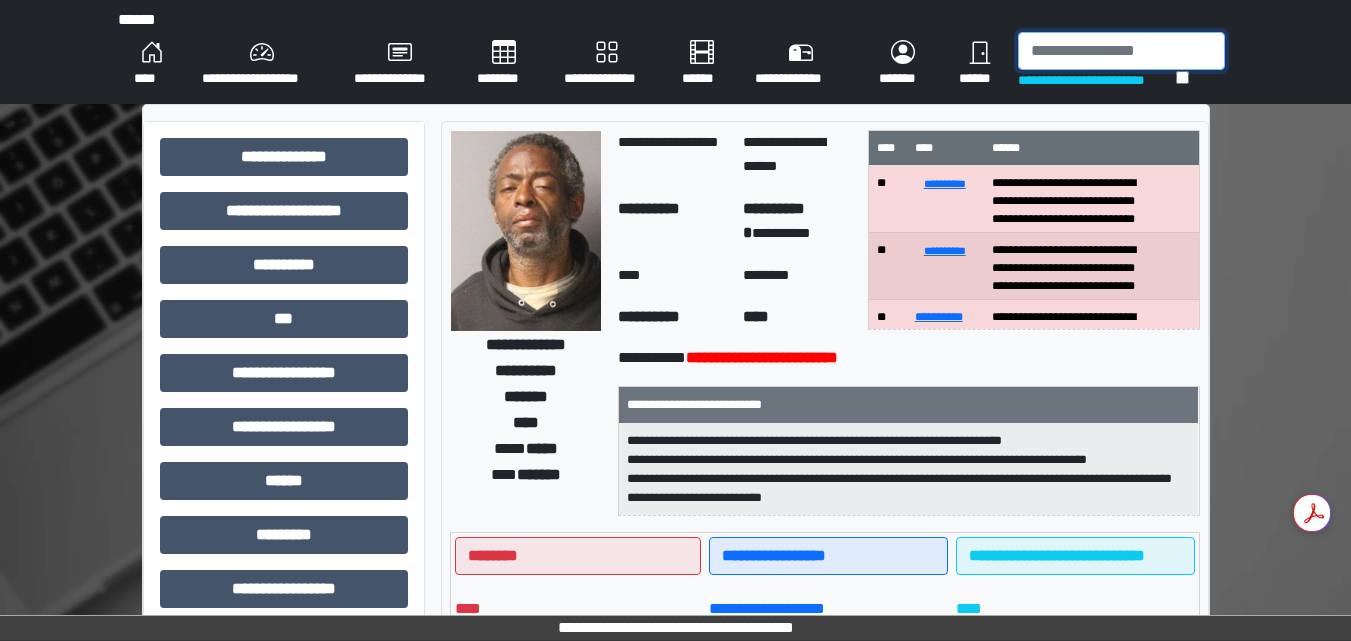 click at bounding box center (1121, 51) 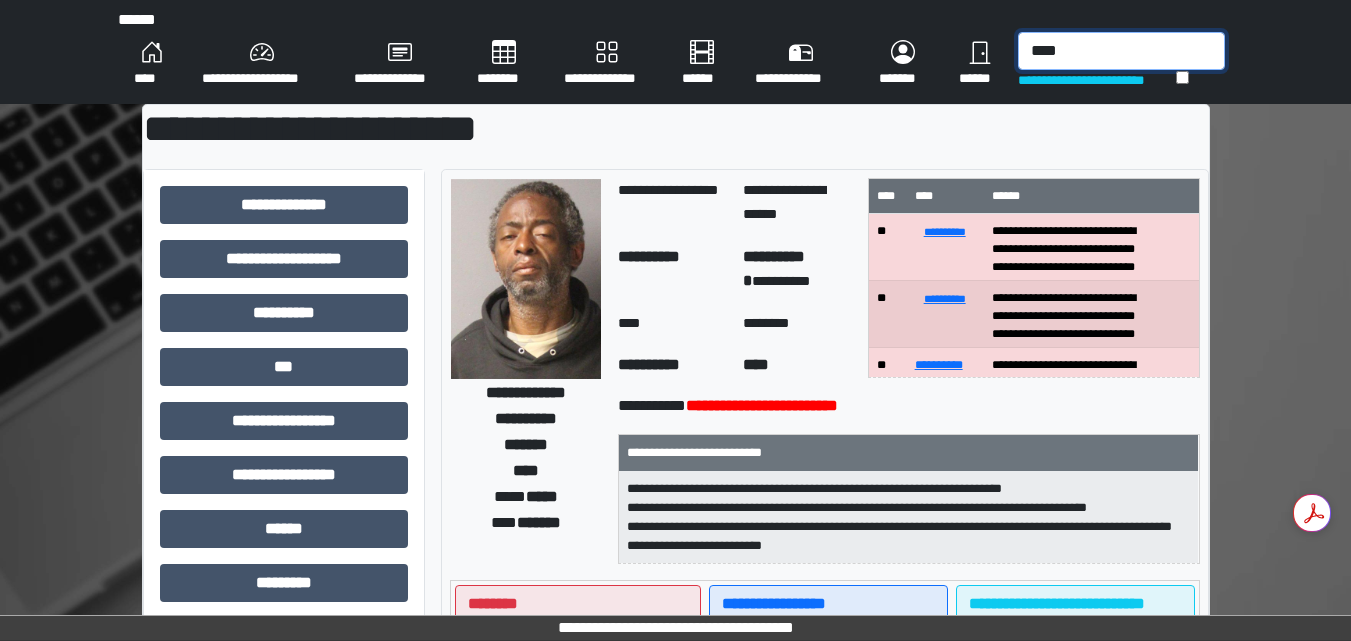 type on "***" 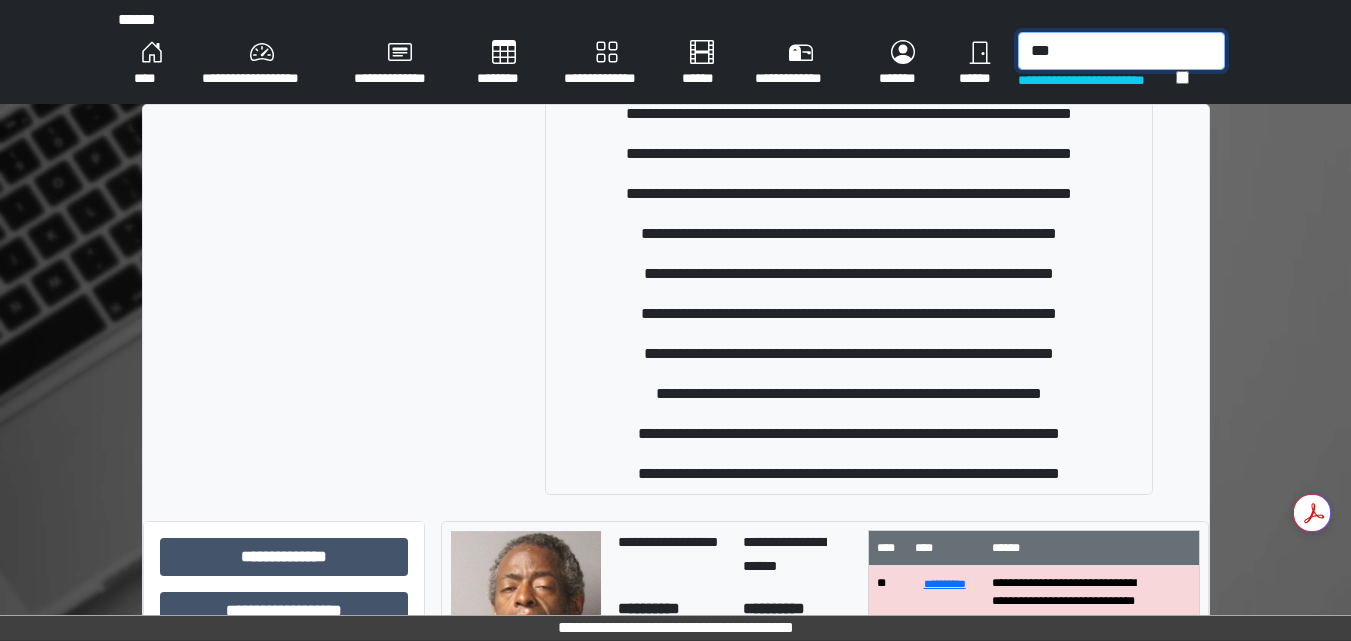 scroll, scrollTop: 578, scrollLeft: 0, axis: vertical 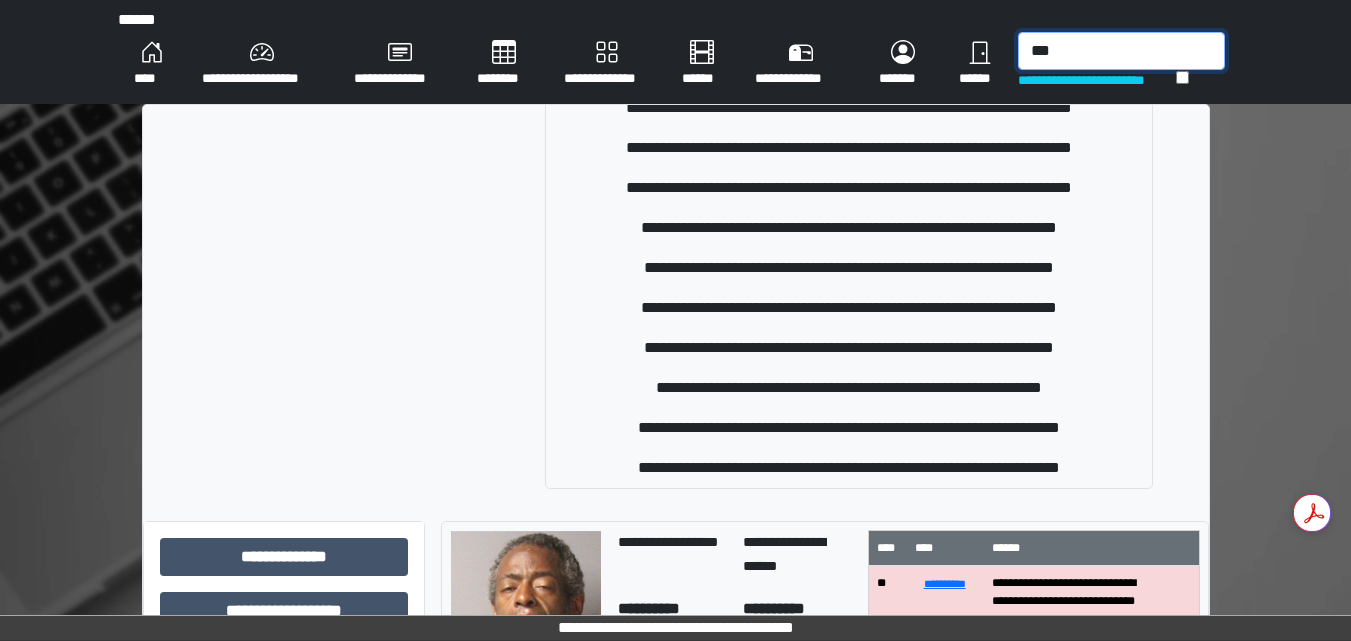 drag, startPoint x: 1155, startPoint y: 48, endPoint x: 910, endPoint y: 71, distance: 246.07722 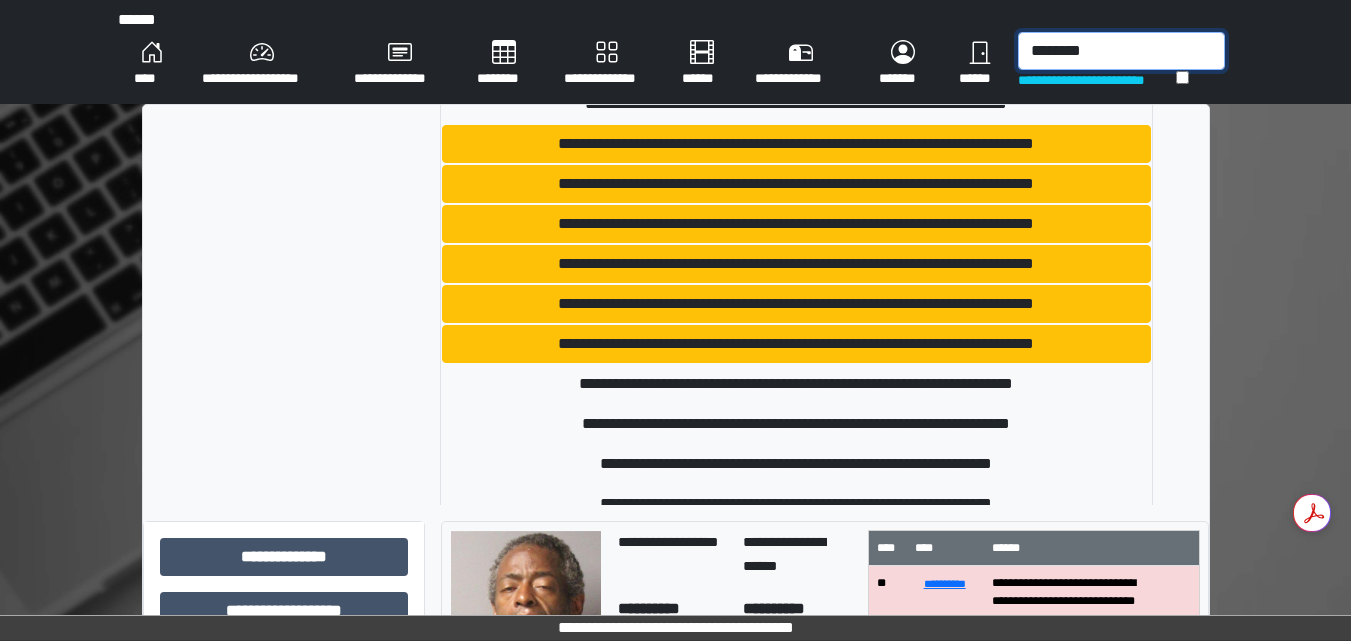 scroll, scrollTop: 800, scrollLeft: 0, axis: vertical 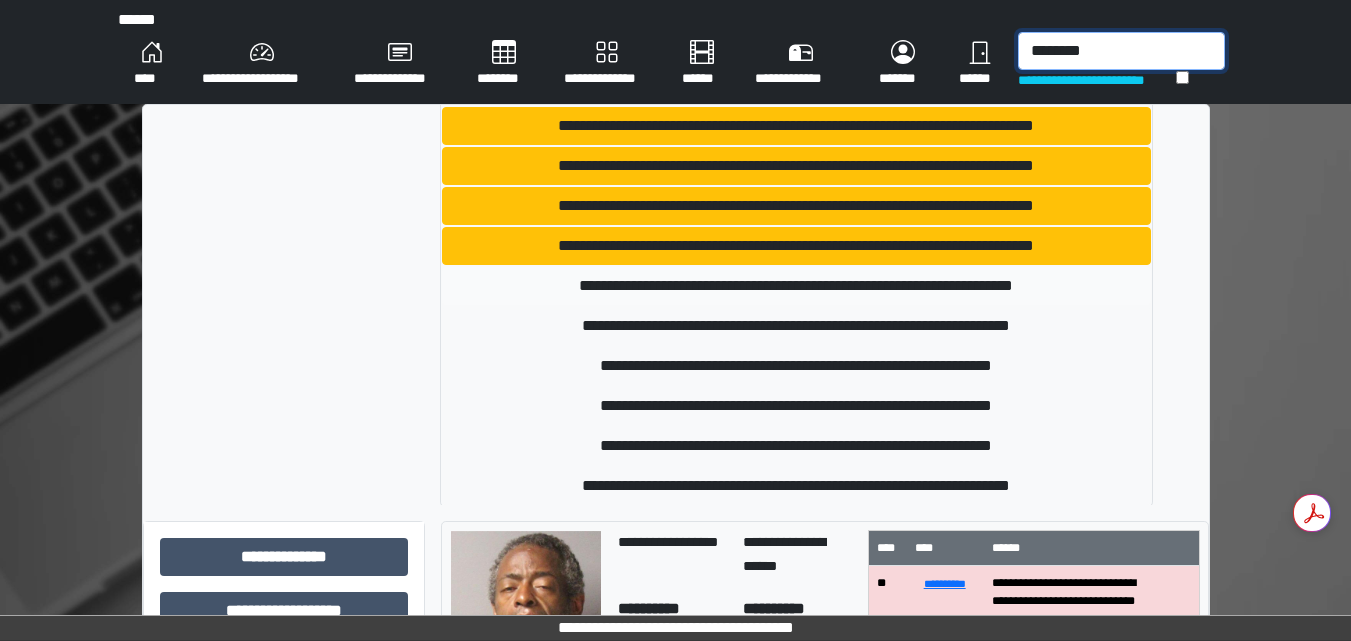 type on "********" 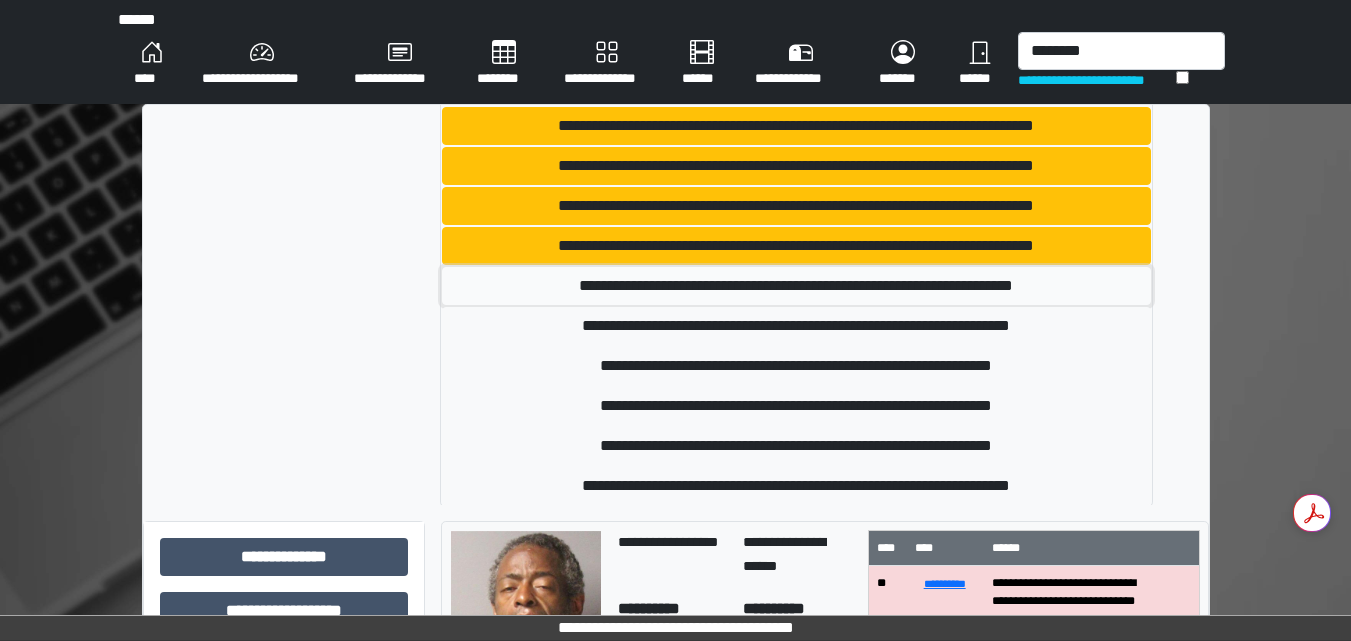 click on "**********" at bounding box center (796, 286) 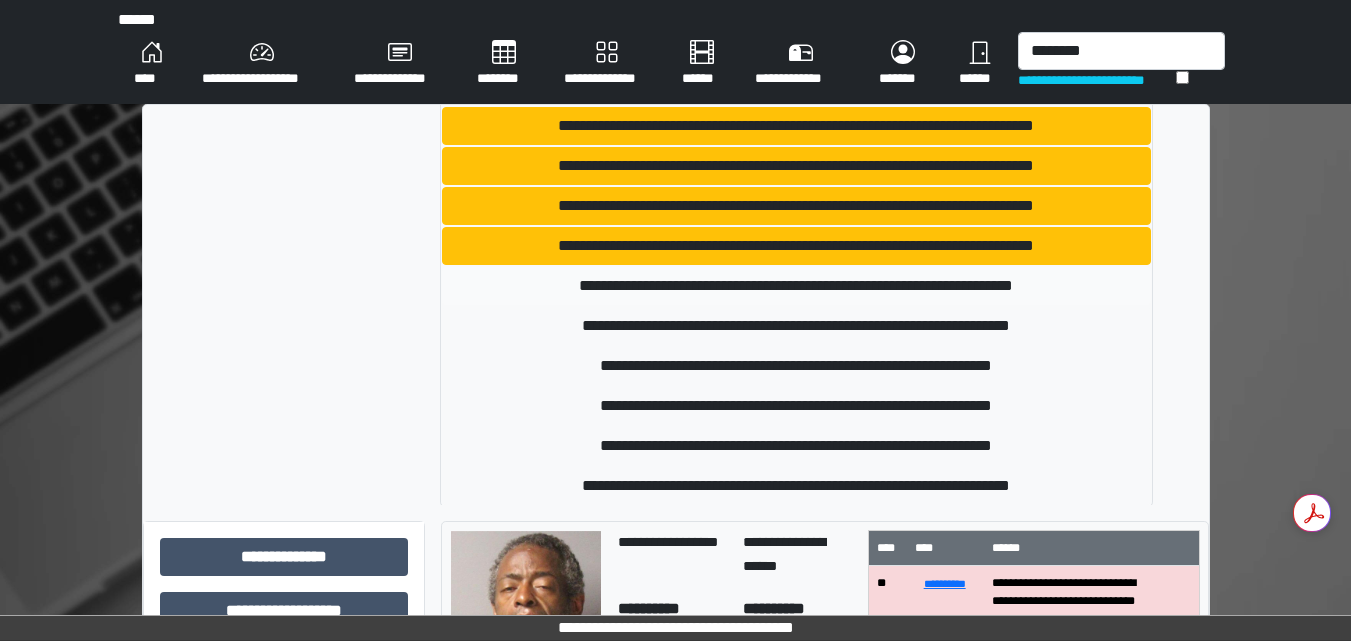 type 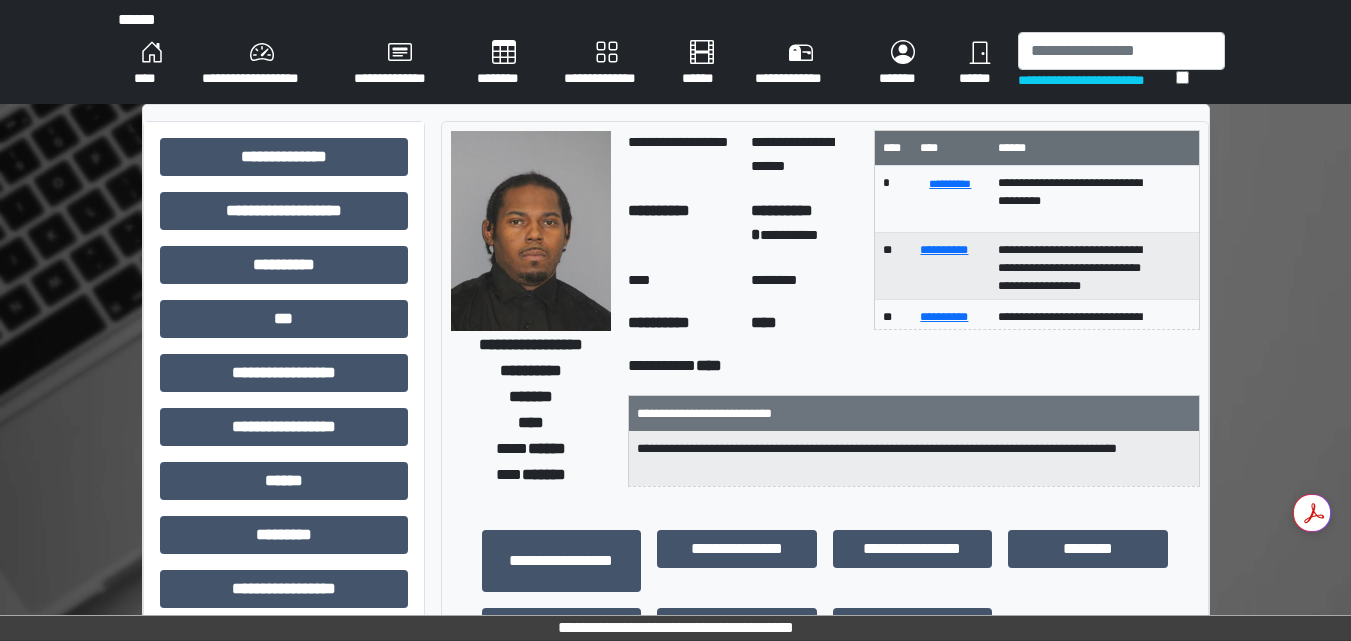 click on "****" at bounding box center (152, 64) 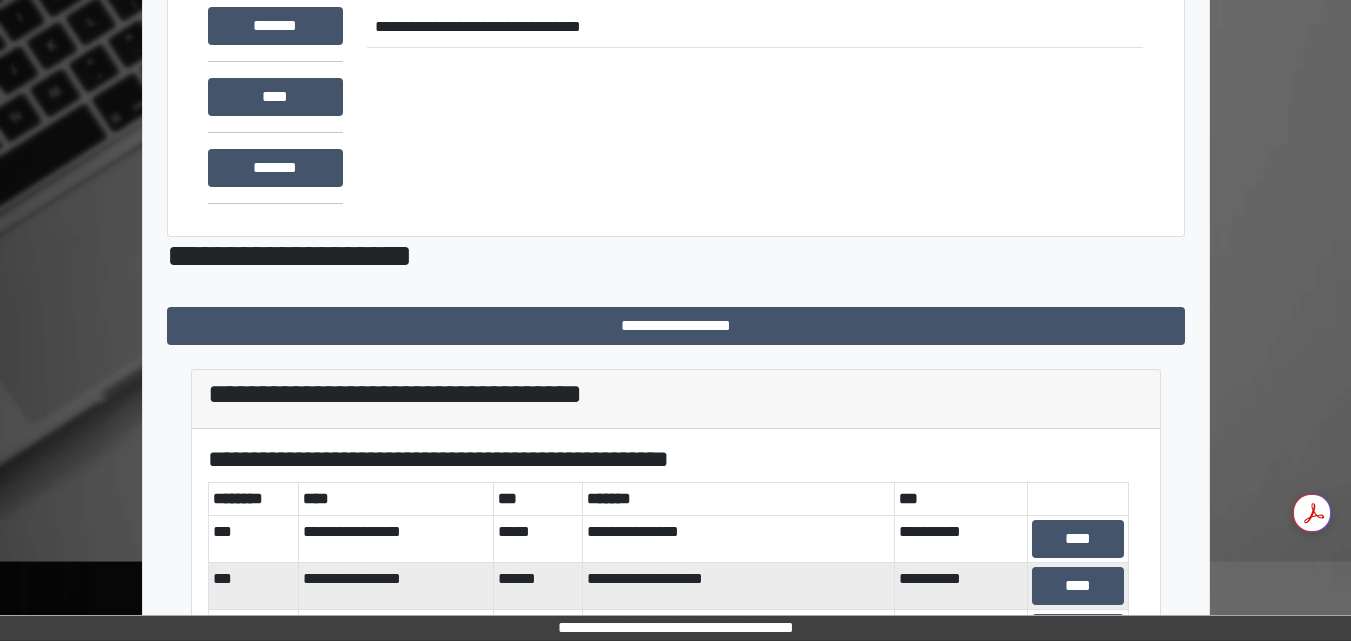 scroll, scrollTop: 329, scrollLeft: 0, axis: vertical 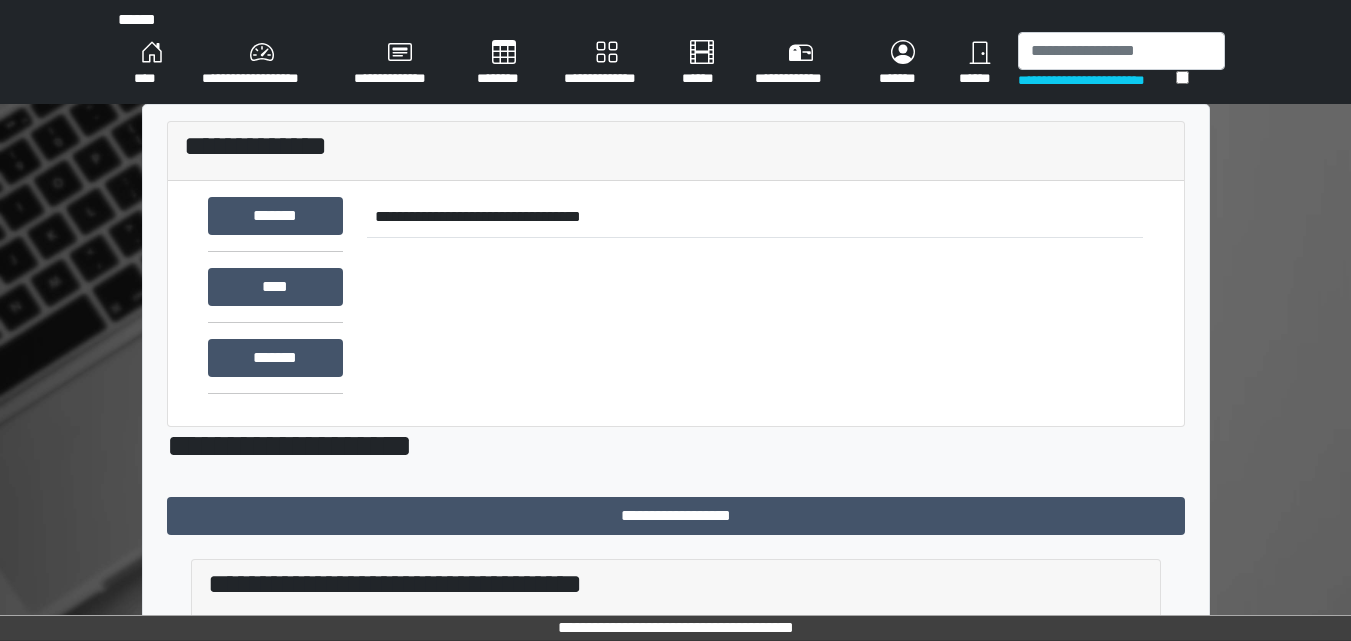 click on "****" at bounding box center [152, 64] 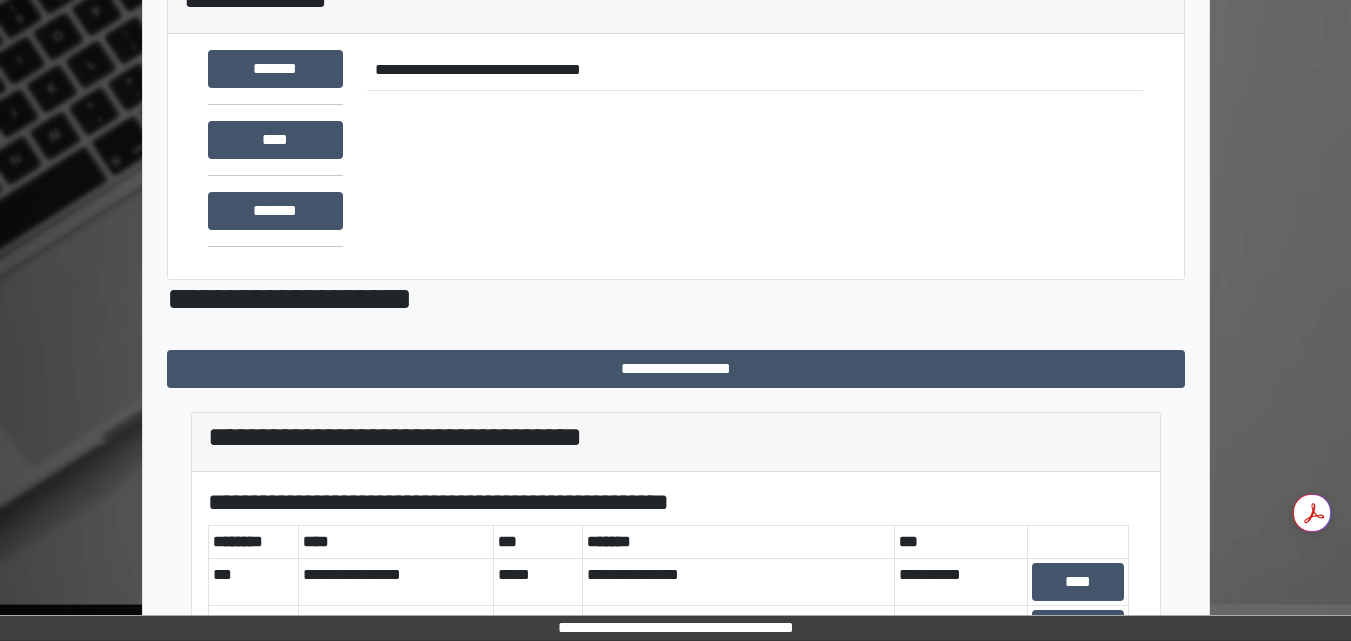 scroll, scrollTop: 329, scrollLeft: 0, axis: vertical 